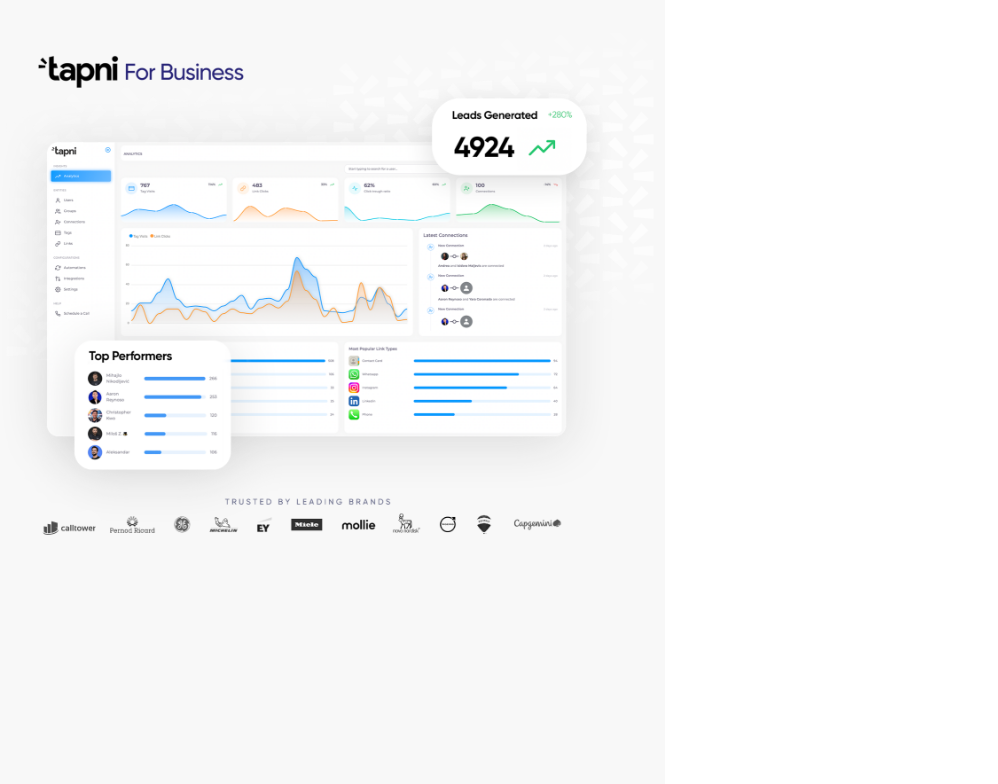 scroll, scrollTop: 0, scrollLeft: 0, axis: both 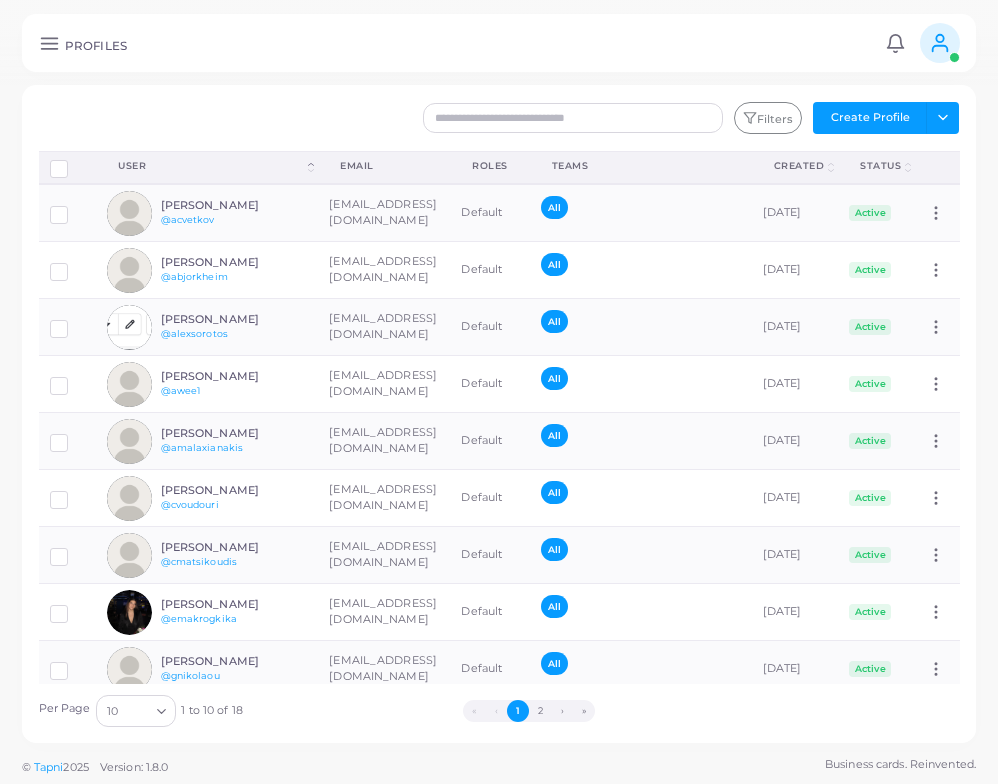 click at bounding box center [939, 43] 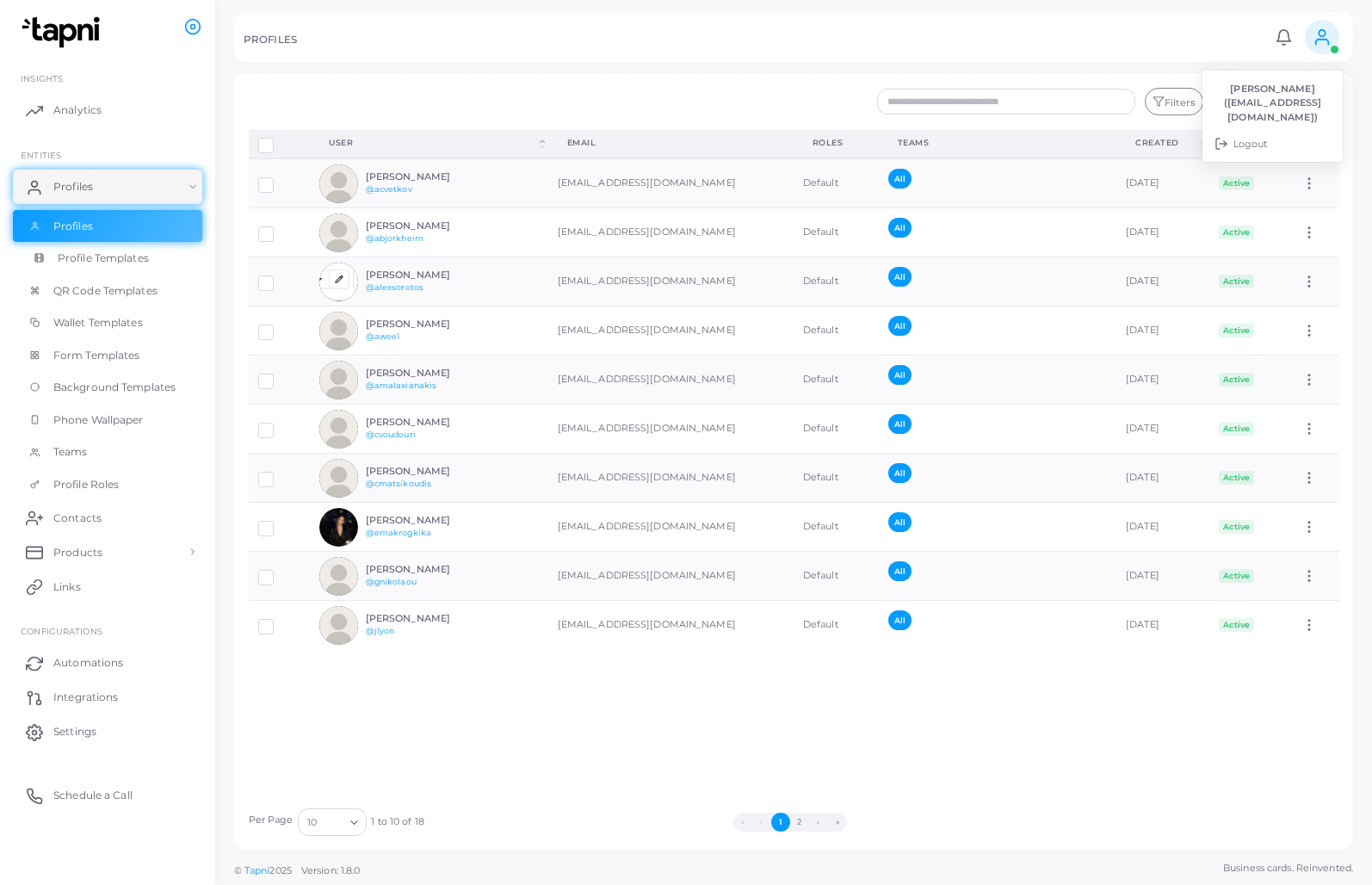 click on "Profile Templates" at bounding box center [108, 258] 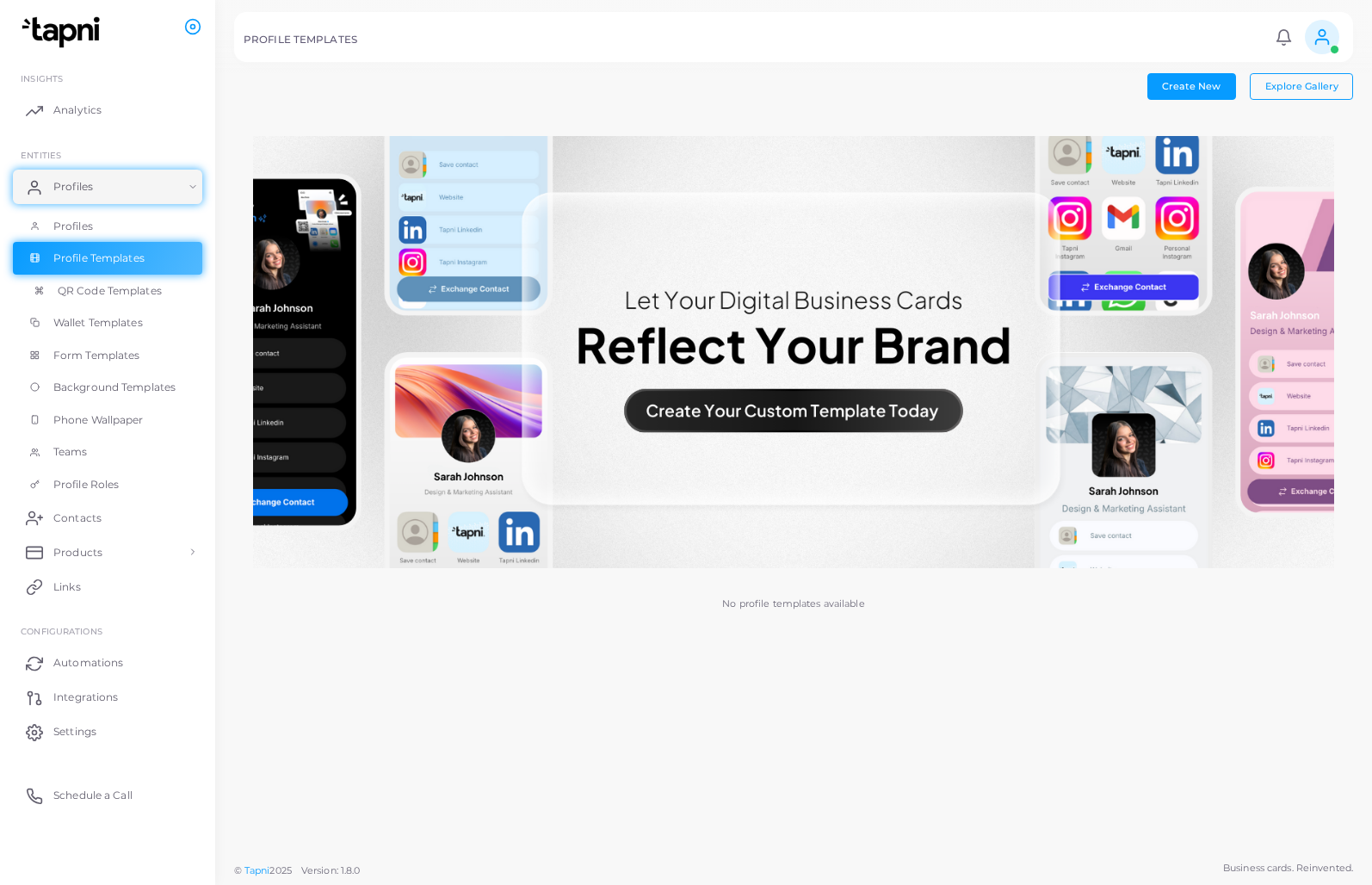 click on "QR Code Templates" at bounding box center (109, 291) 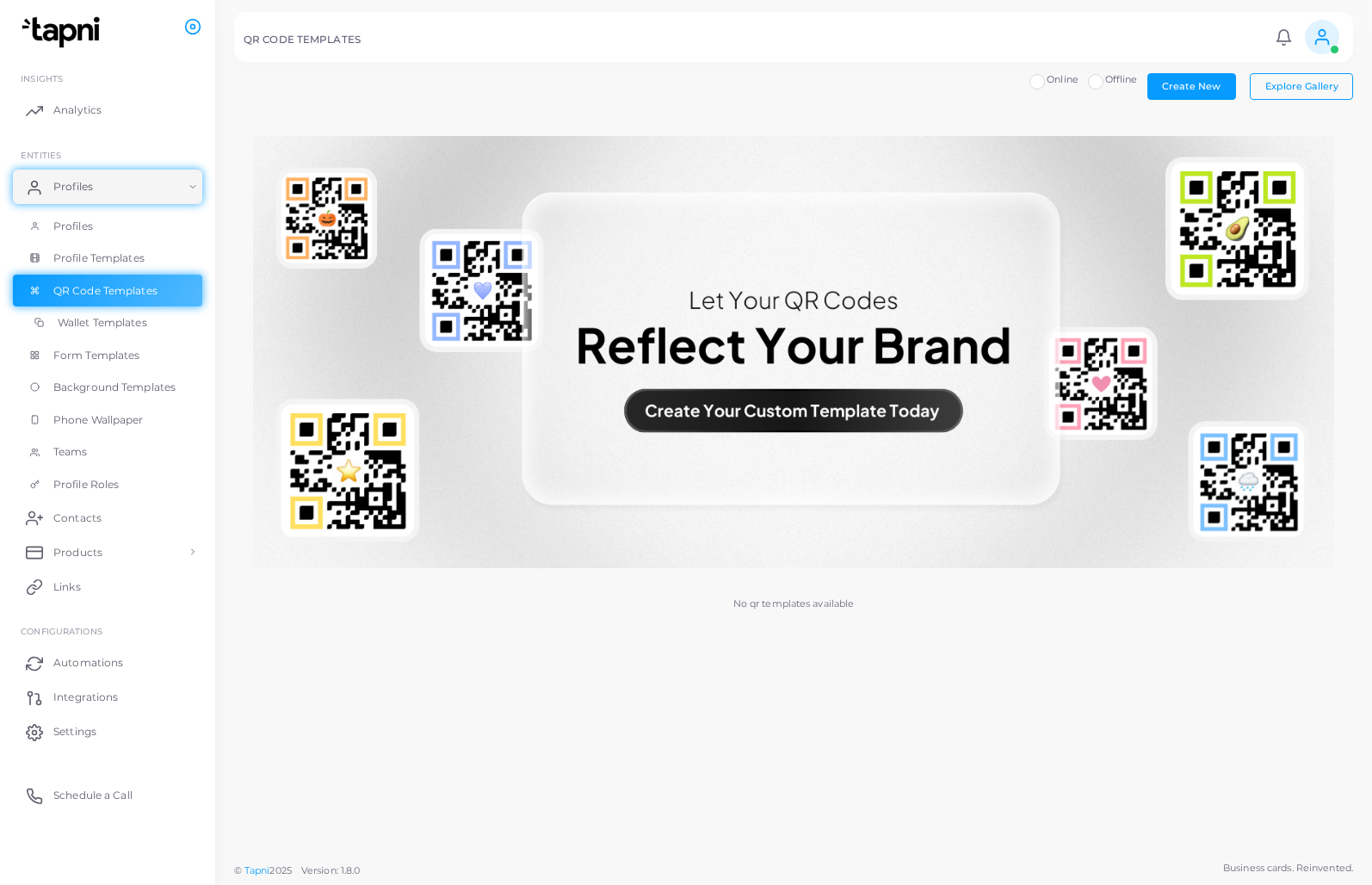 click on "Wallet Templates" at bounding box center (108, 323) 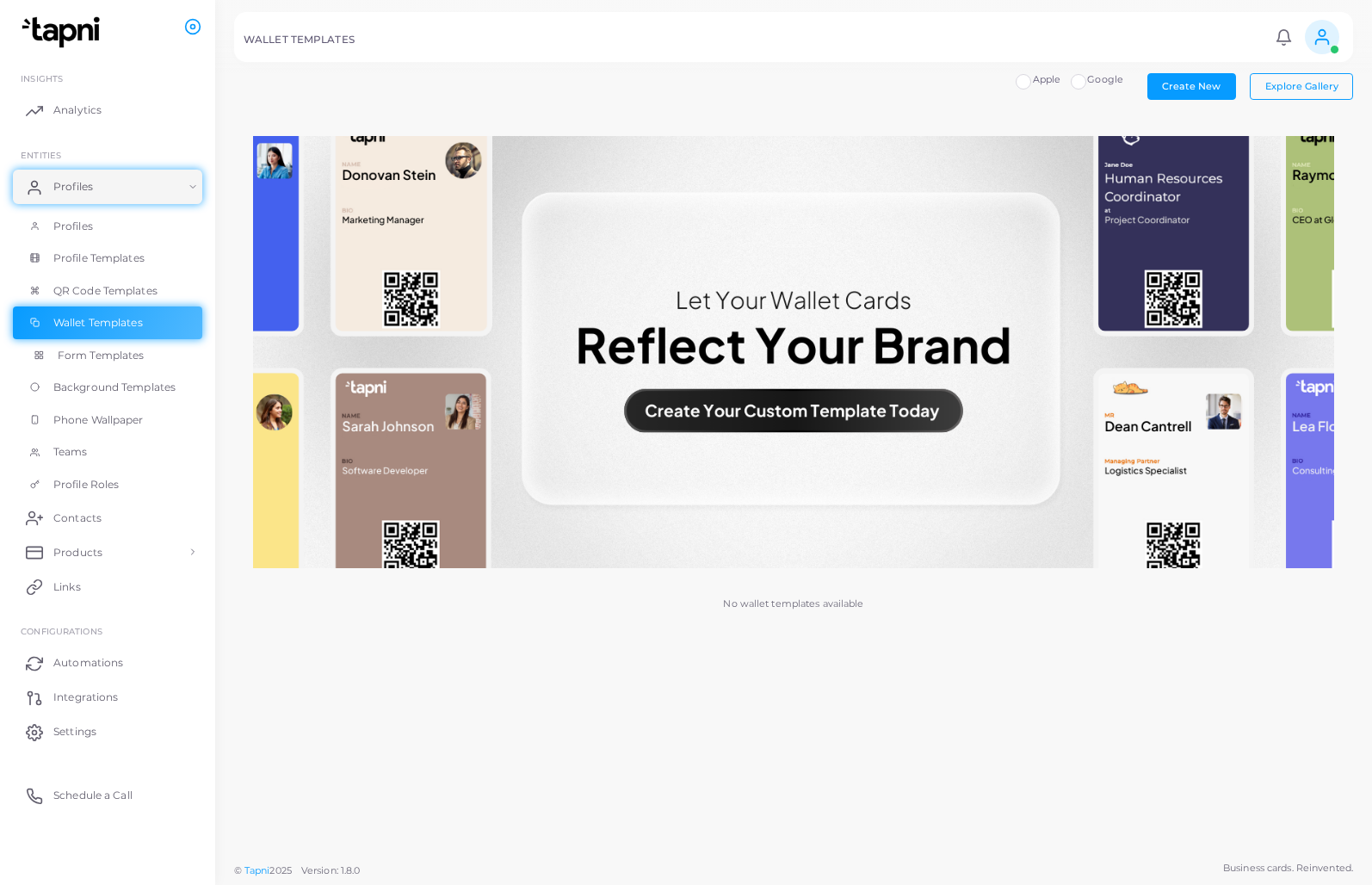 click on "Form Templates" at bounding box center [108, 356] 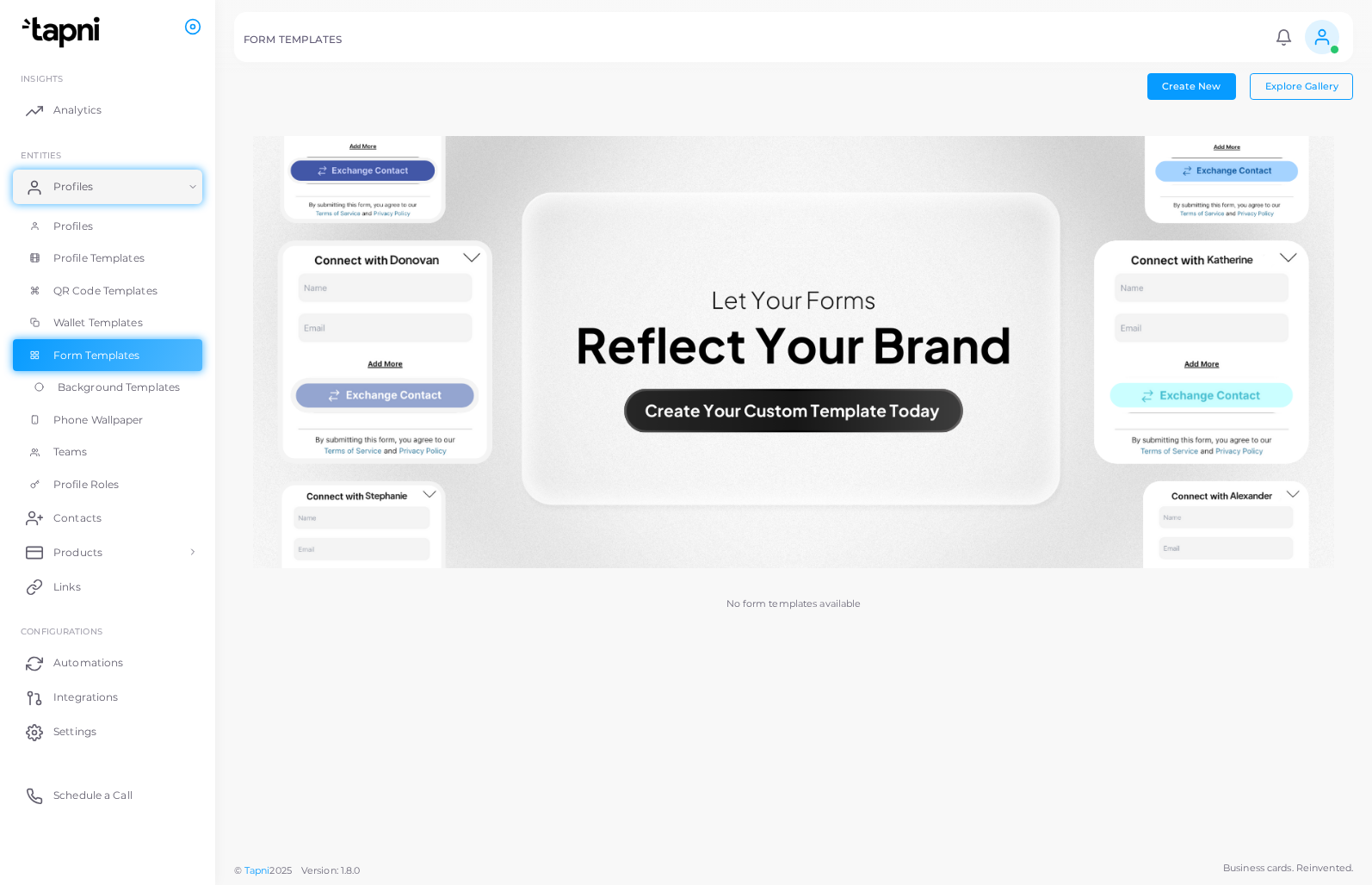 click on "Background Templates" at bounding box center [119, 387] 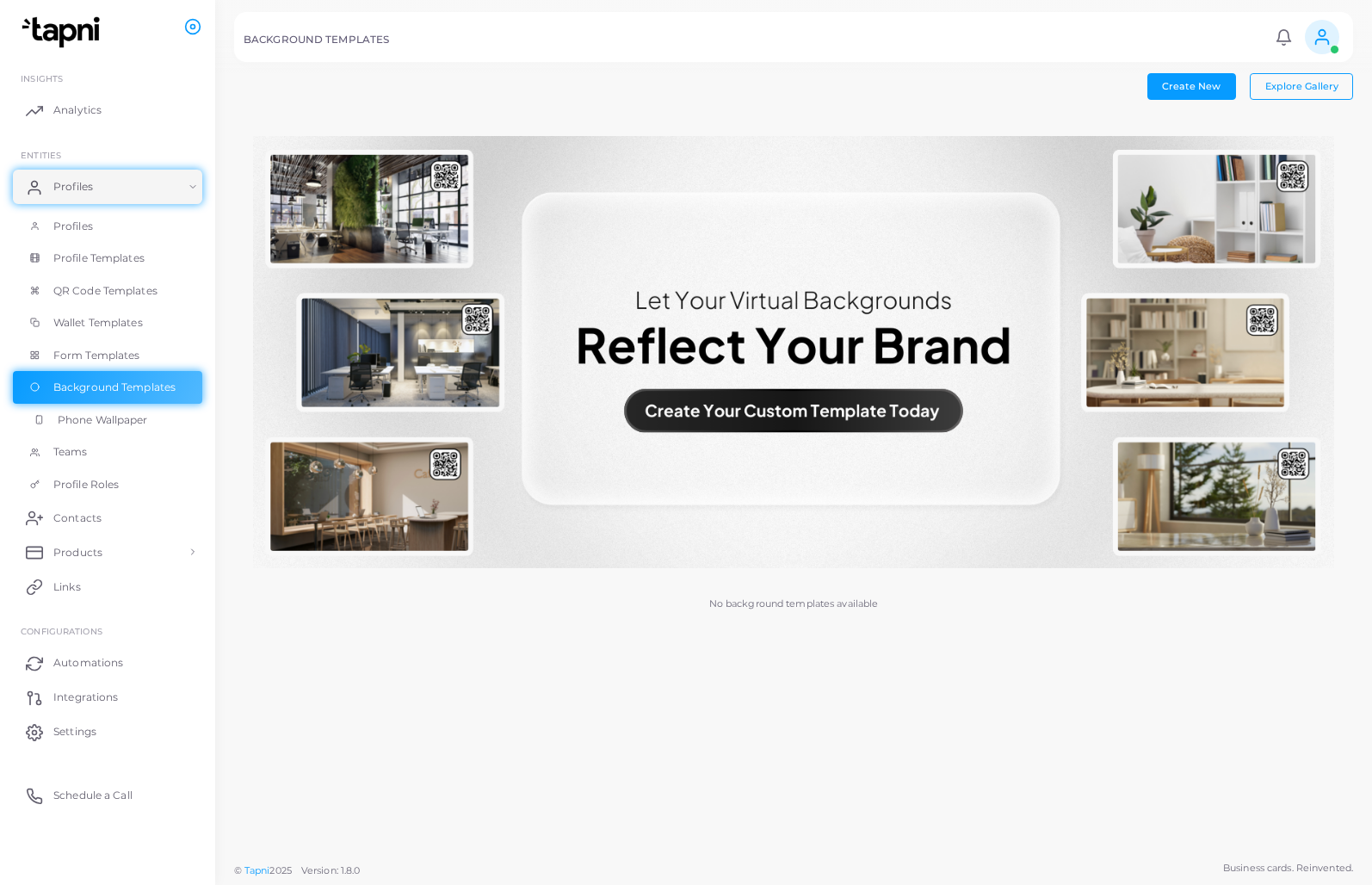 click on "Phone Wallpaper" at bounding box center [108, 420] 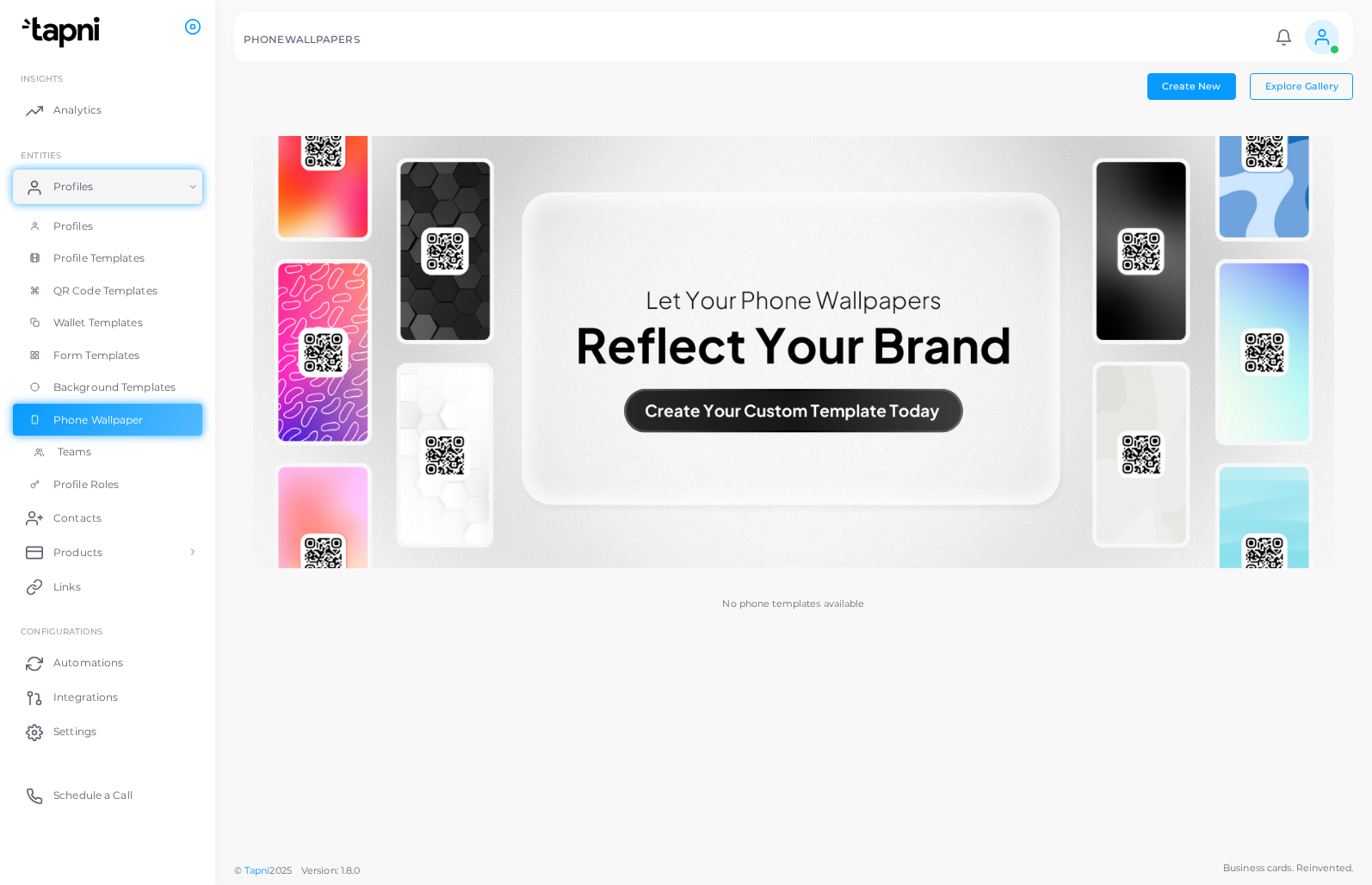 click on "Teams" at bounding box center [108, 452] 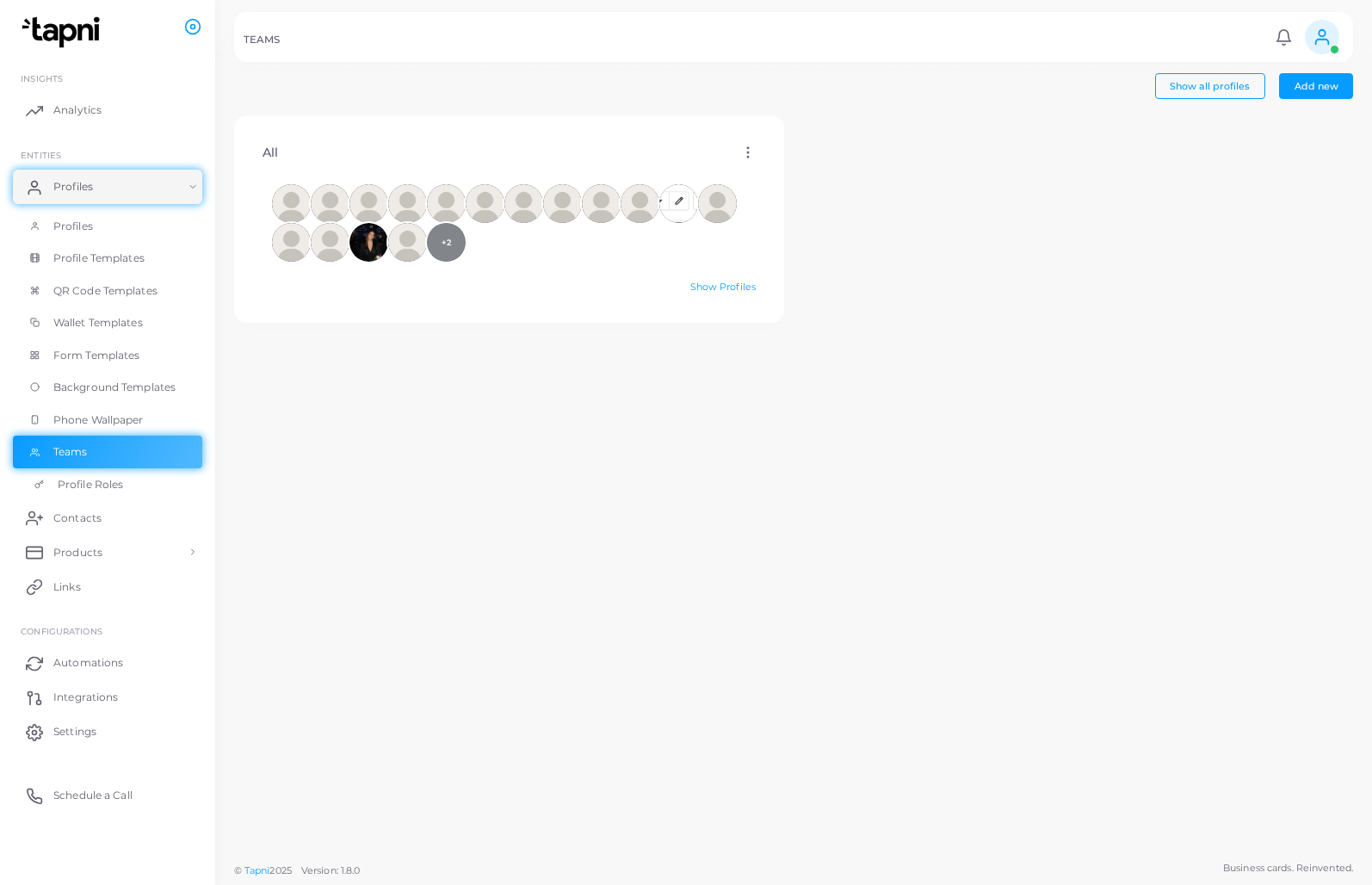 click on "Profile Roles" at bounding box center (90, 485) 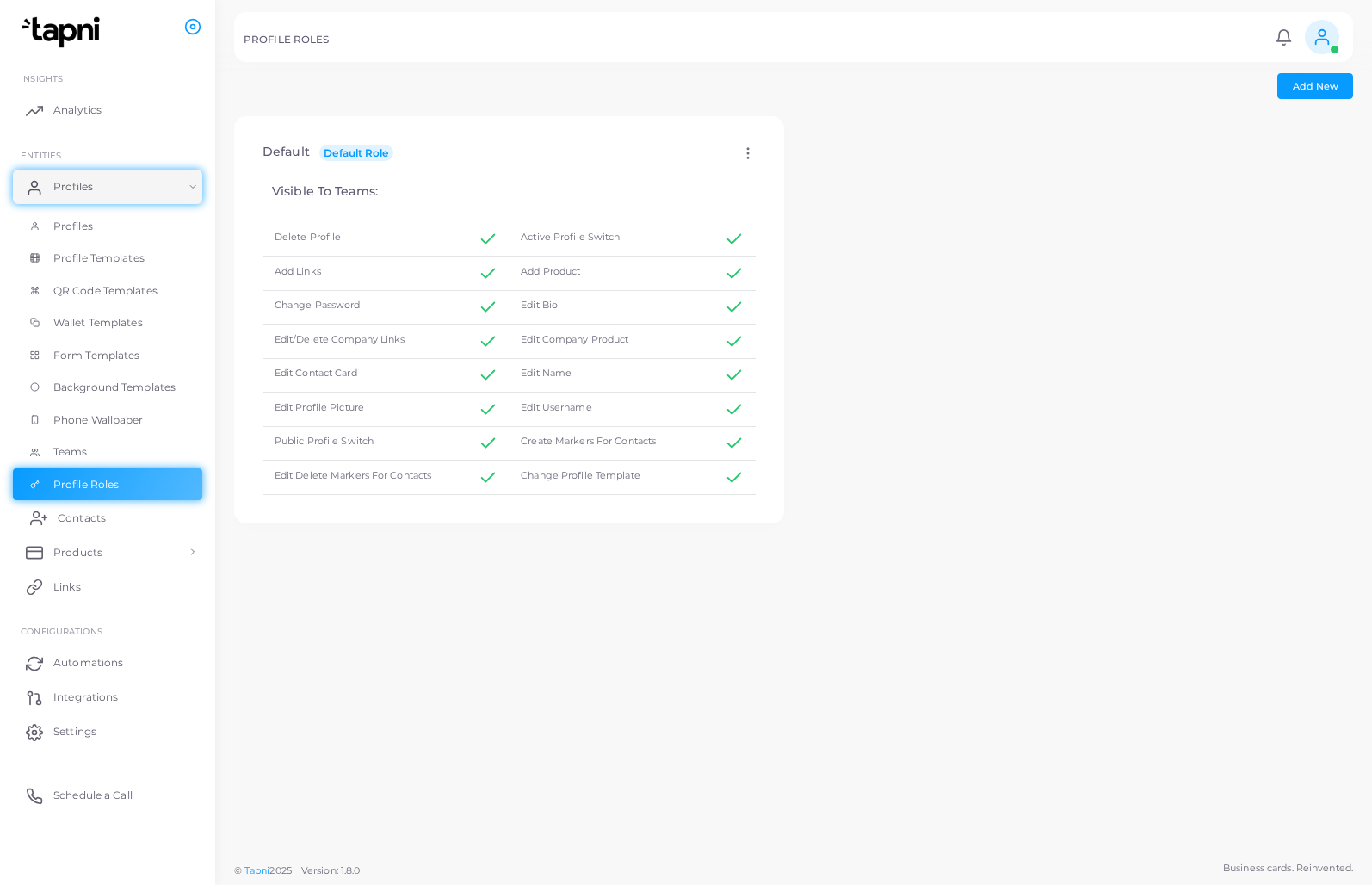 click on "Contacts" at bounding box center (108, 517) 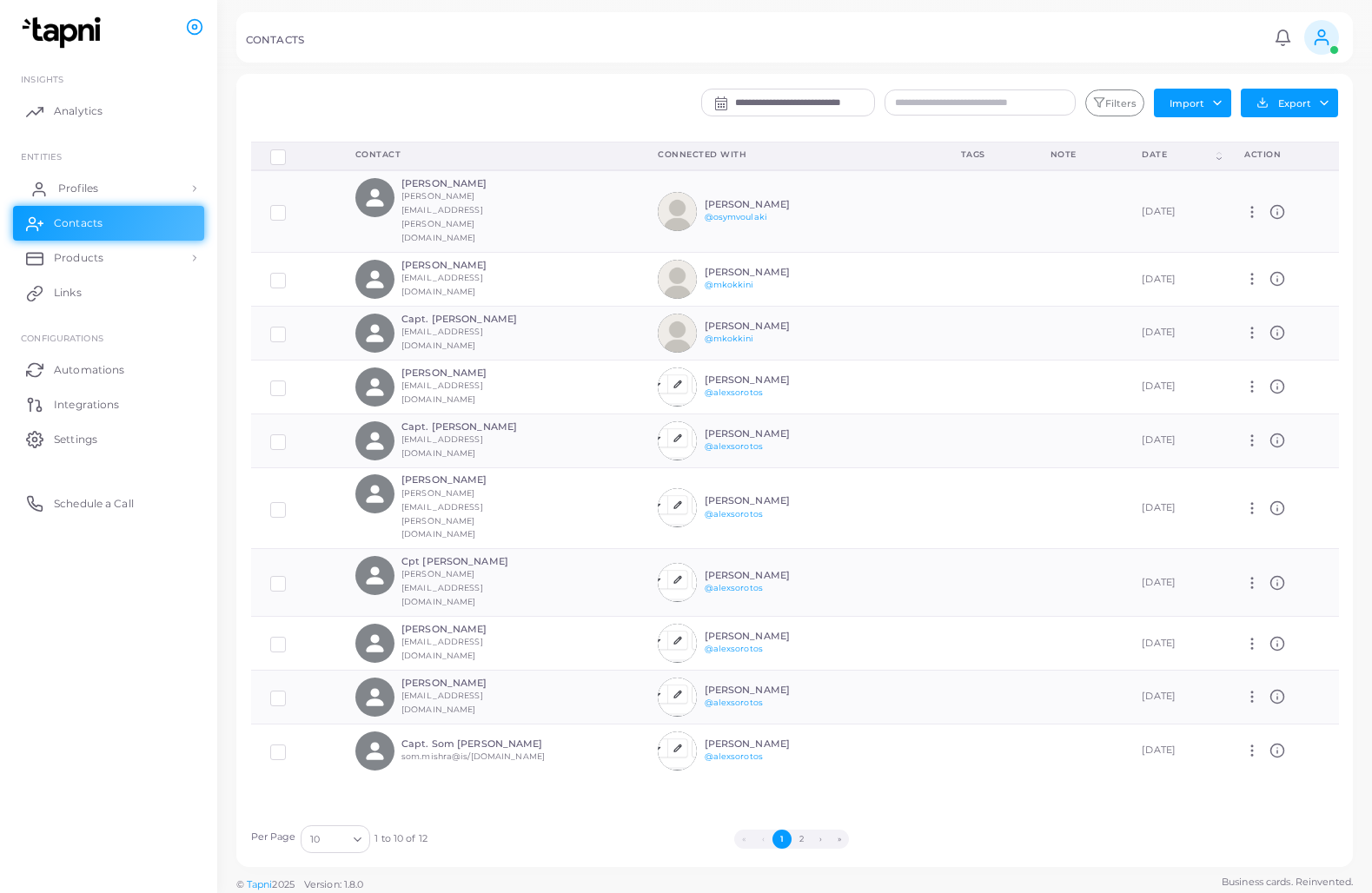 click on "Profiles" at bounding box center [109, 189] 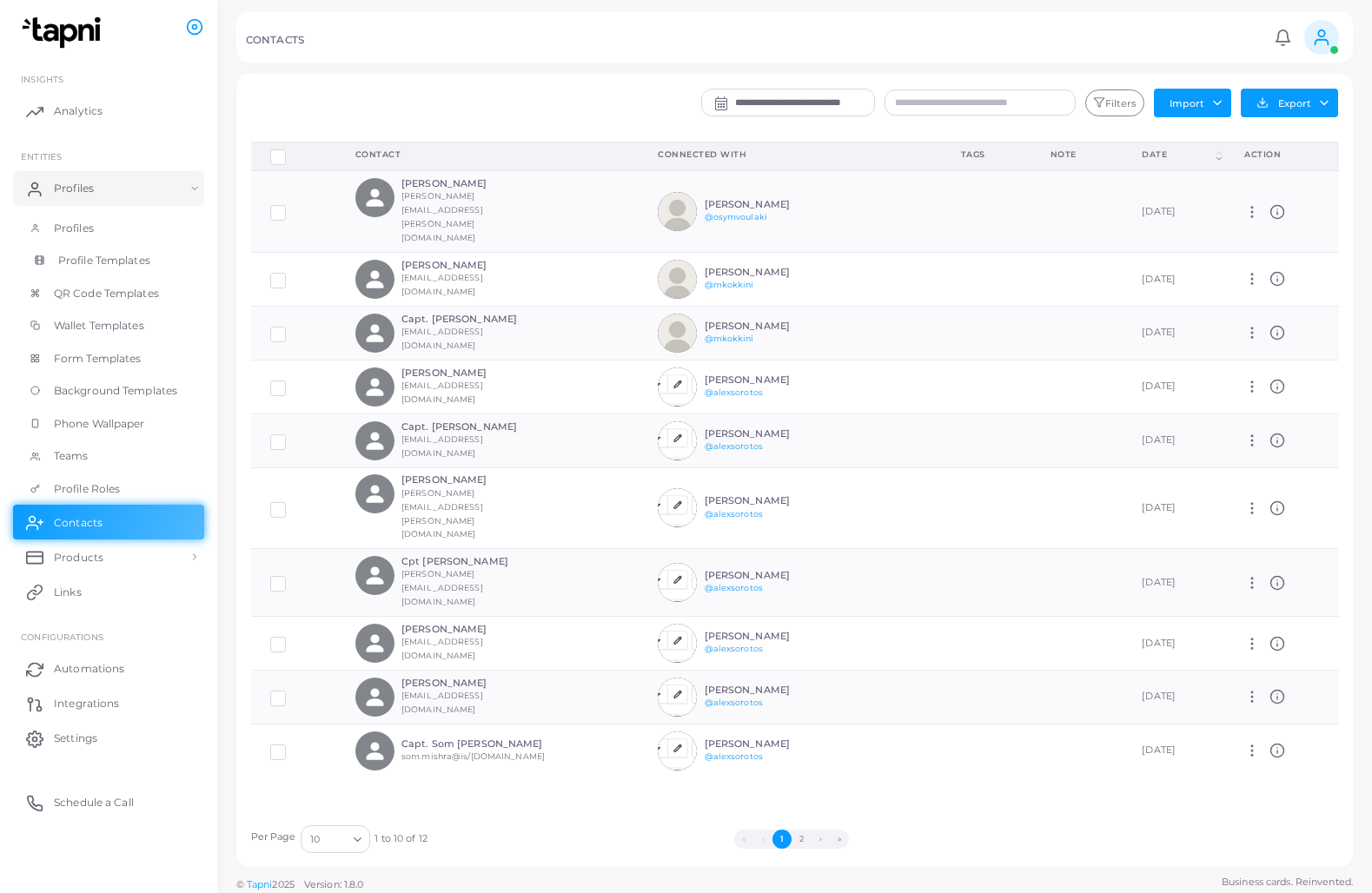 click on "Profile Templates" at bounding box center [104, 261] 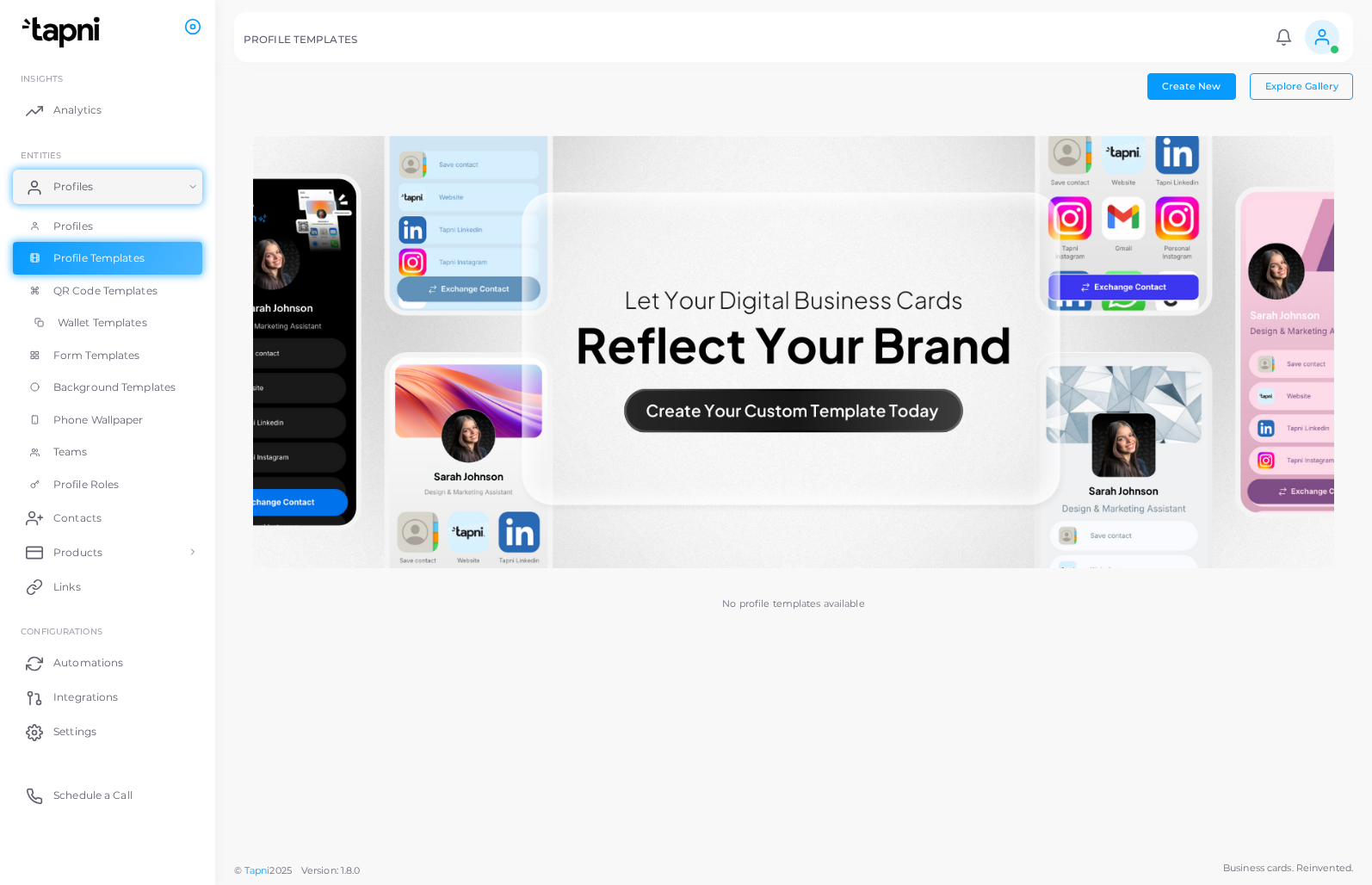 click on "Wallet Templates" at bounding box center [102, 323] 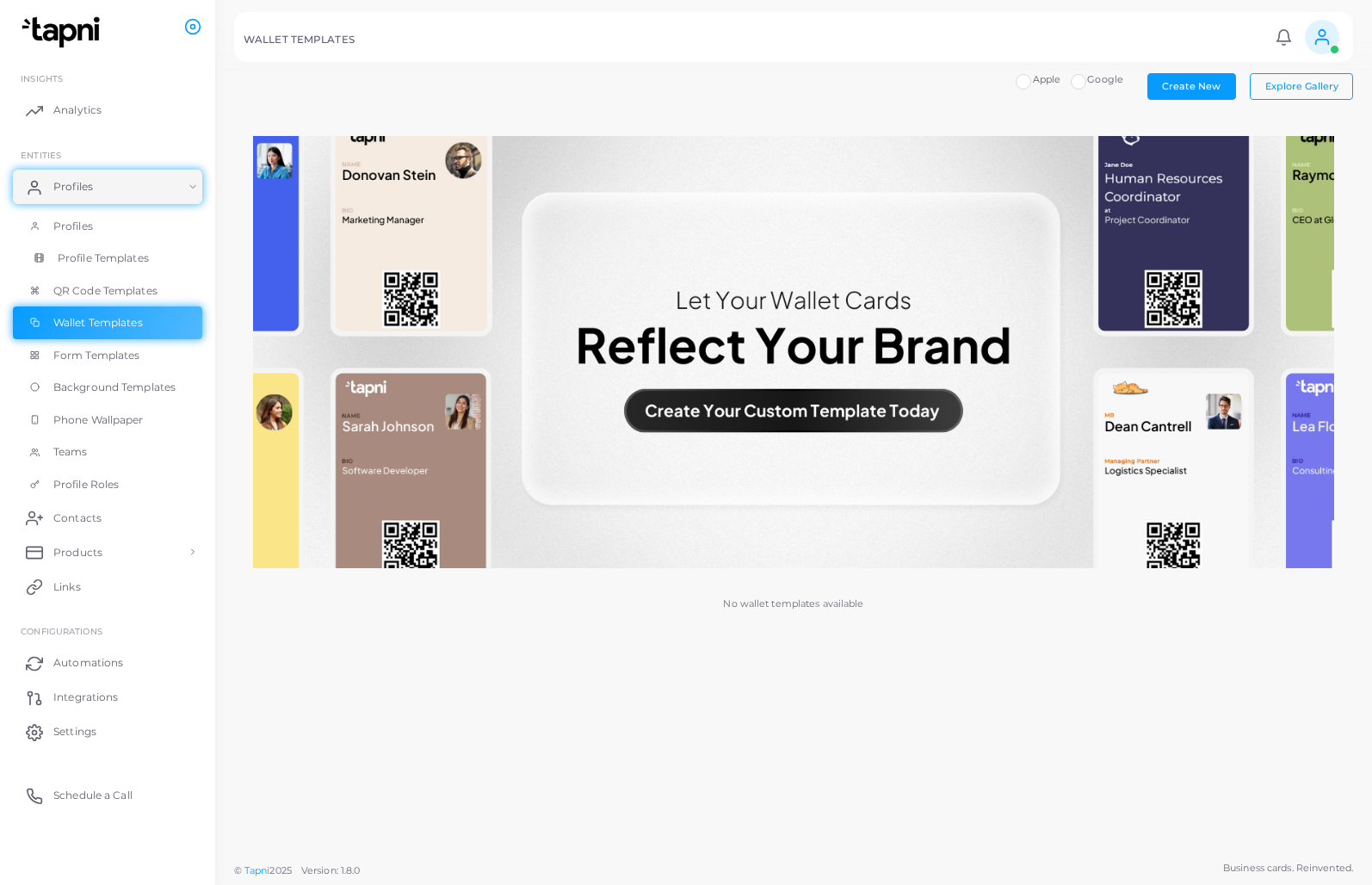 click on "Profile Templates" at bounding box center [103, 258] 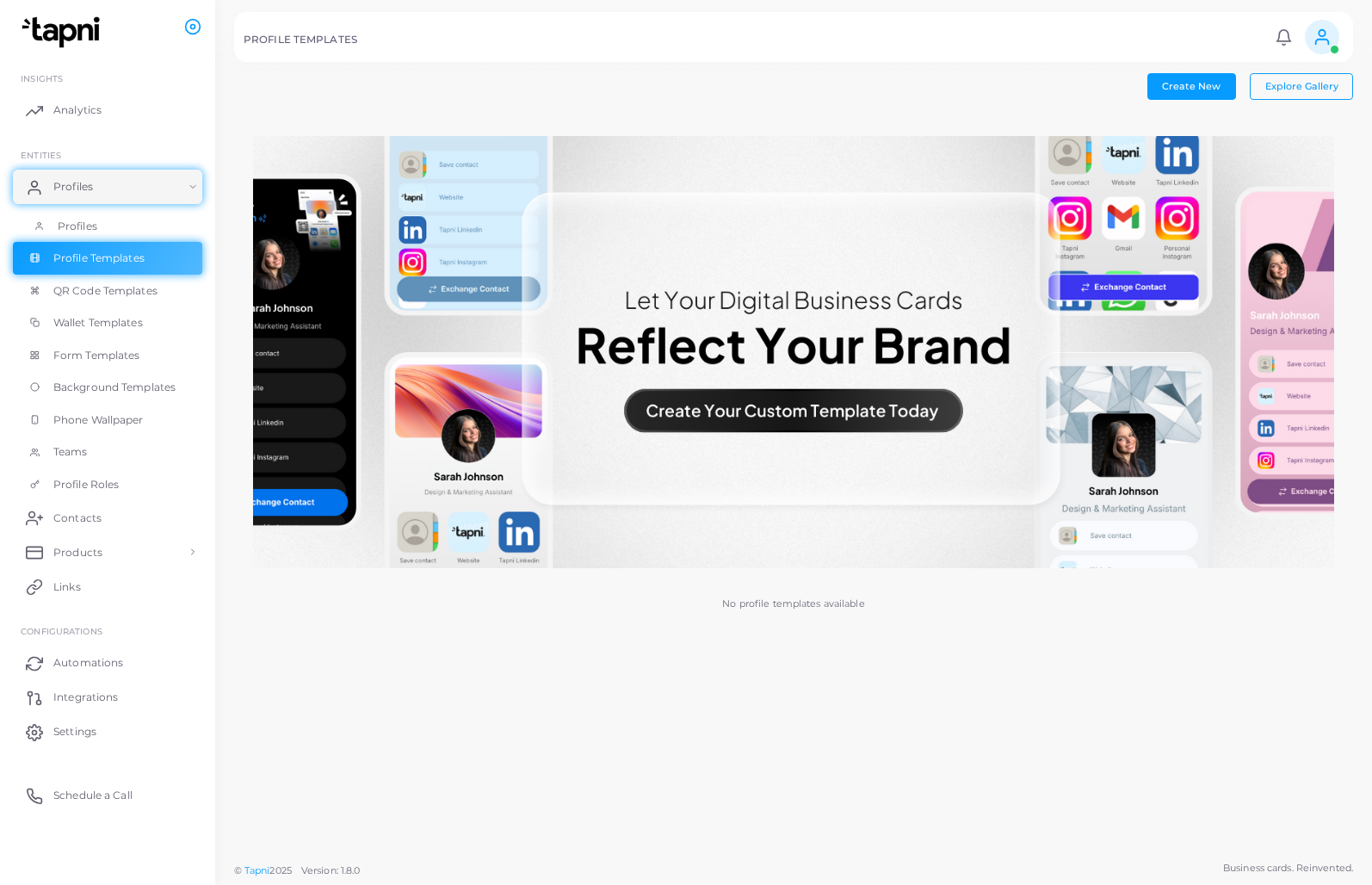 click on "Profiles" at bounding box center (108, 226) 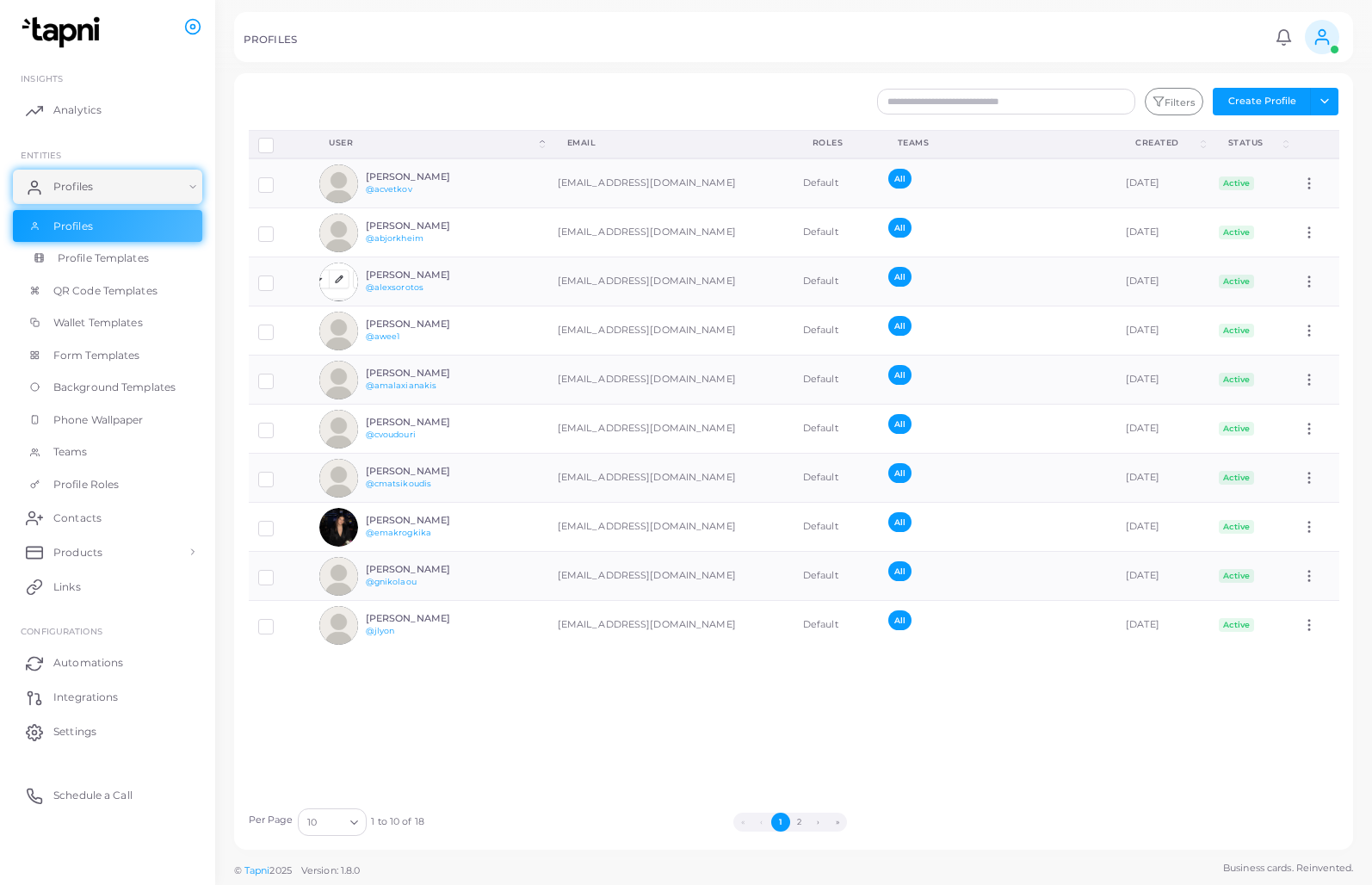 click on "Profile Templates" at bounding box center (103, 258) 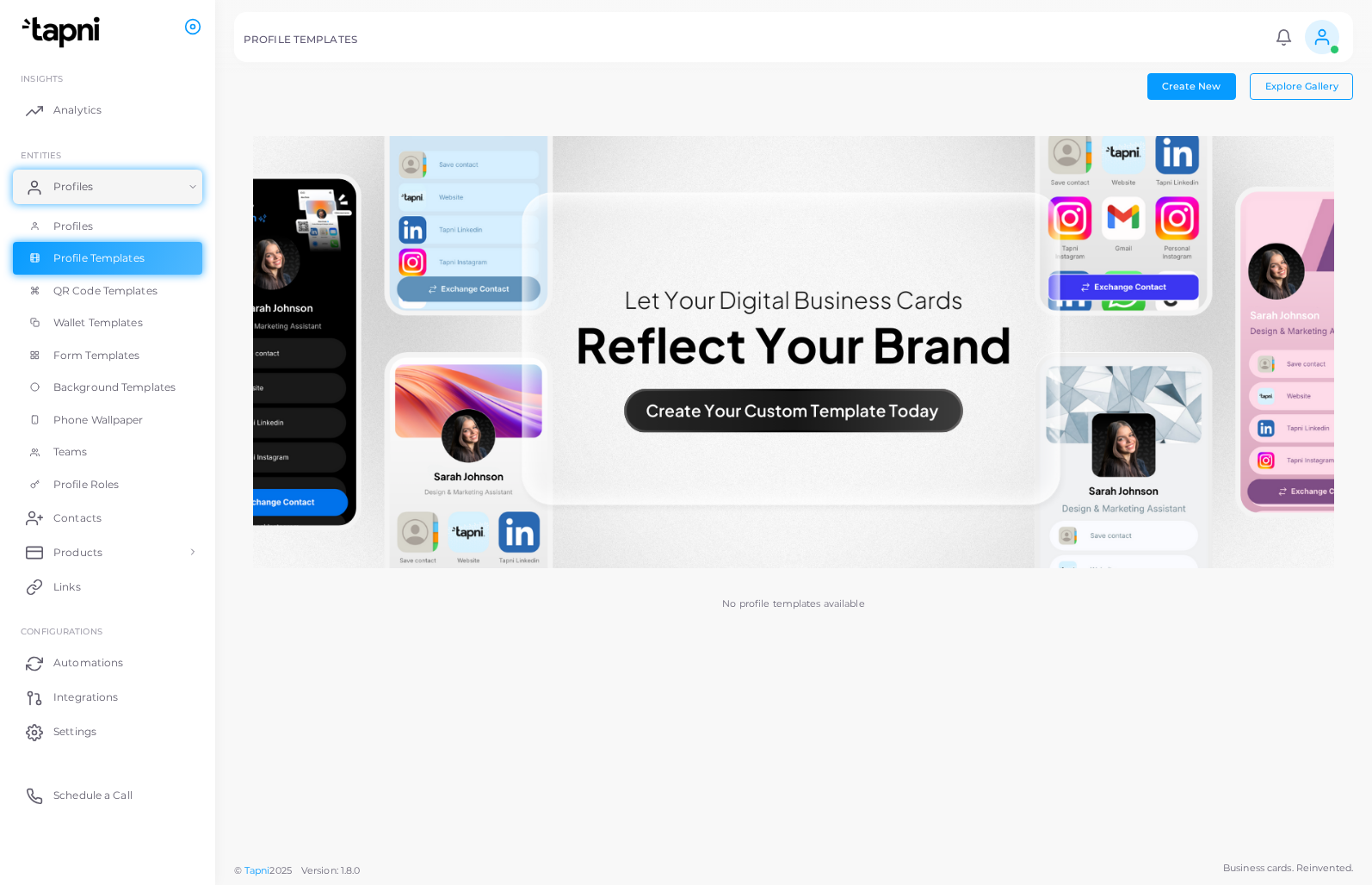 click at bounding box center (794, 352) 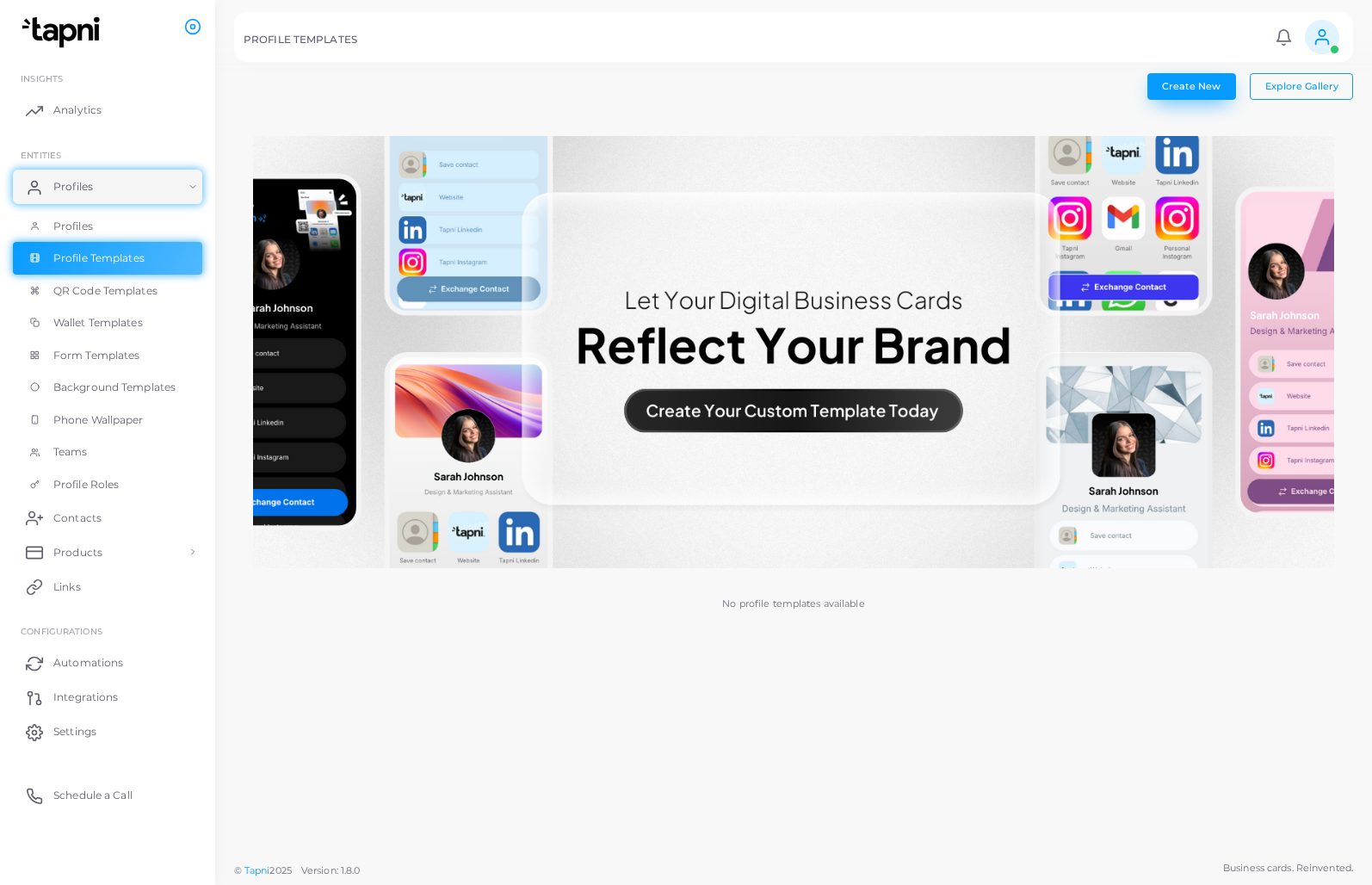 click on "Create New" at bounding box center (1191, 86) 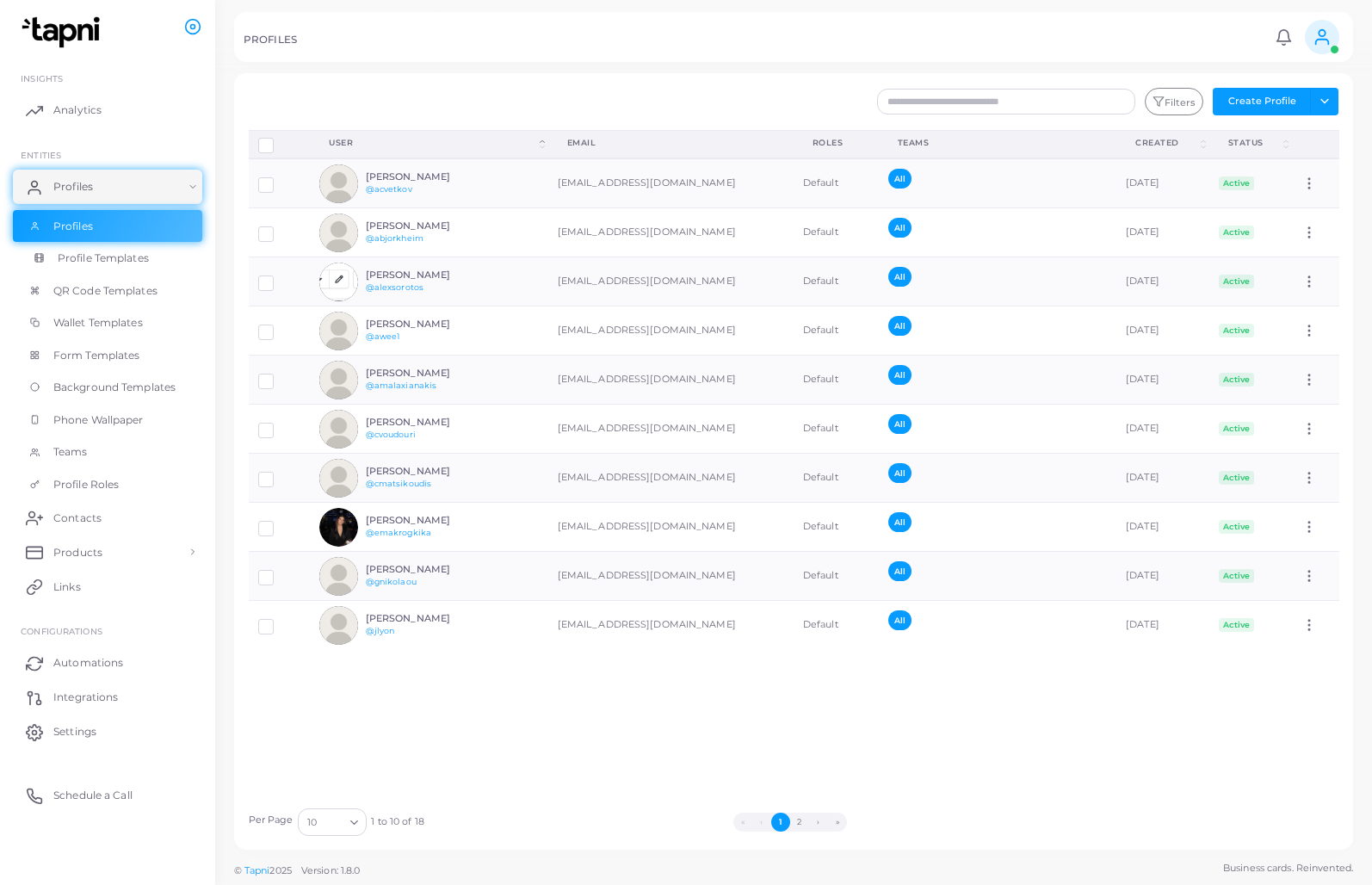 click on "Profile Templates" at bounding box center (103, 258) 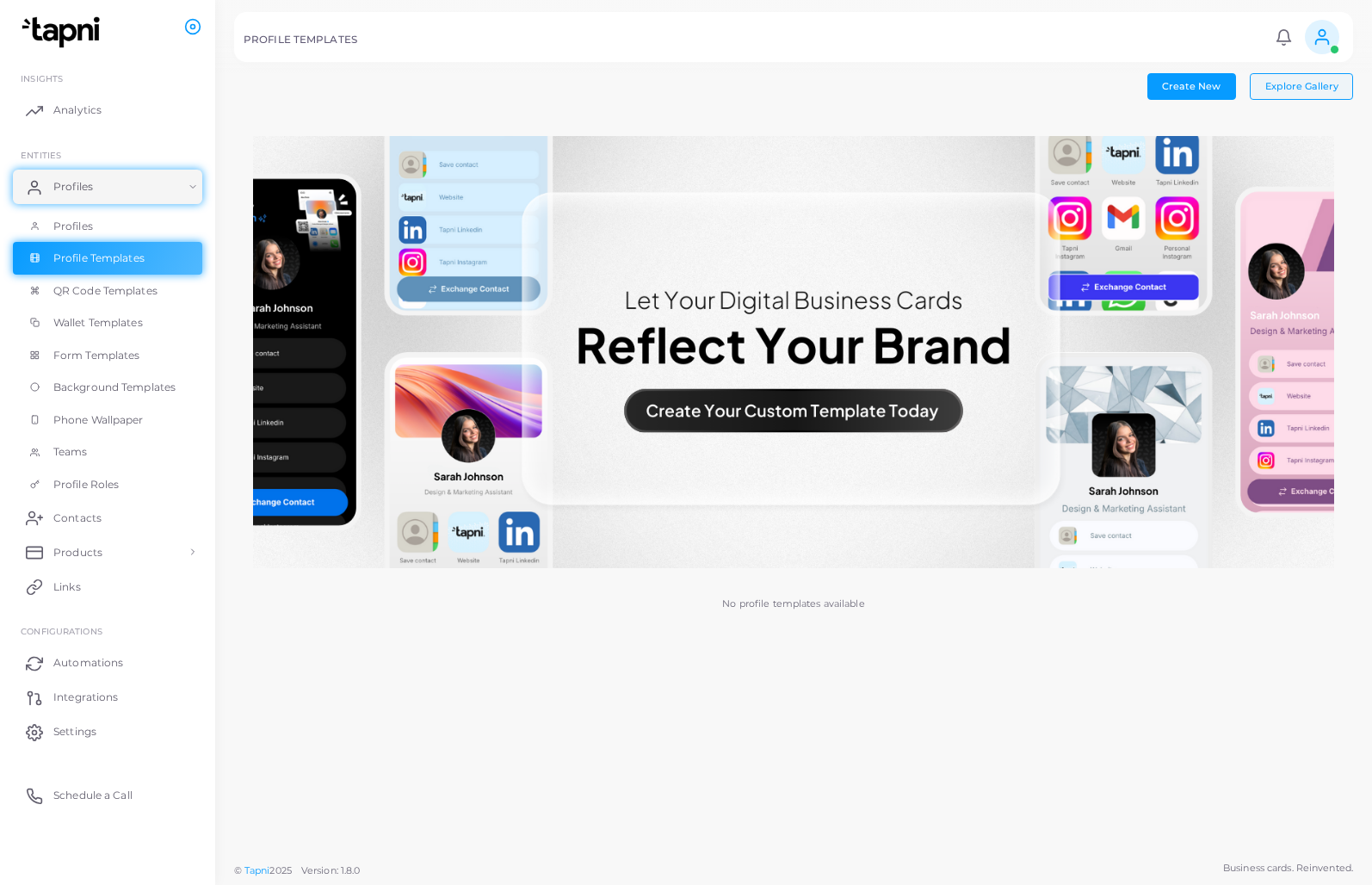 click on "Explore Gallery" at bounding box center [1301, 86] 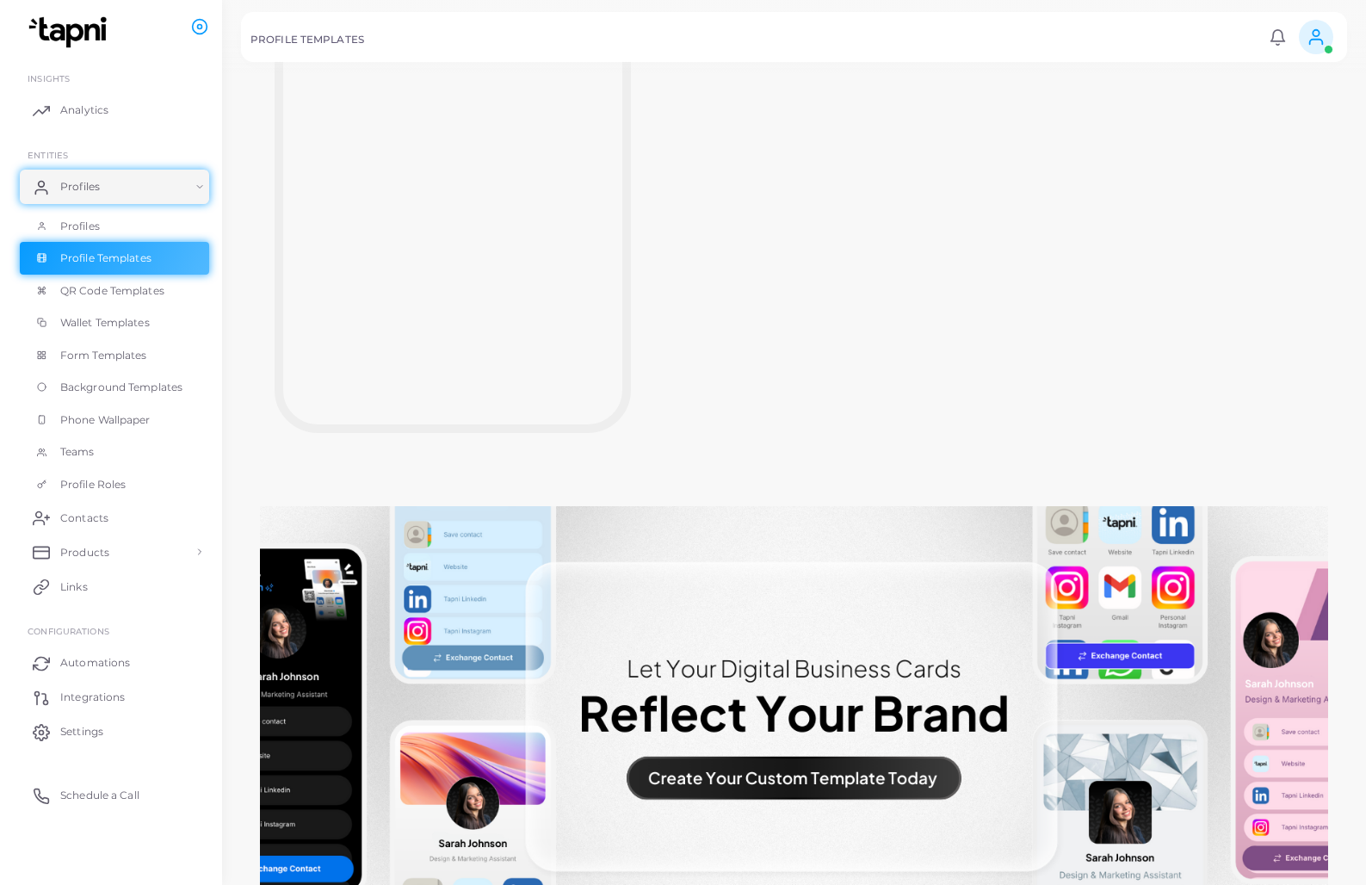 scroll, scrollTop: 0, scrollLeft: 0, axis: both 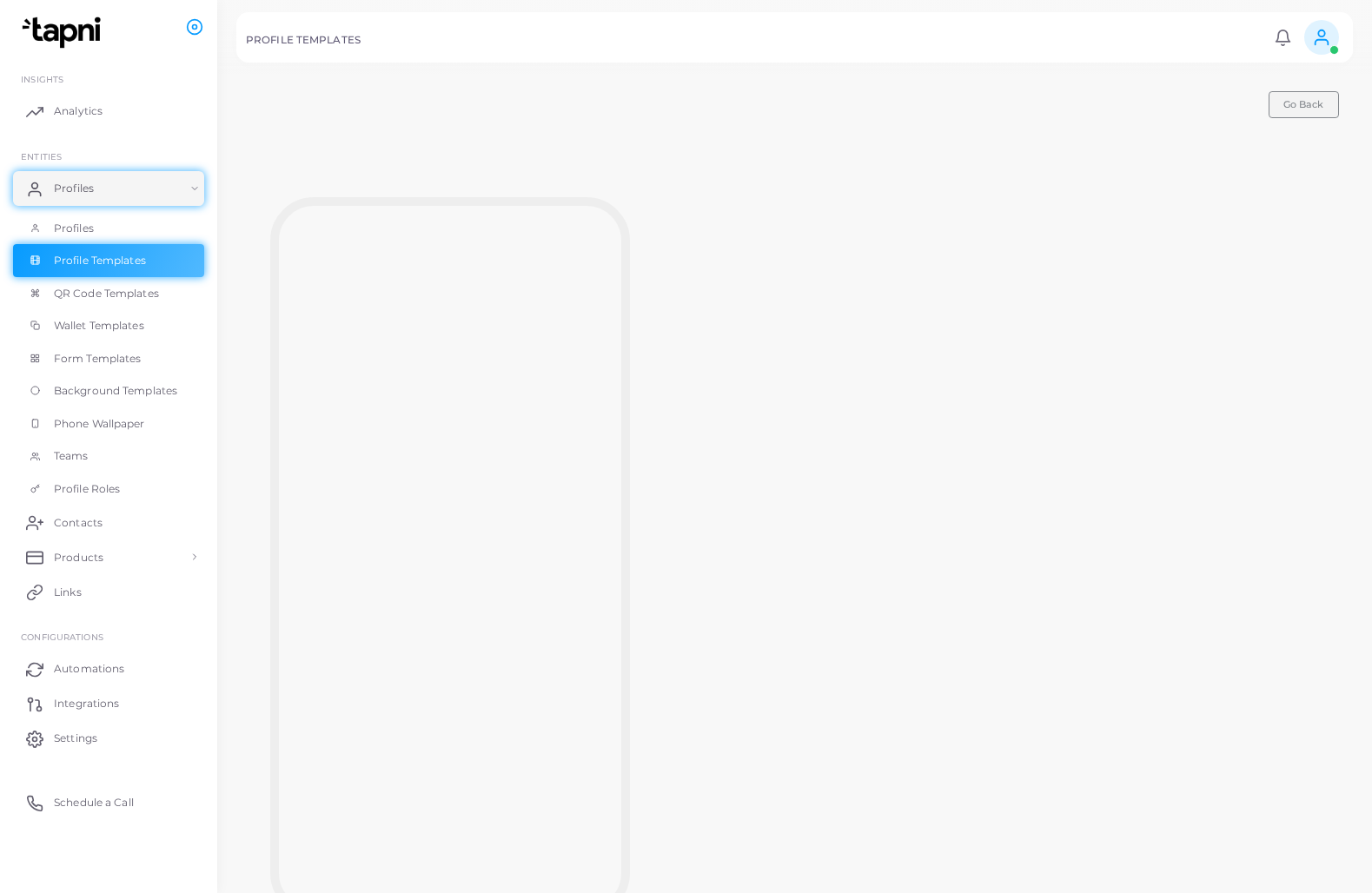 click on "Go Back" at bounding box center [1303, 104] 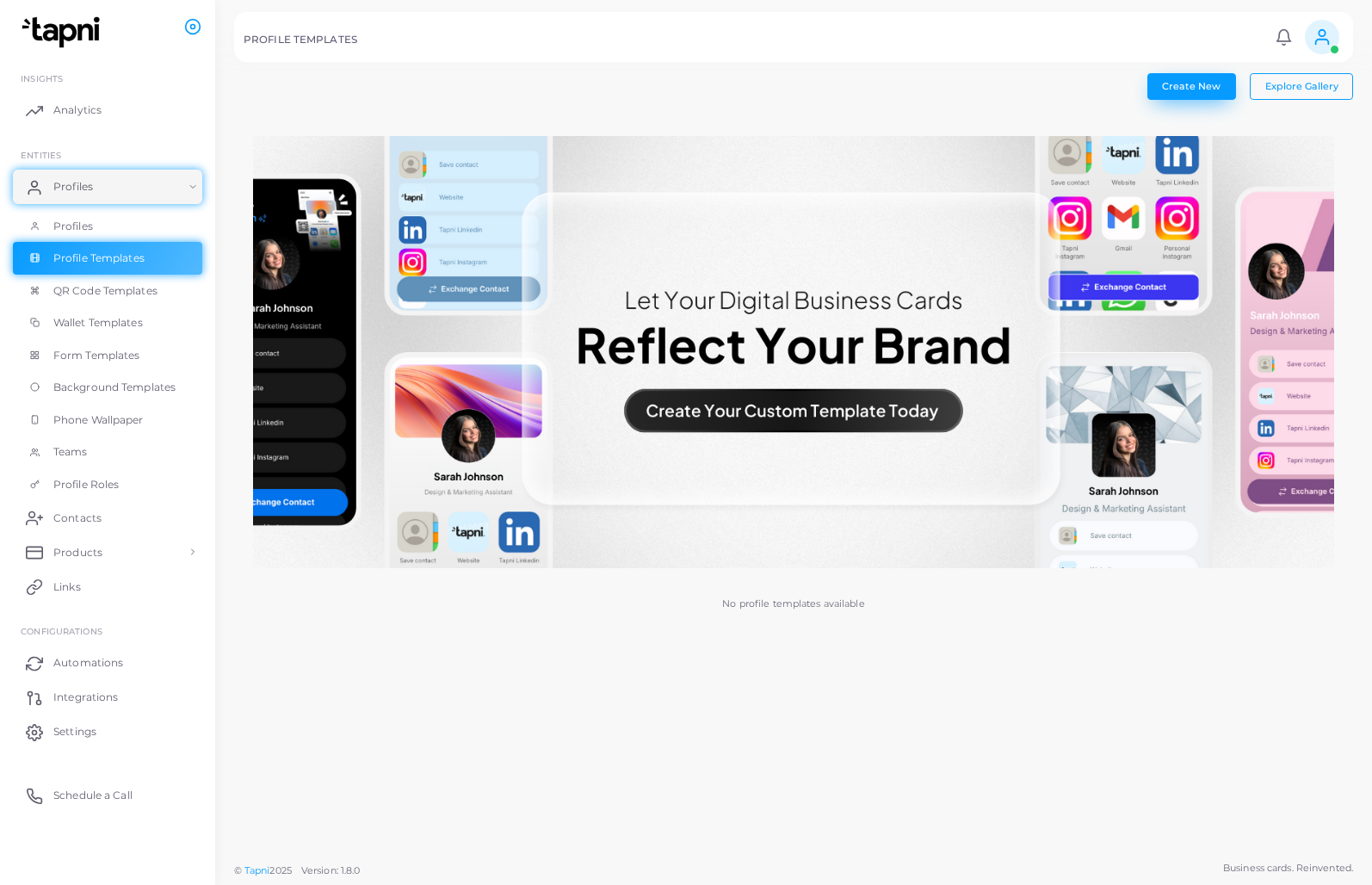 click on "Create New" at bounding box center (1191, 86) 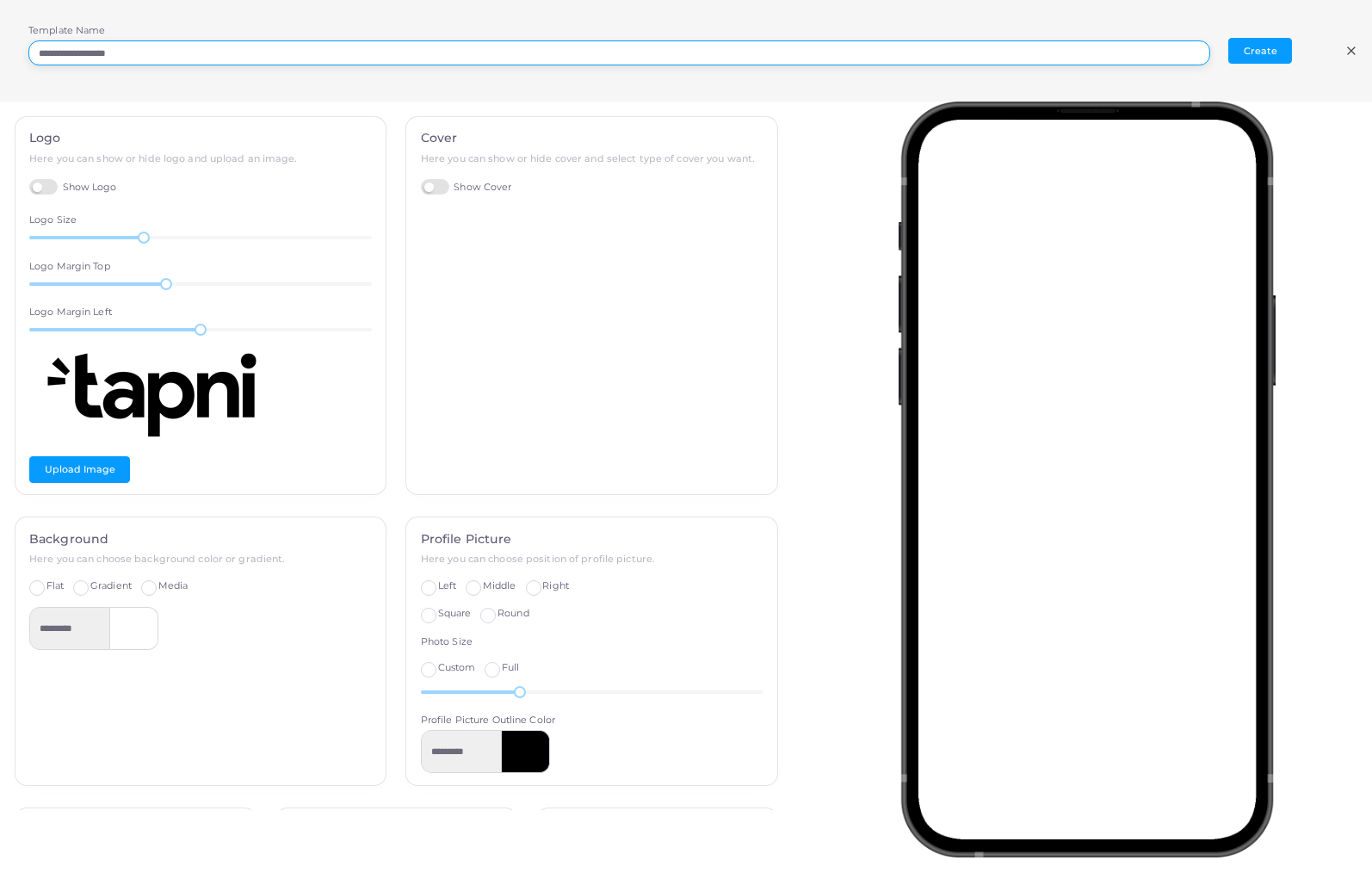 click on "**********" at bounding box center [619, 53] 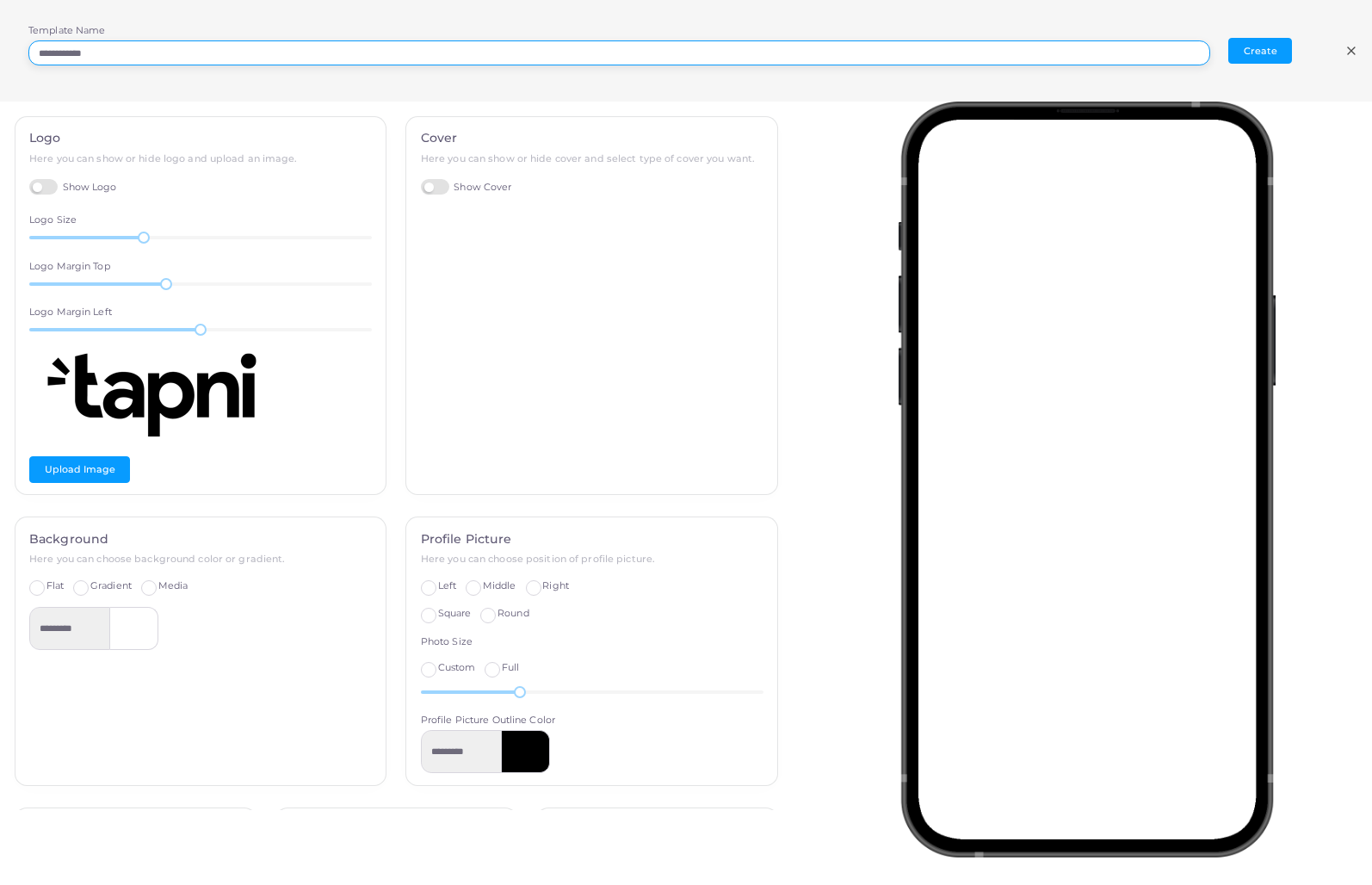 type on "**********" 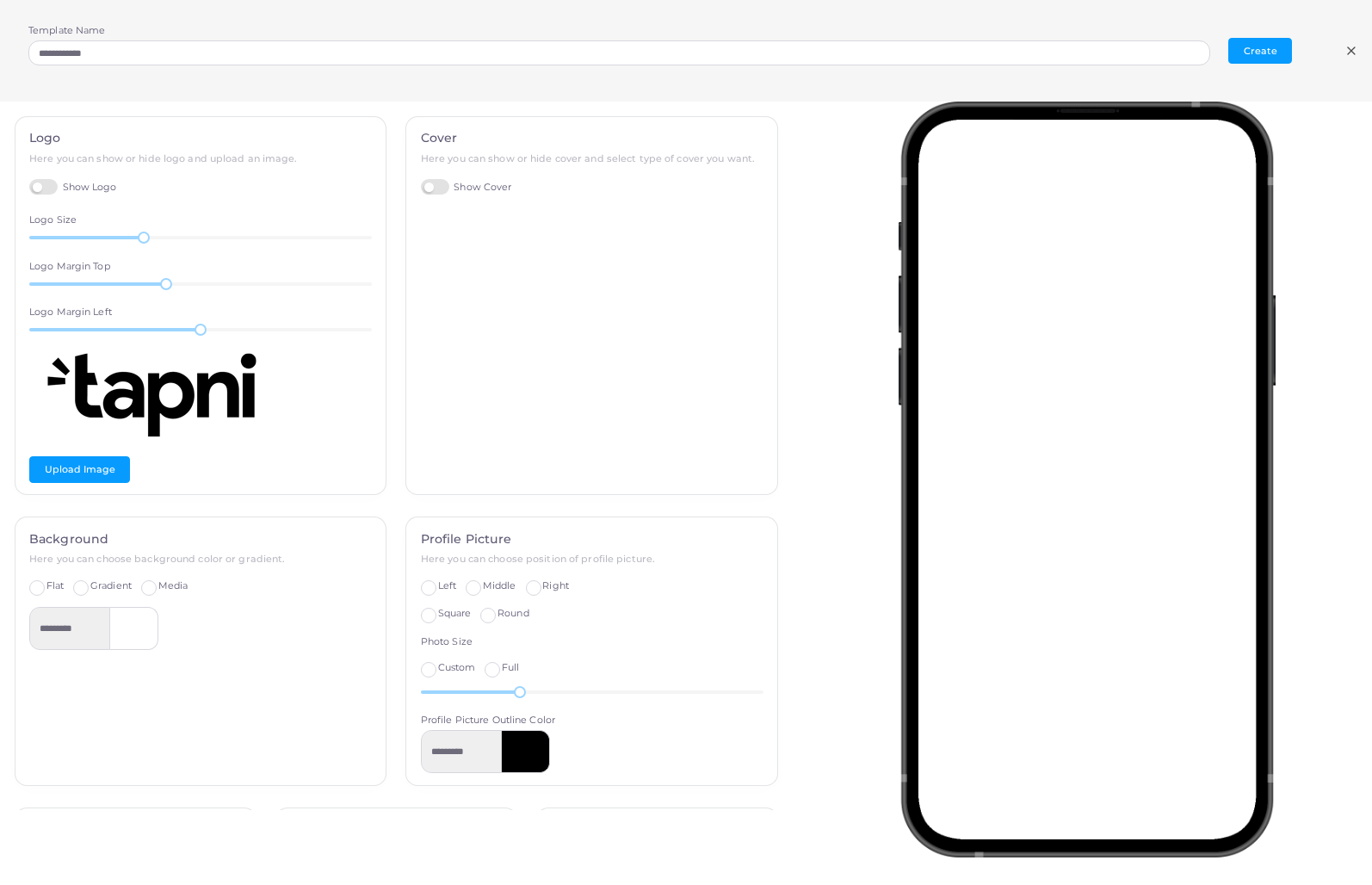click on "**********" at bounding box center (396, 455) 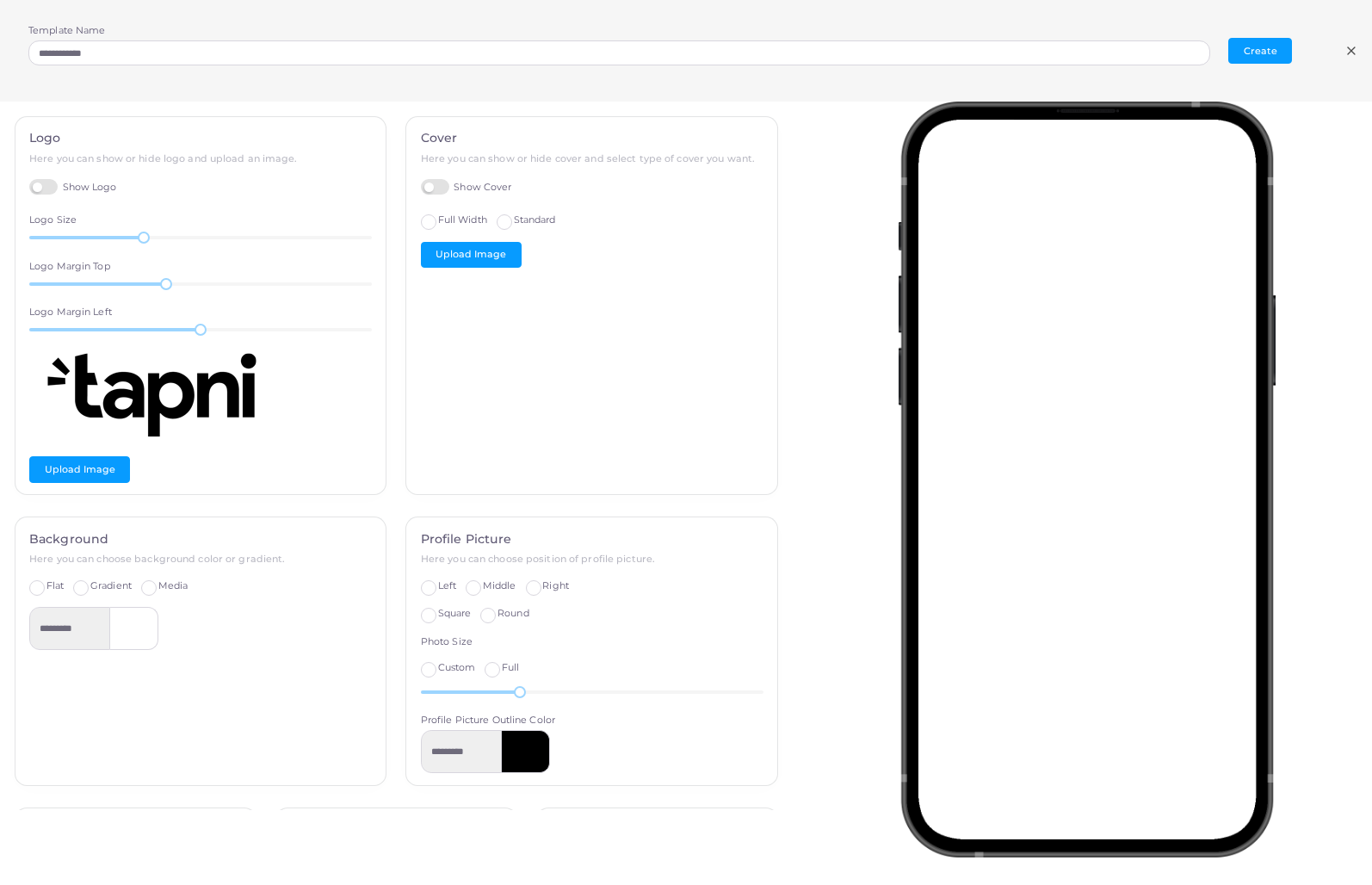 click on "Show Cover" at bounding box center [467, 187] 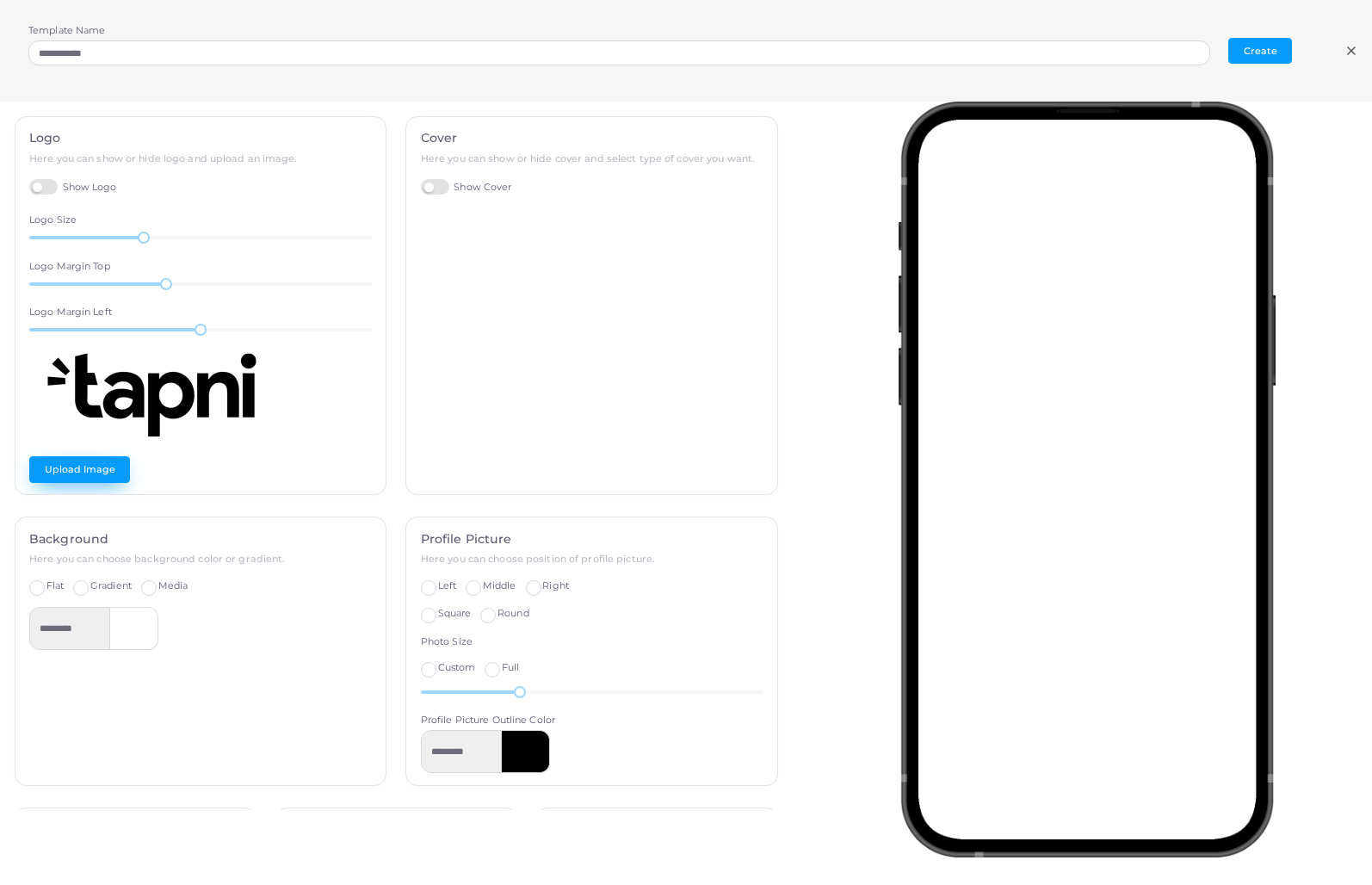 click on "Upload Image" at bounding box center [79, 469] 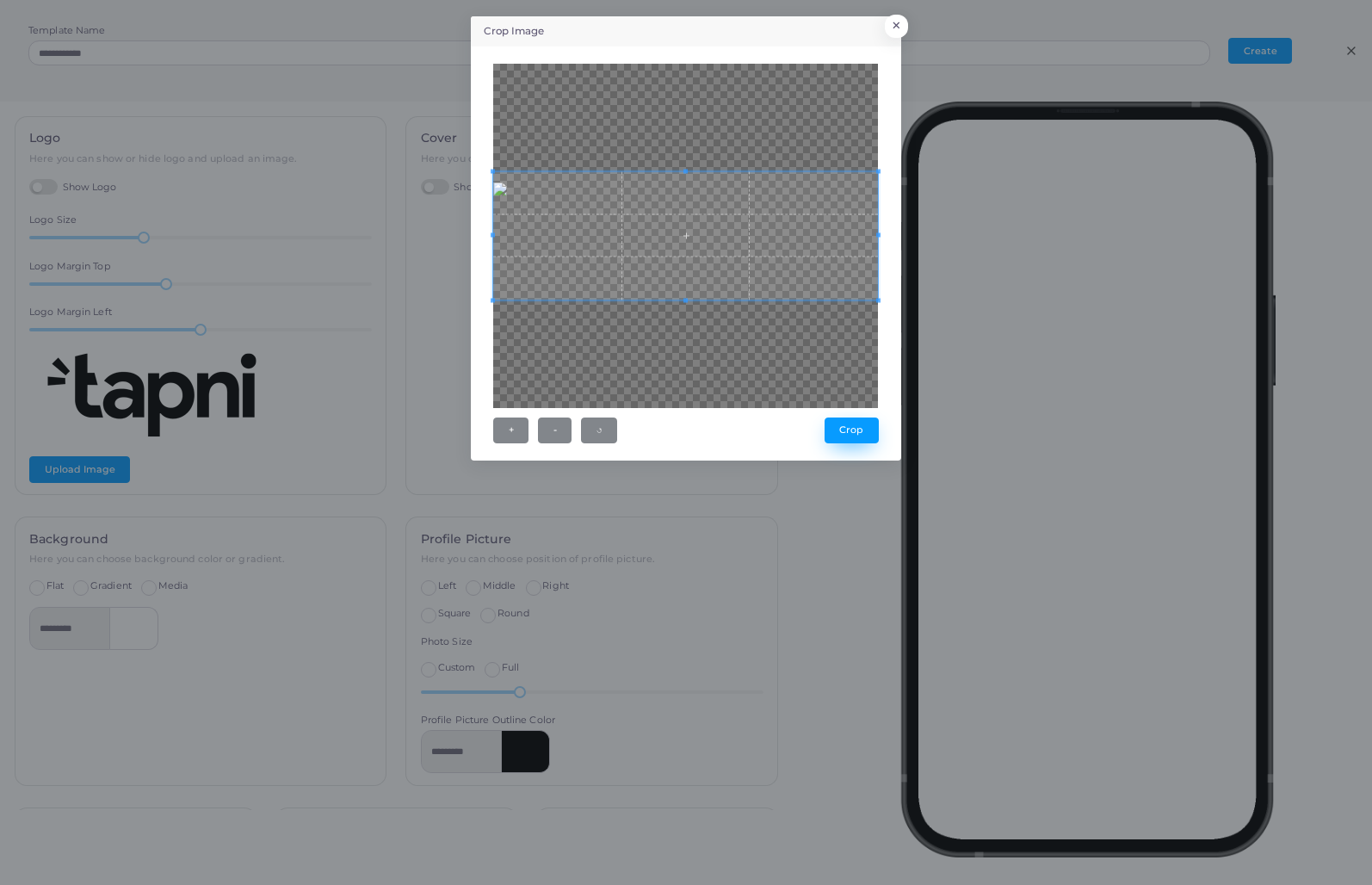 click on "Crop" at bounding box center [851, 430] 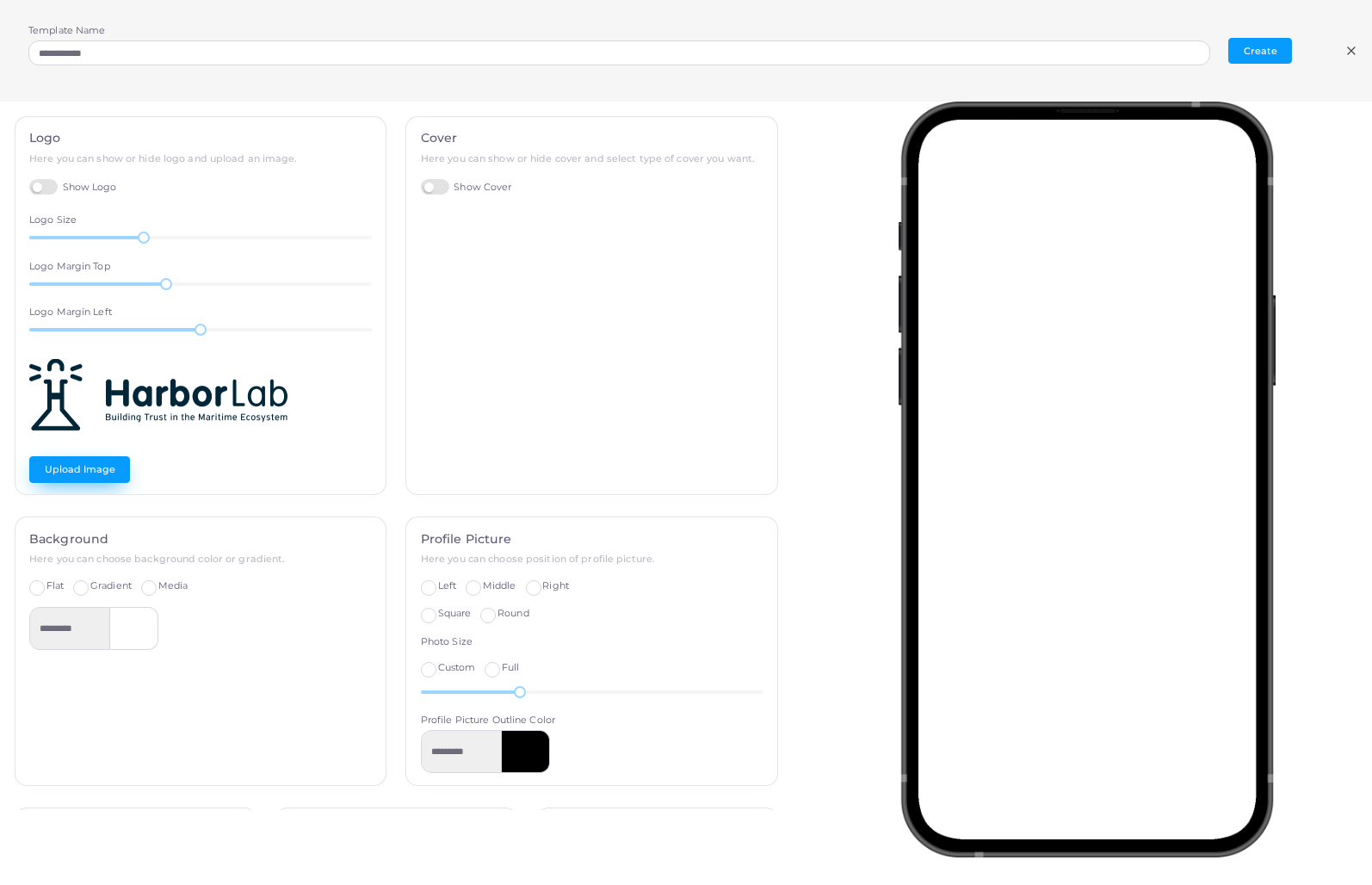 click on "Upload Image" at bounding box center [79, 469] 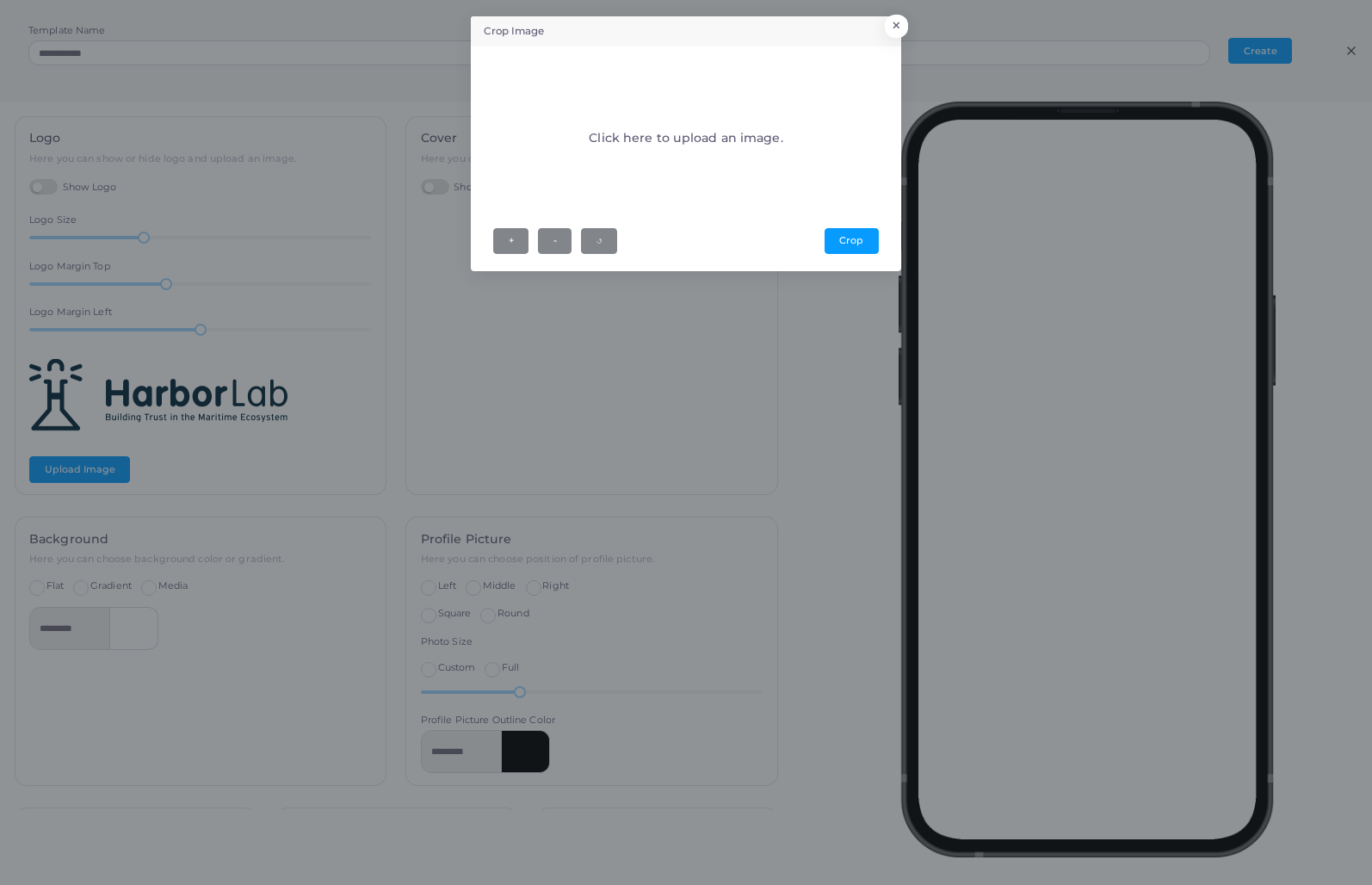 click on "×" at bounding box center [896, 26] 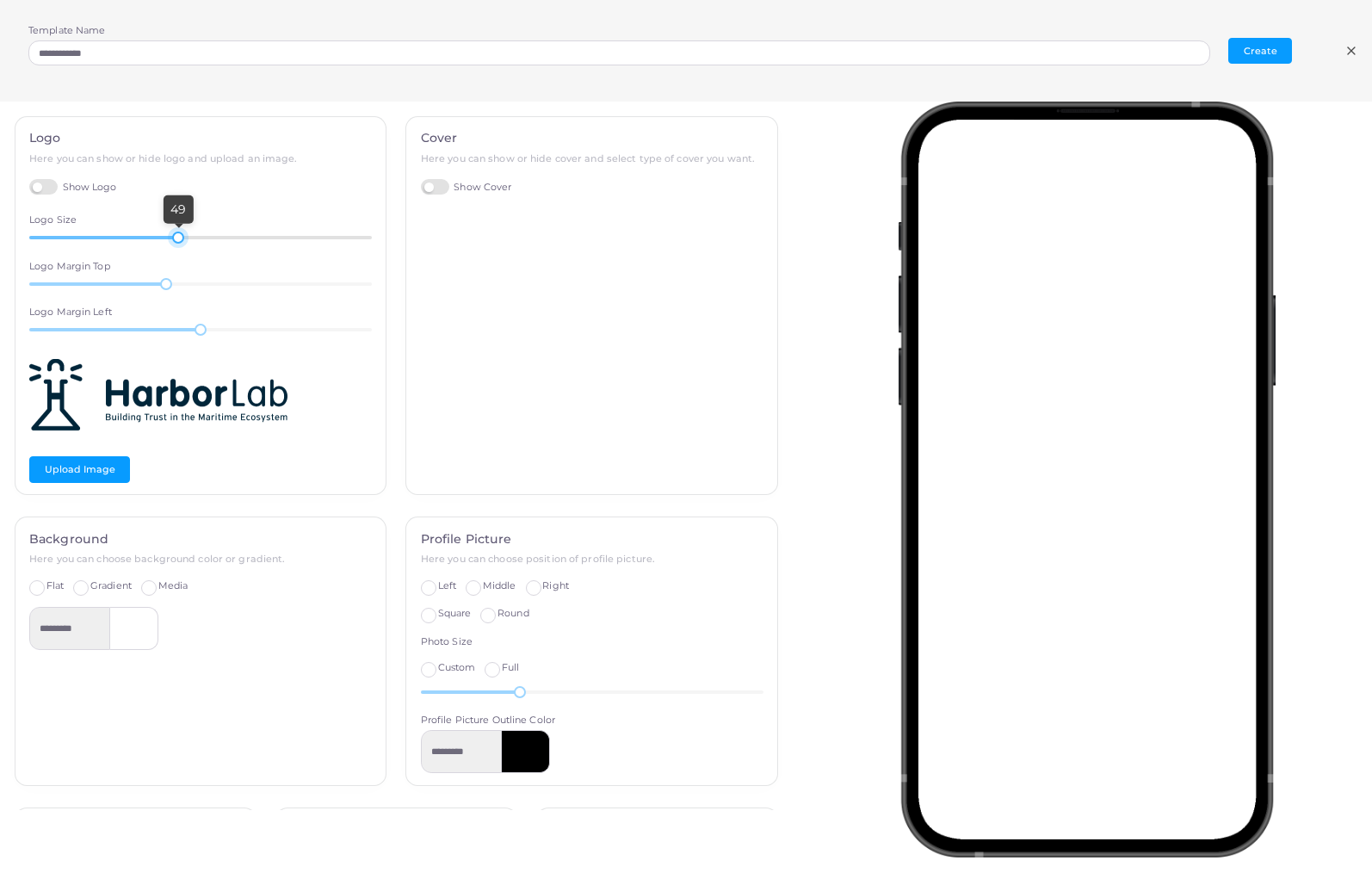 drag, startPoint x: 139, startPoint y: 238, endPoint x: 175, endPoint y: 240, distance: 36.055513 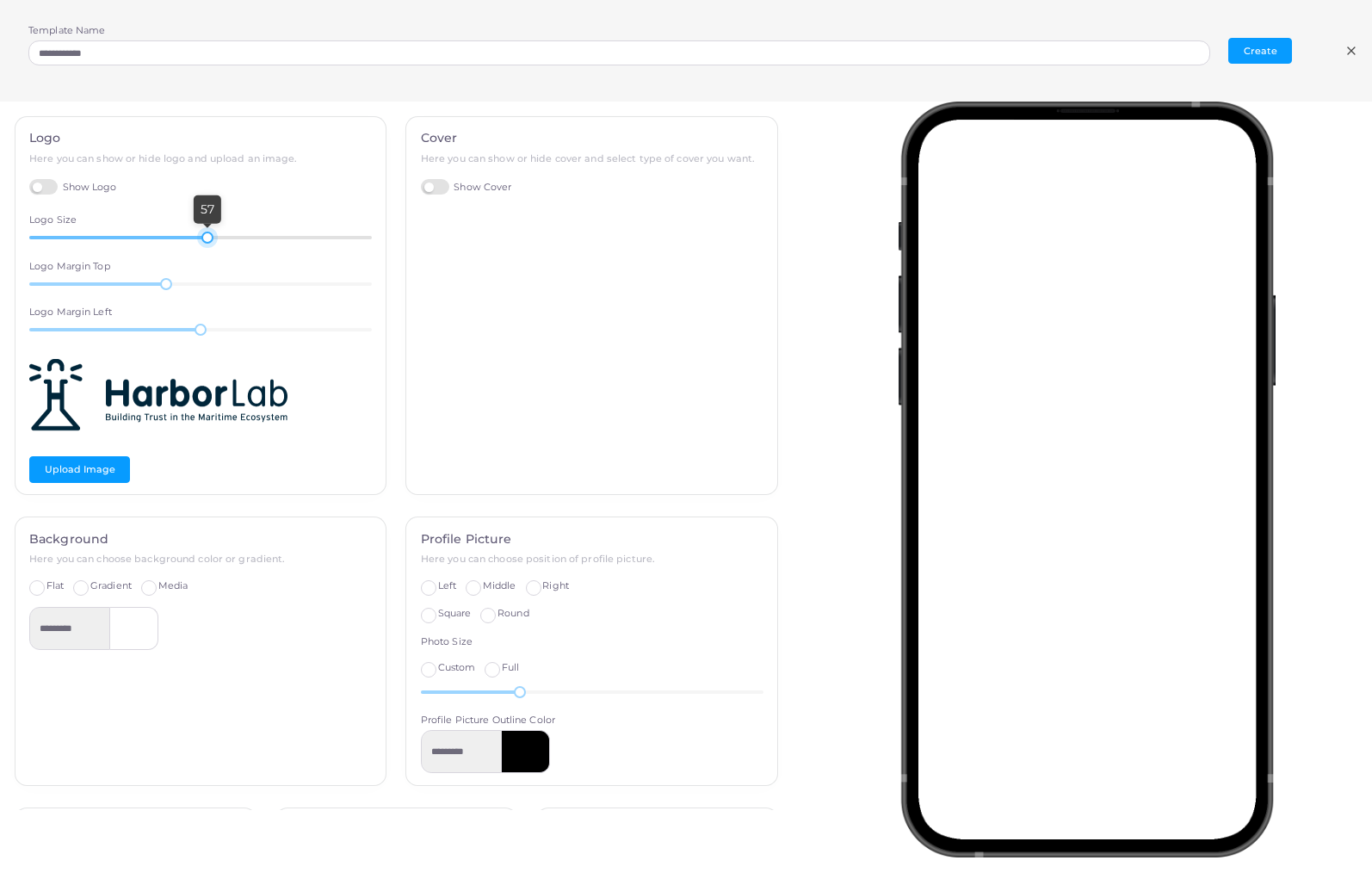 drag, startPoint x: 181, startPoint y: 239, endPoint x: 221, endPoint y: 240, distance: 40.012498 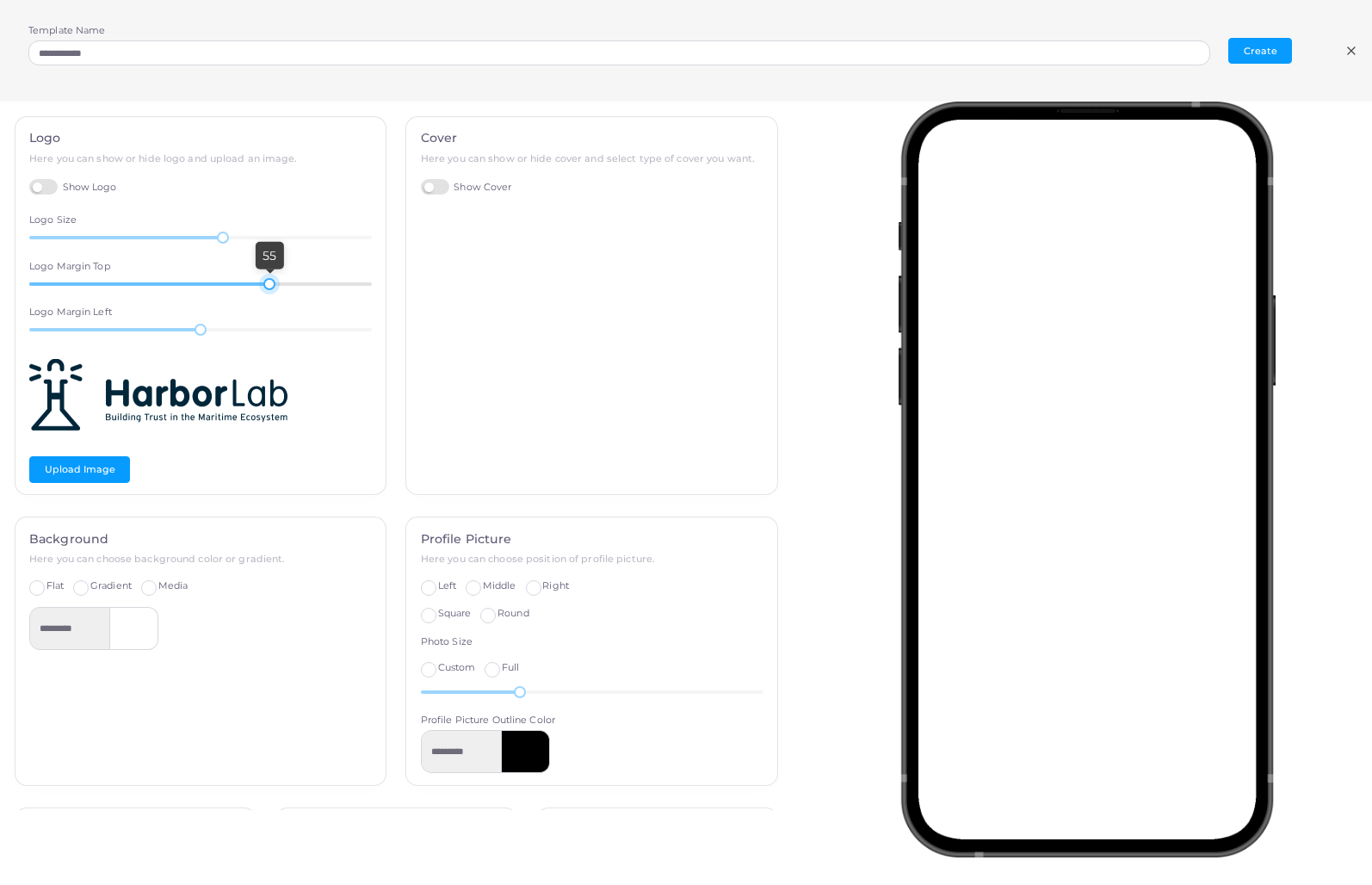 drag, startPoint x: 163, startPoint y: 282, endPoint x: 265, endPoint y: 282, distance: 102 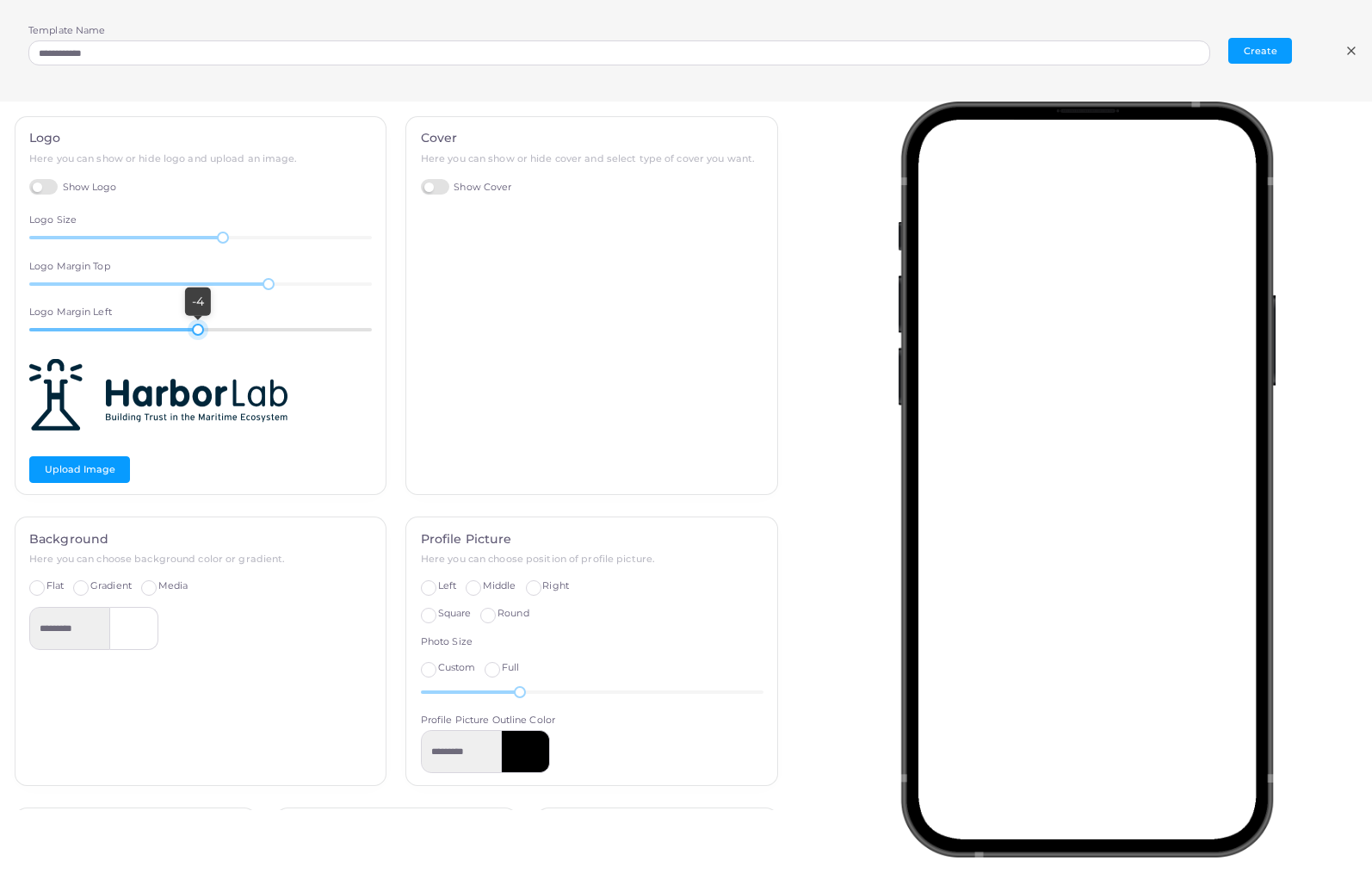 click at bounding box center (198, 330) 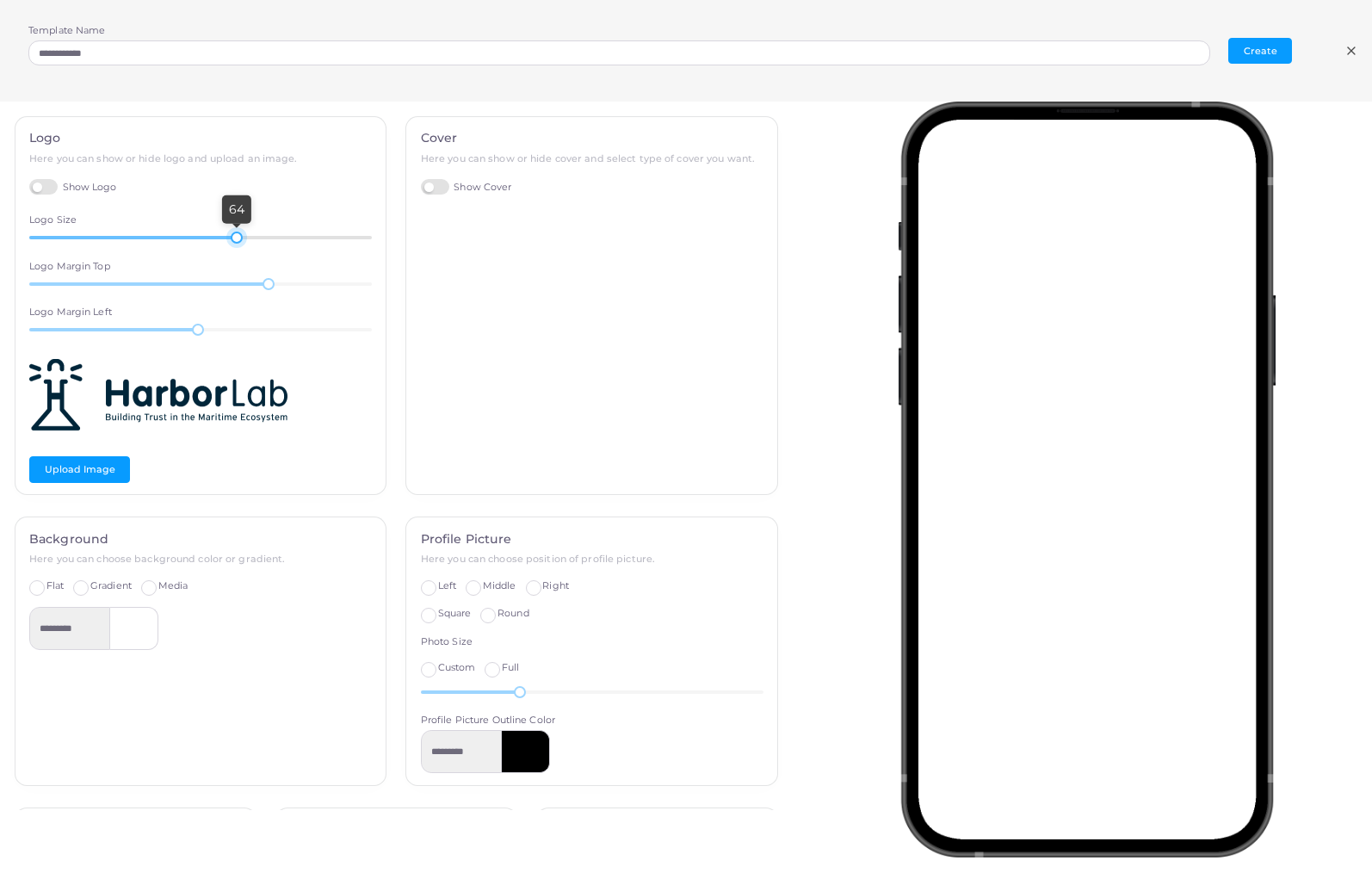 drag, startPoint x: 220, startPoint y: 232, endPoint x: 232, endPoint y: 238, distance: 13.416408 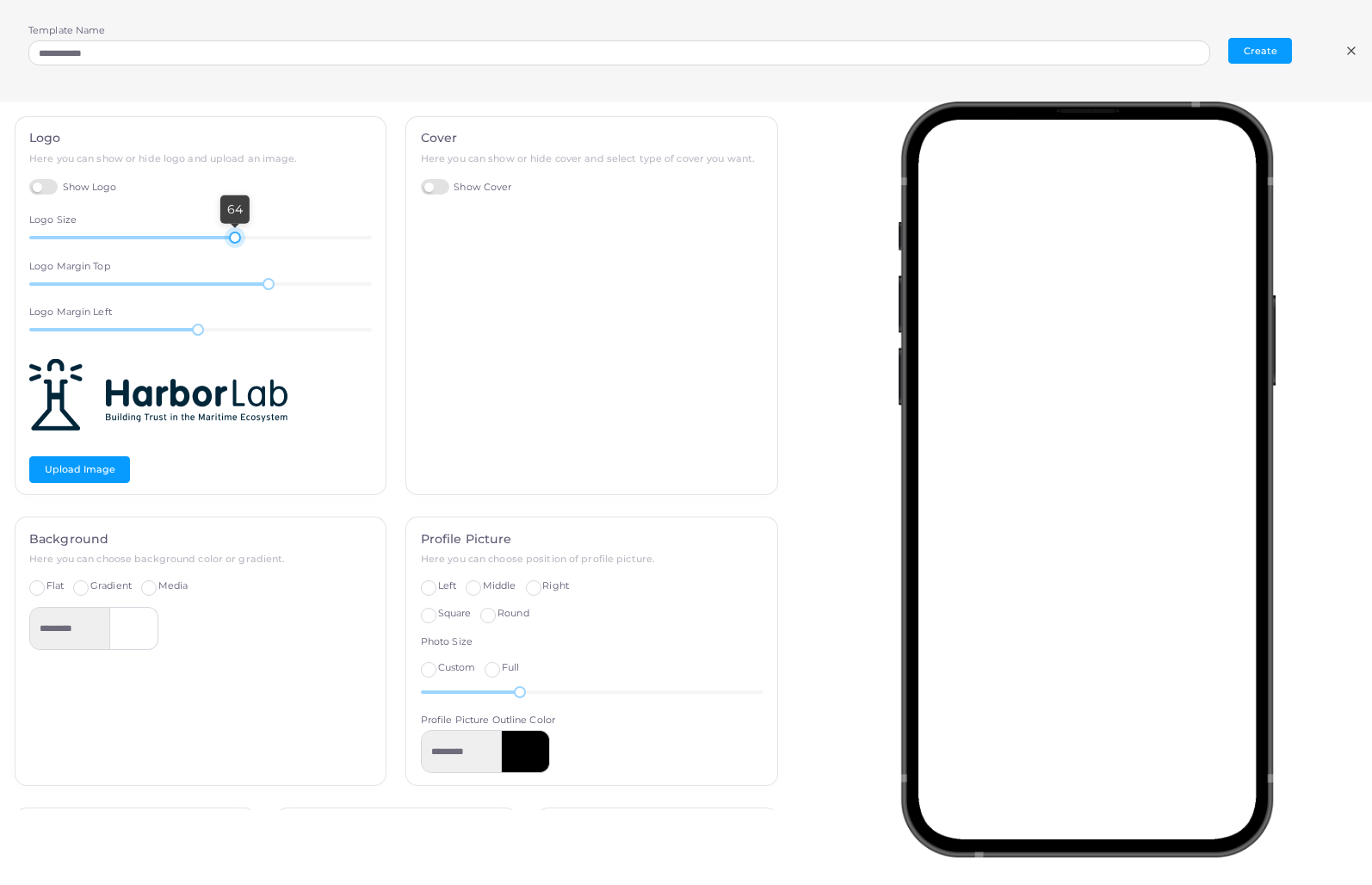 click on "Gradient" at bounding box center [111, 586] 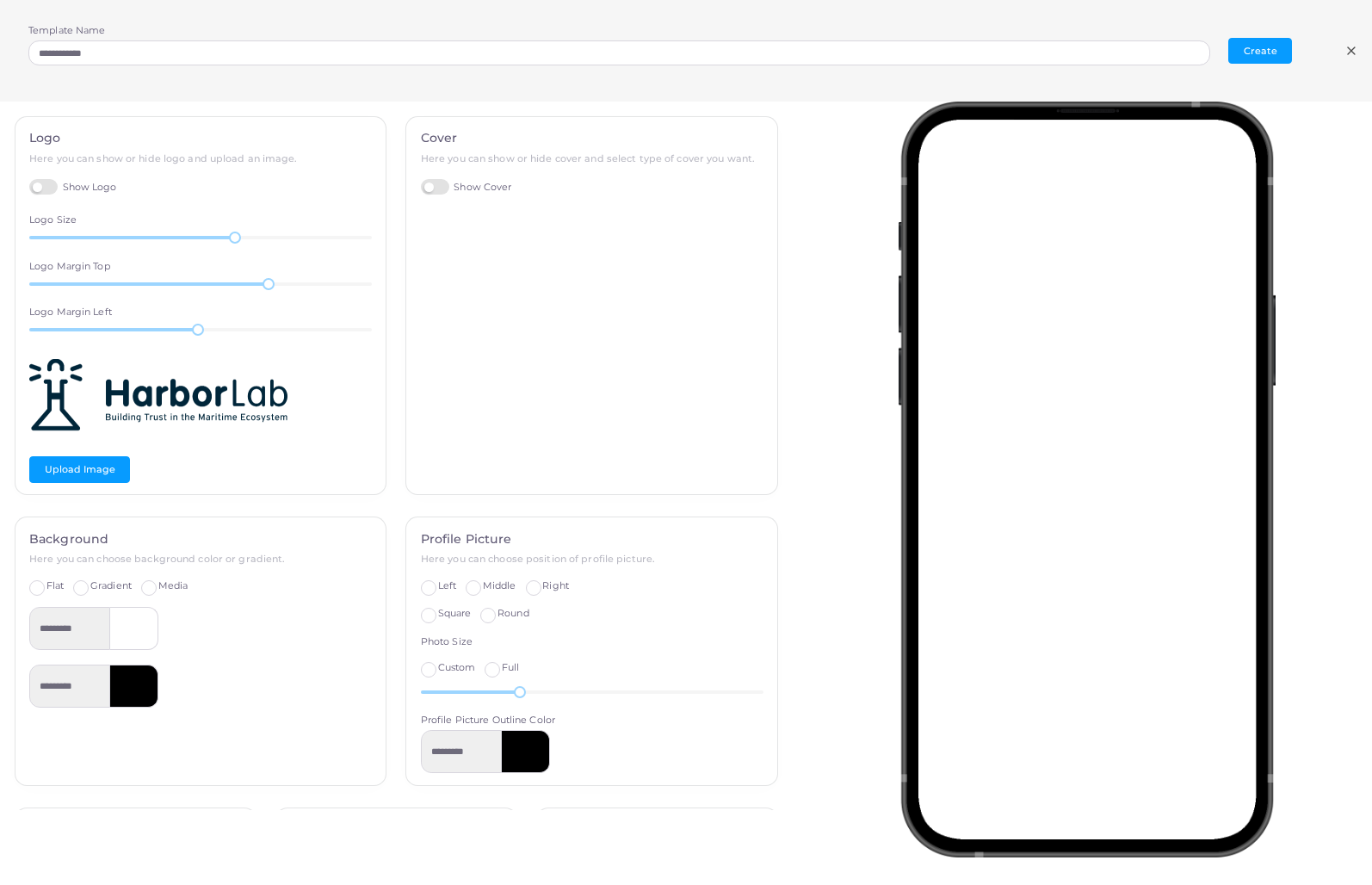 click on "Media" at bounding box center (173, 586) 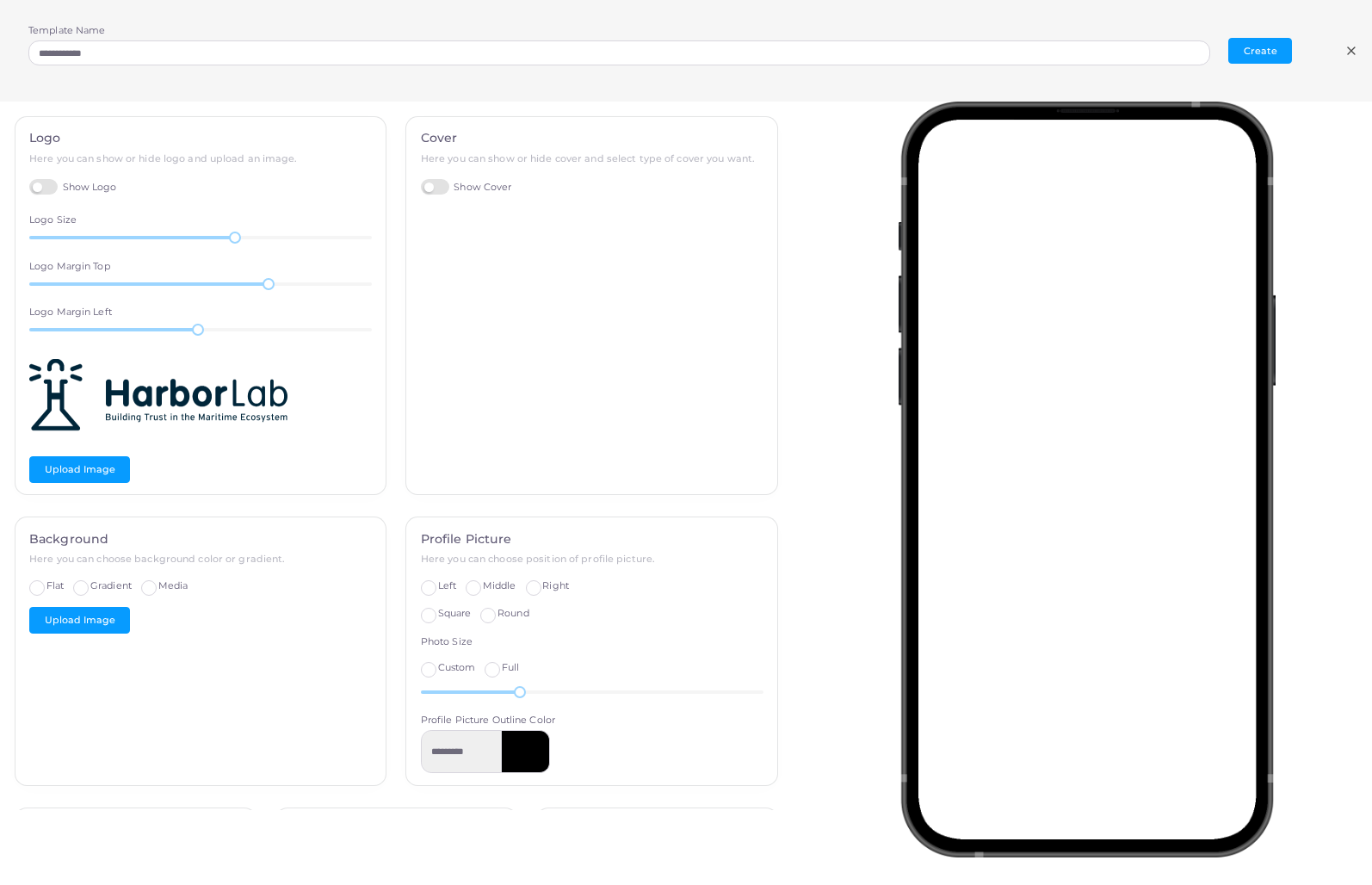 click on "Gradient" at bounding box center [111, 585] 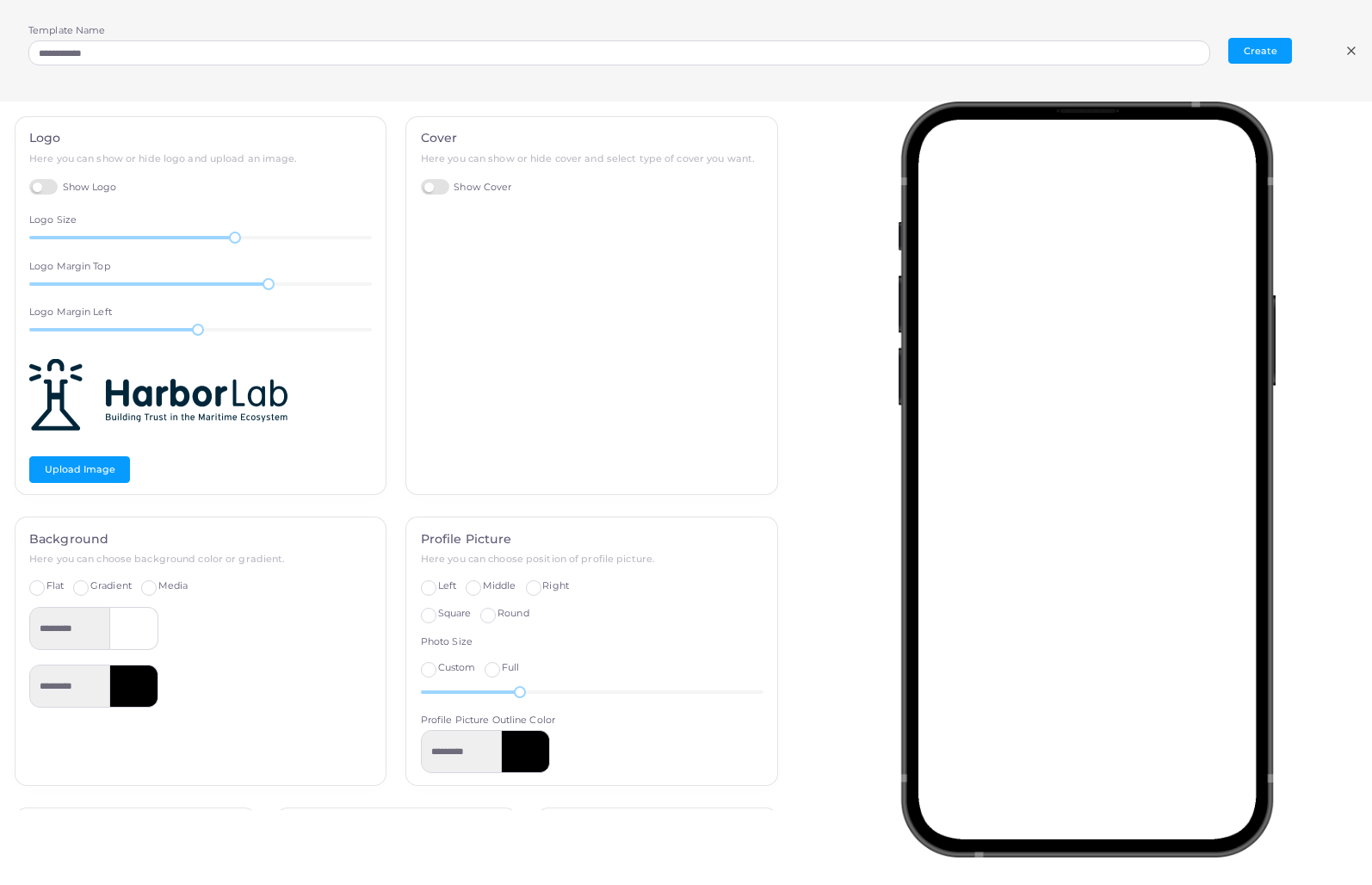 click on "Media" at bounding box center [173, 586] 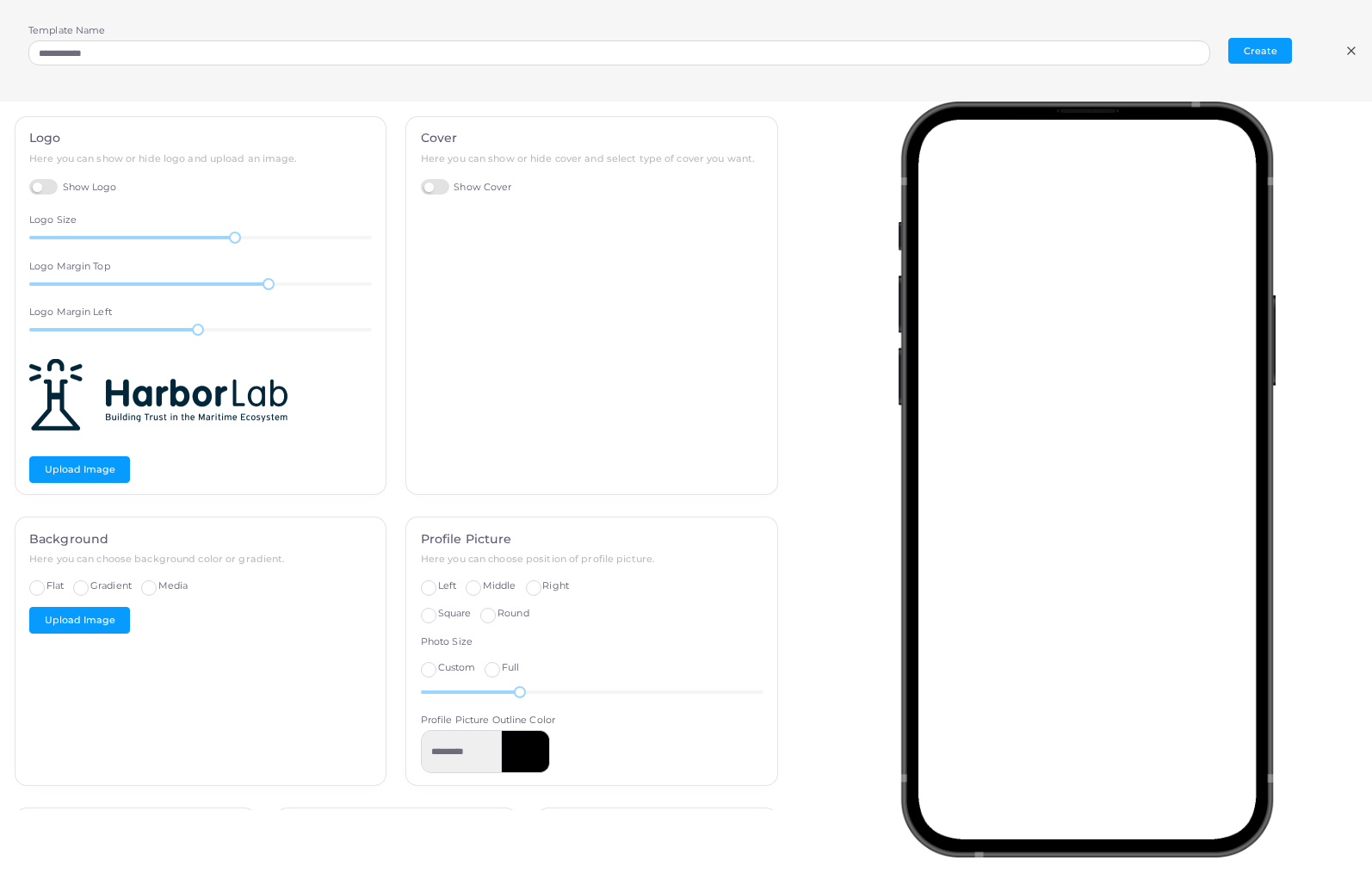 click on "Flat" at bounding box center [55, 586] 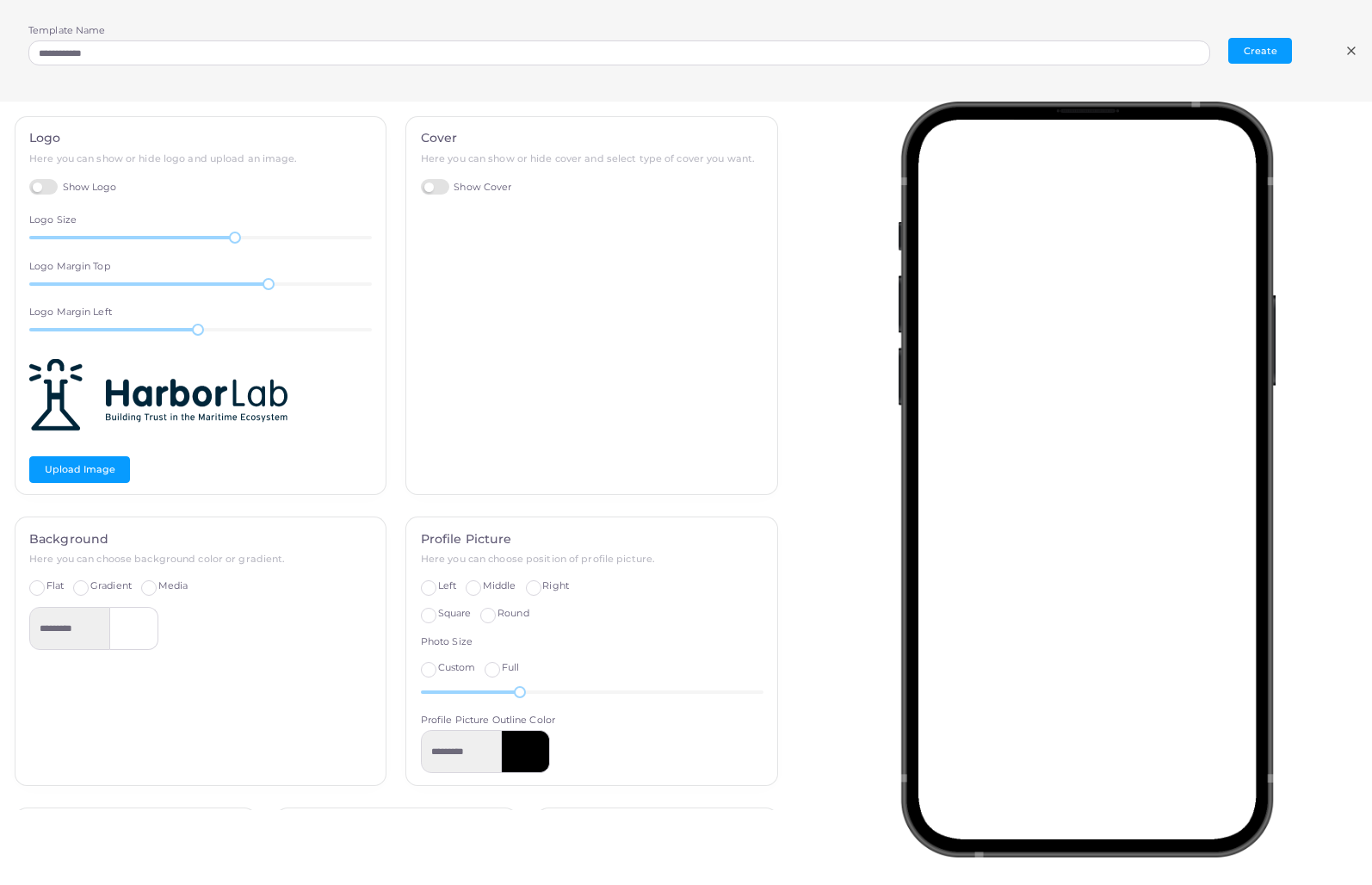 click on "Show Cover" at bounding box center (467, 187) 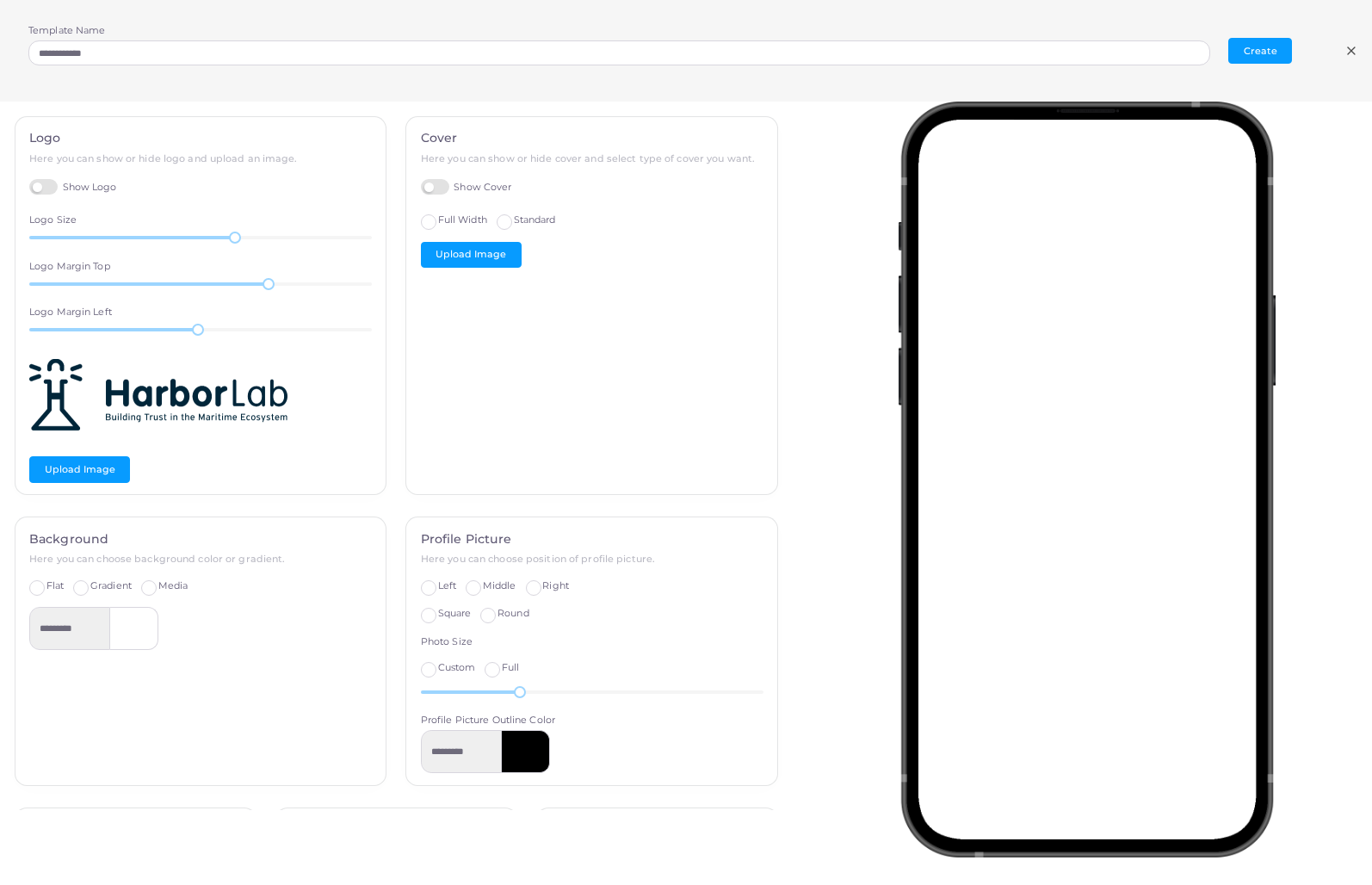 click on "Show Cover" at bounding box center (467, 187) 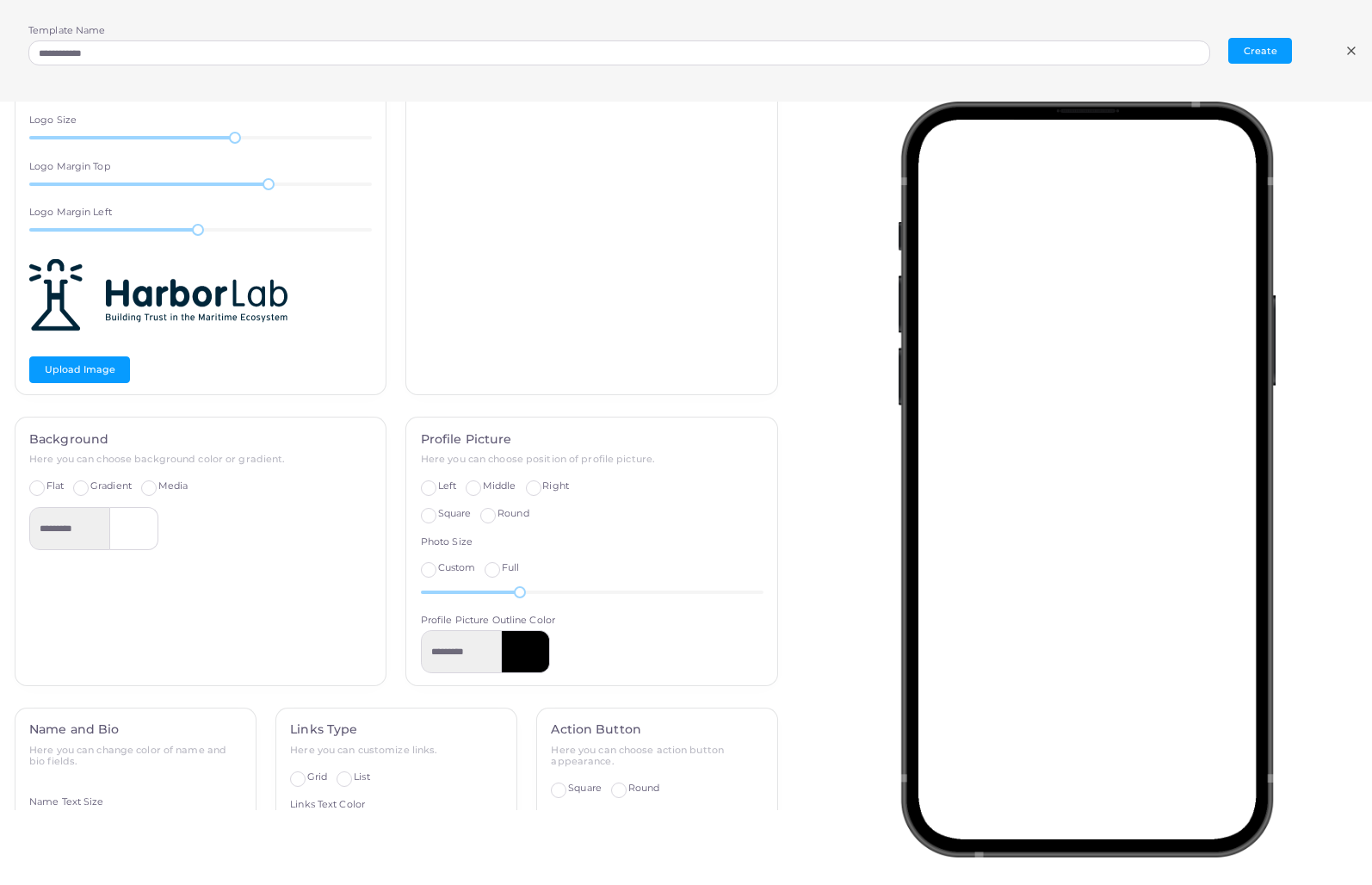 scroll, scrollTop: 196, scrollLeft: 0, axis: vertical 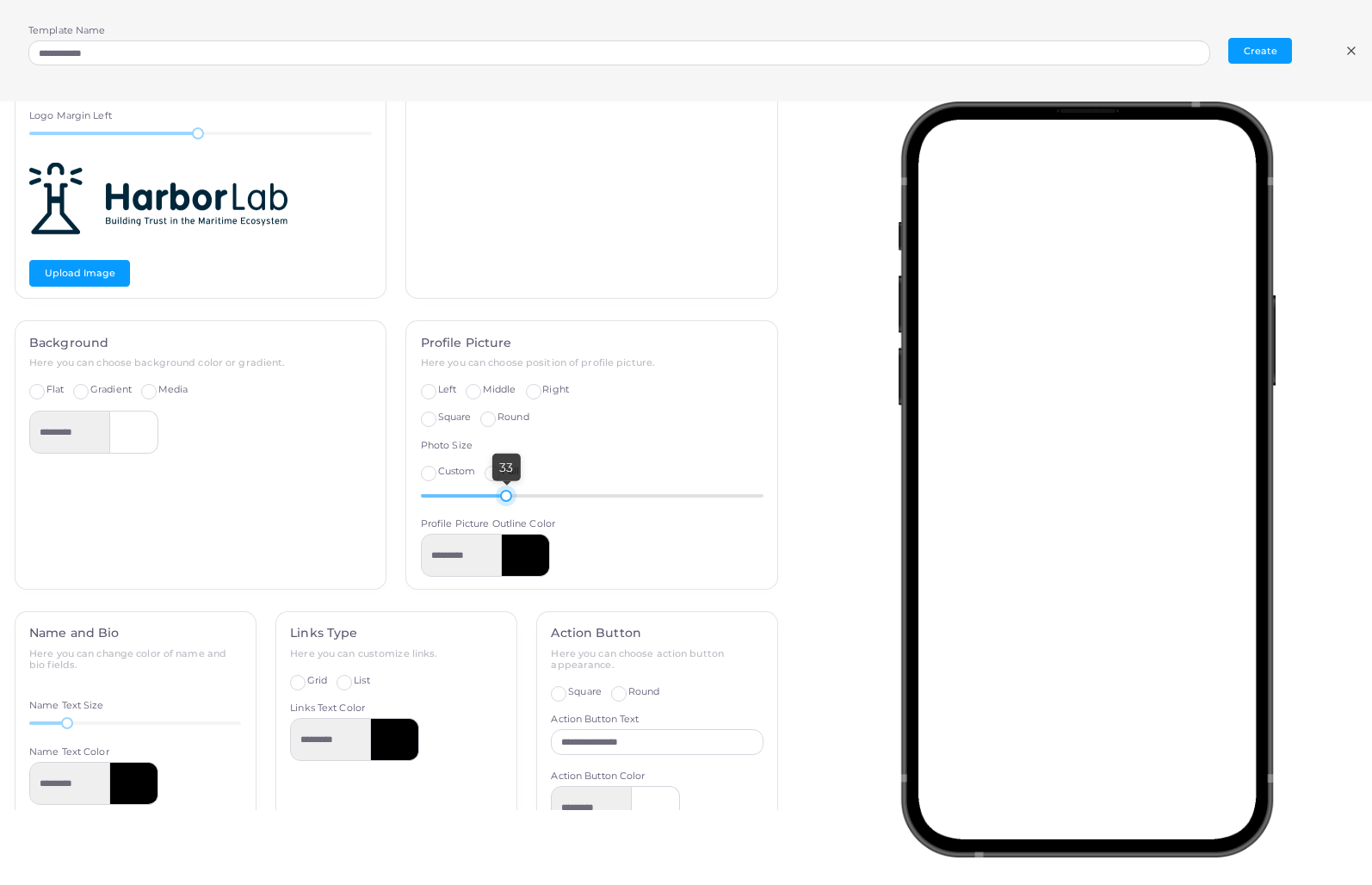 drag, startPoint x: 514, startPoint y: 489, endPoint x: 498, endPoint y: 484, distance: 16.763055 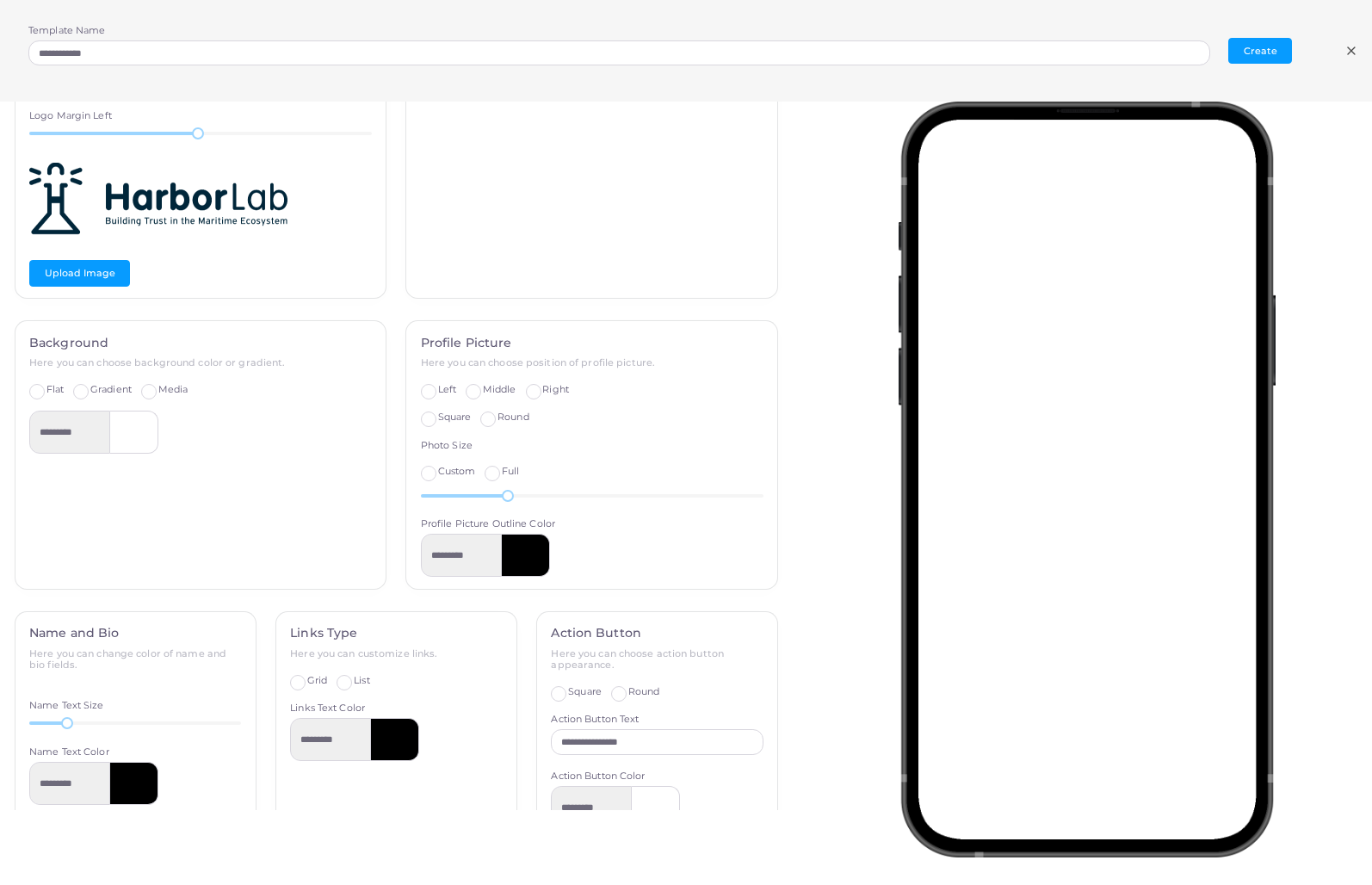 click on "Right" at bounding box center (555, 390) 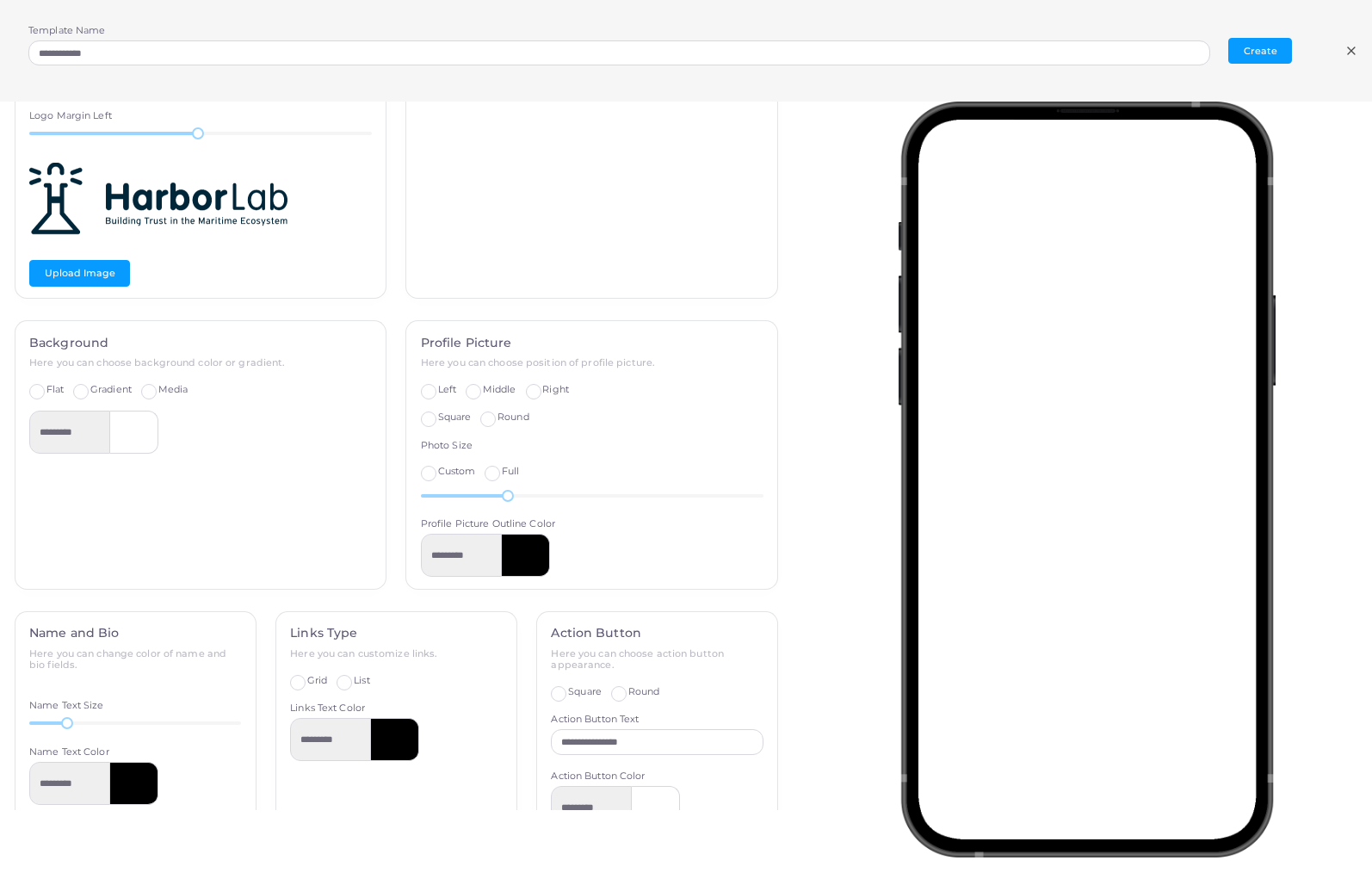 click on "Left" at bounding box center (447, 390) 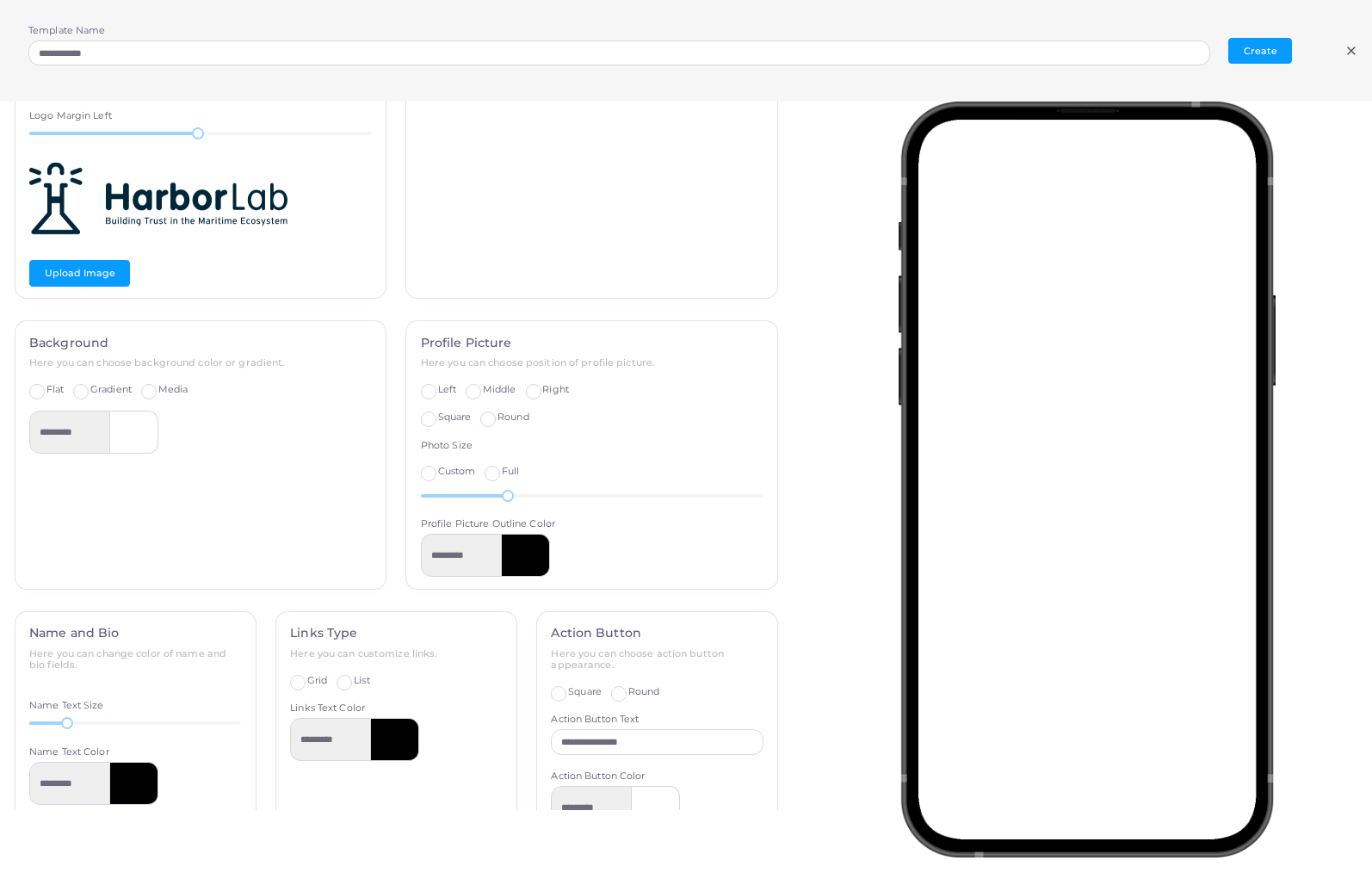 click on "Middle" at bounding box center [499, 390] 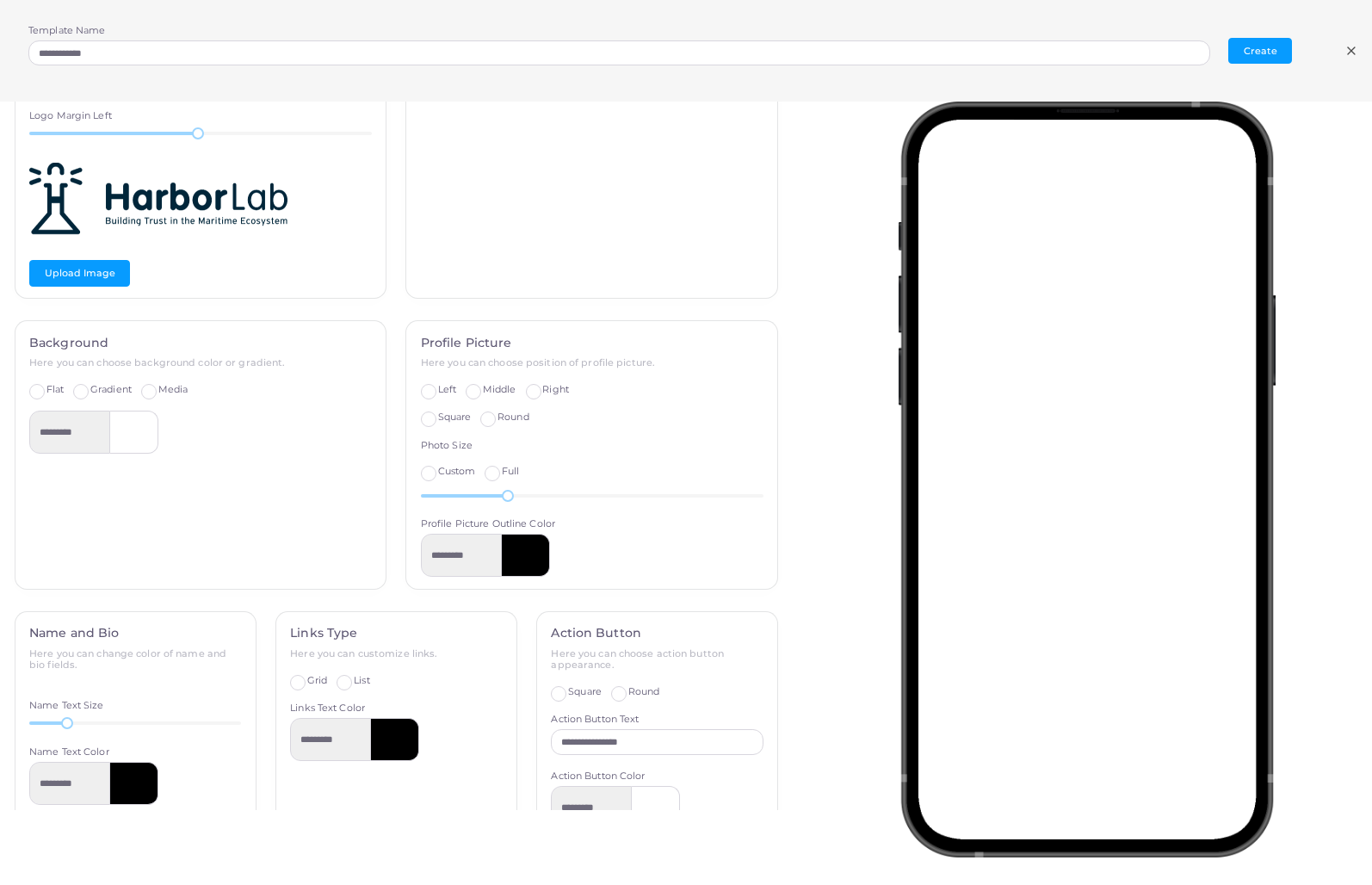click on "Full" at bounding box center (510, 472) 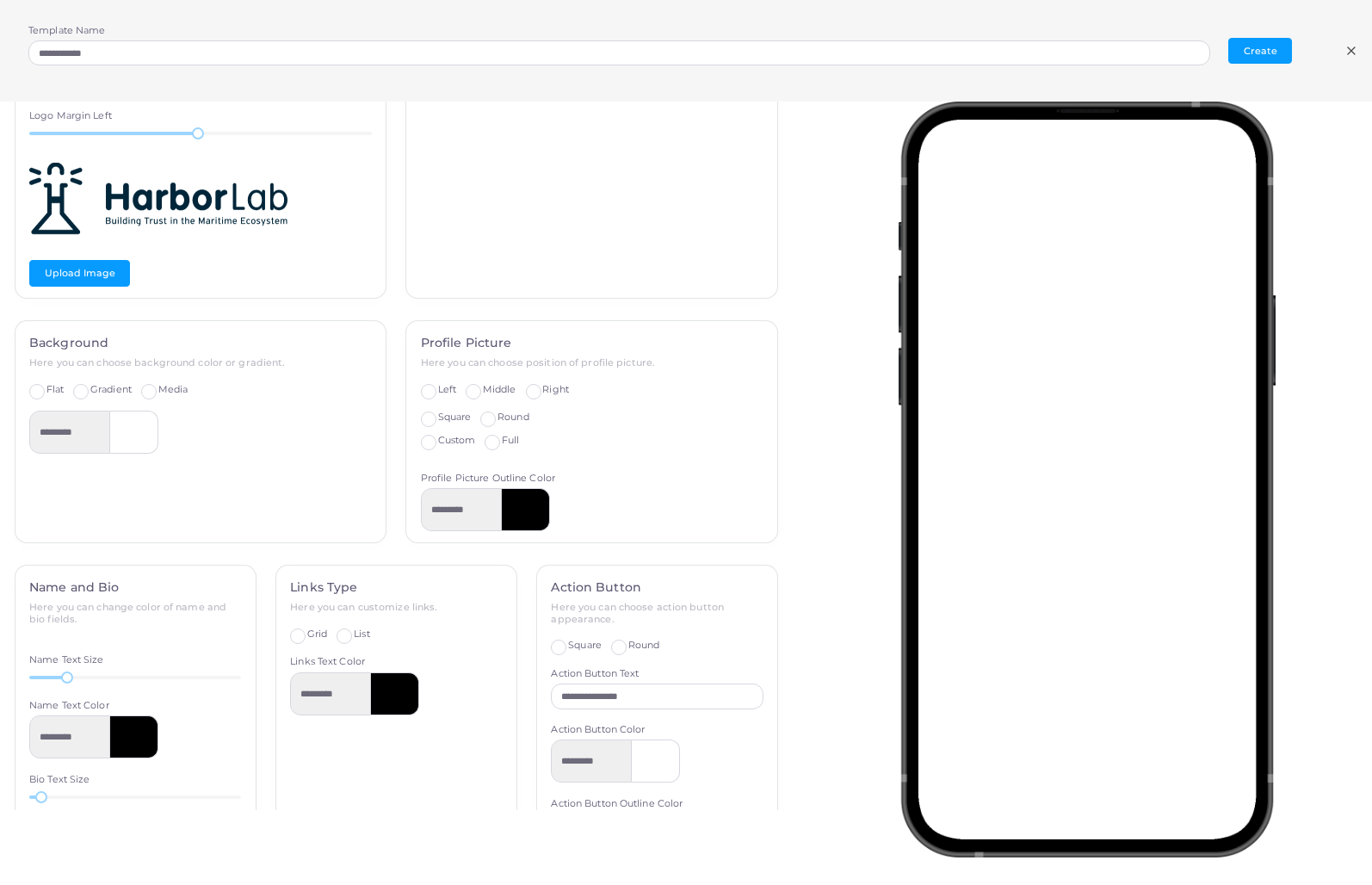 click on "Custom" at bounding box center (457, 441) 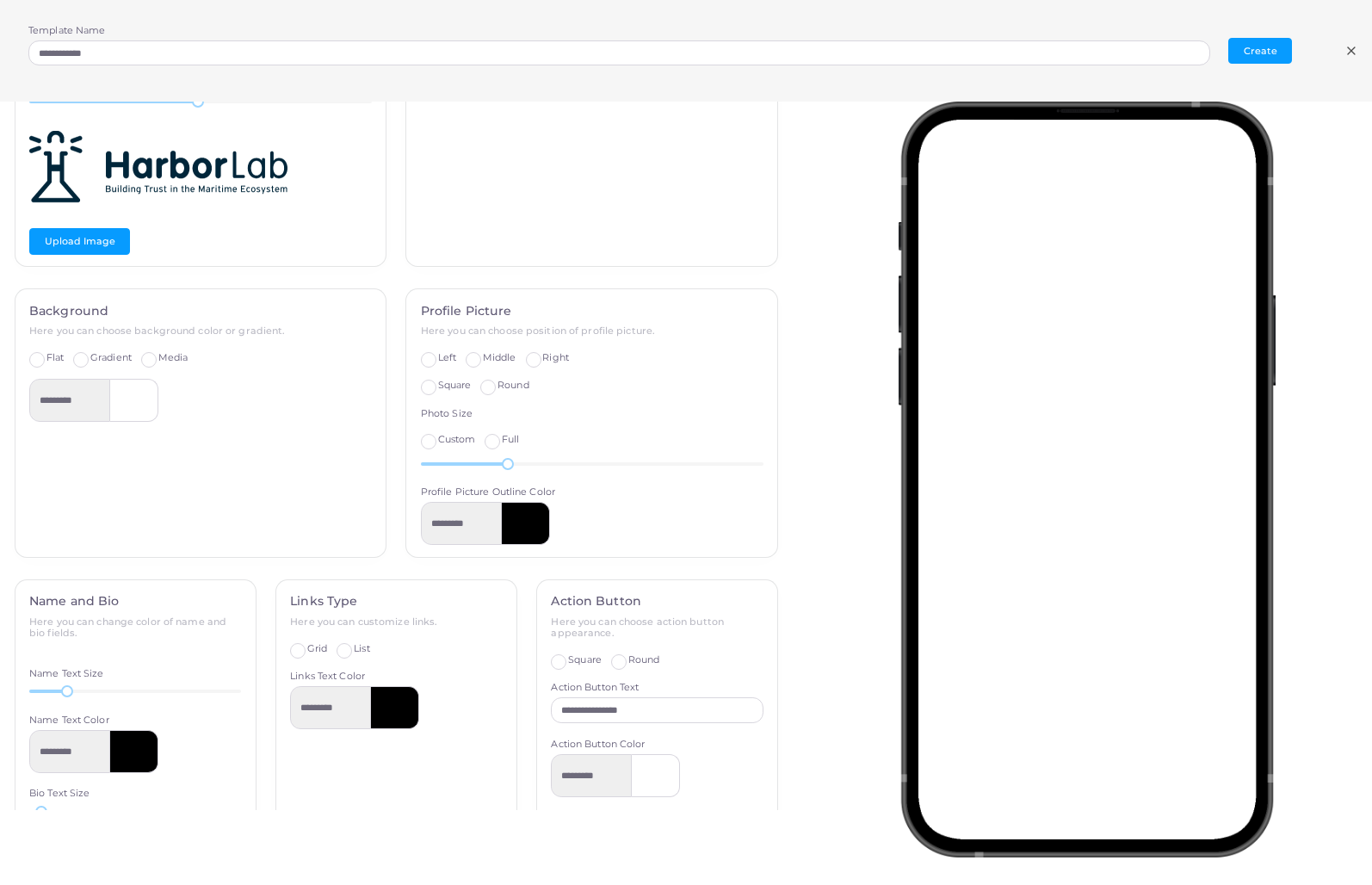 scroll, scrollTop: 337, scrollLeft: 0, axis: vertical 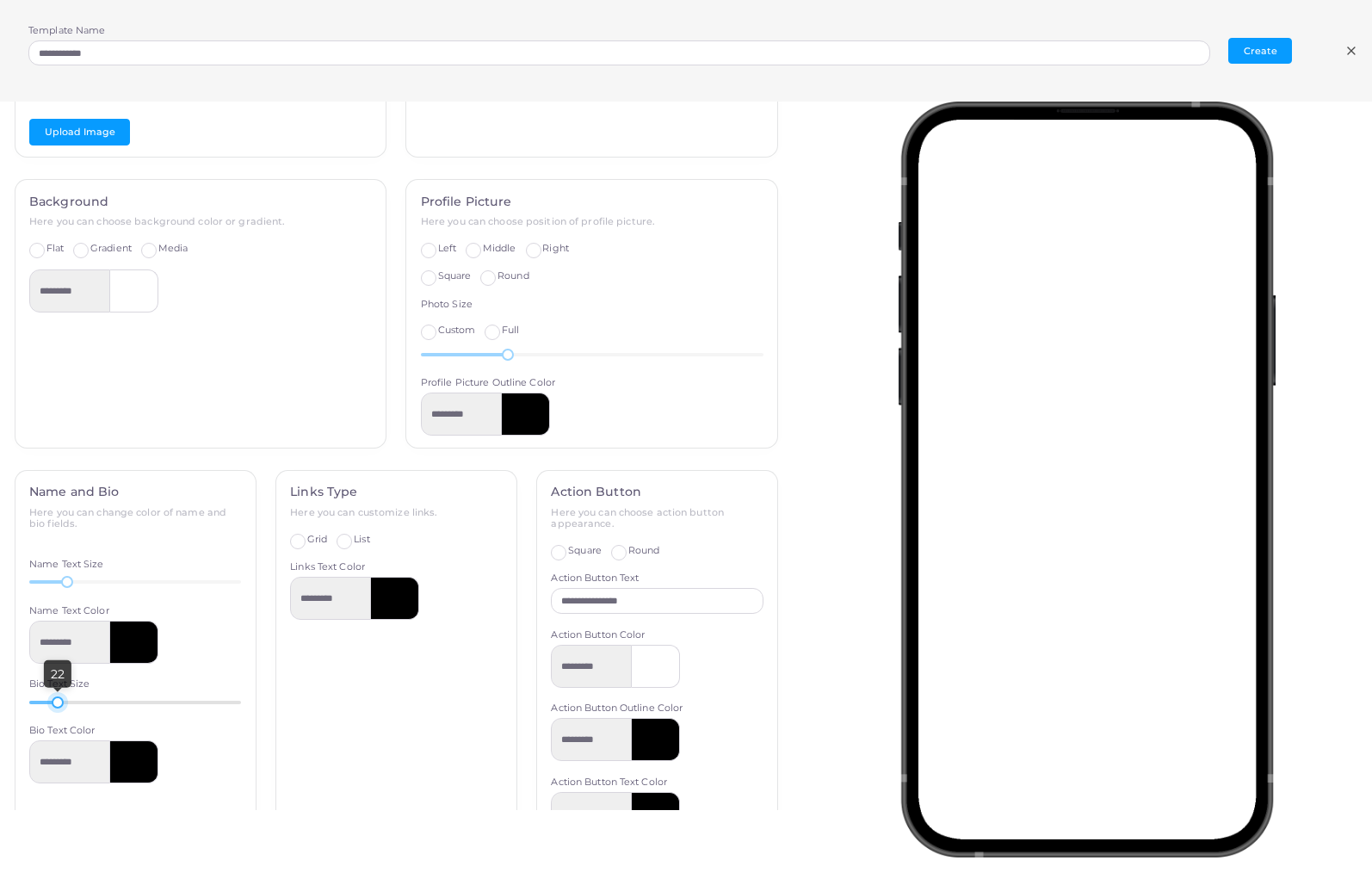 drag, startPoint x: 42, startPoint y: 690, endPoint x: 57, endPoint y: 693, distance: 15.297059 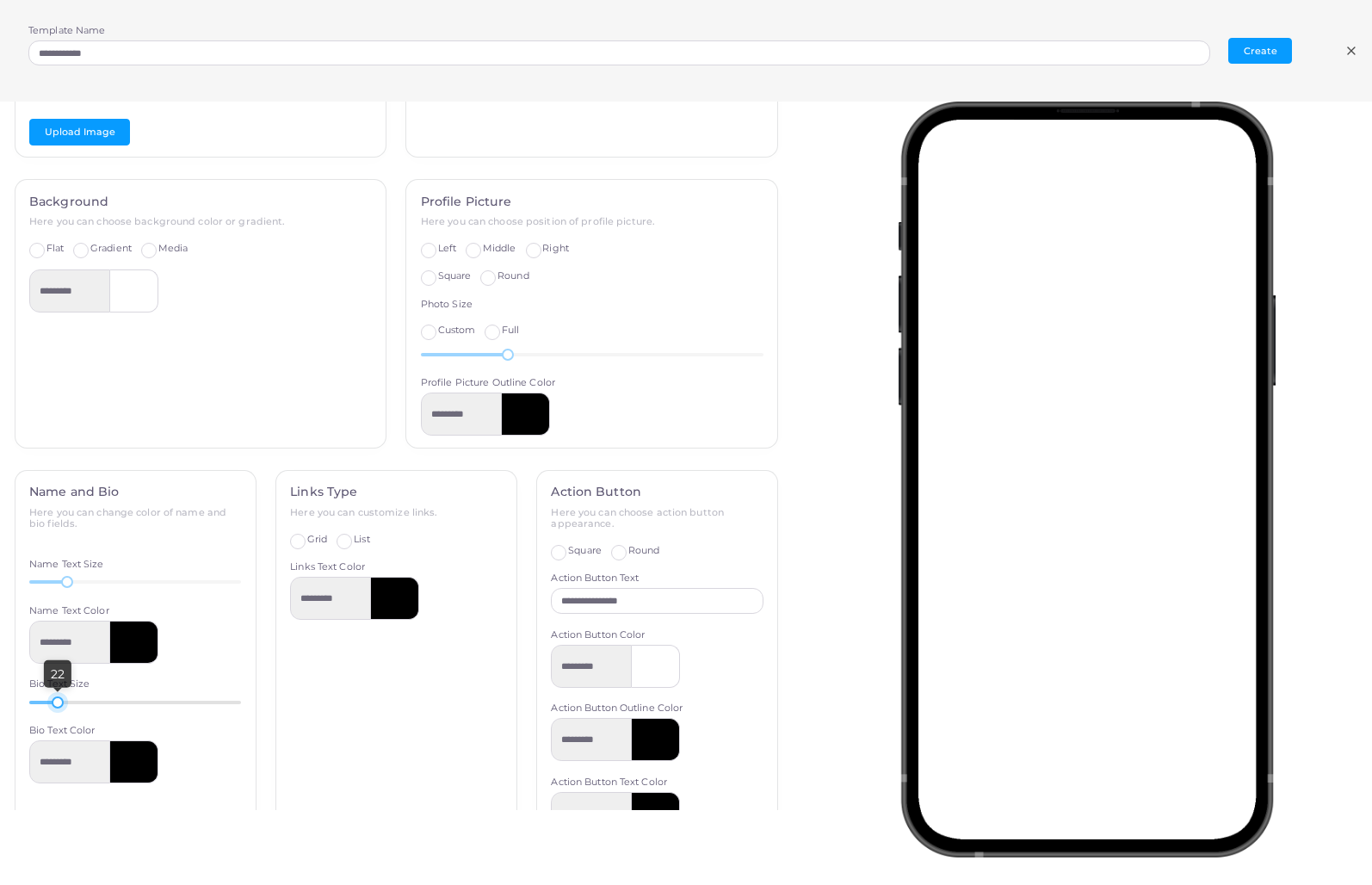 click at bounding box center [58, 702] 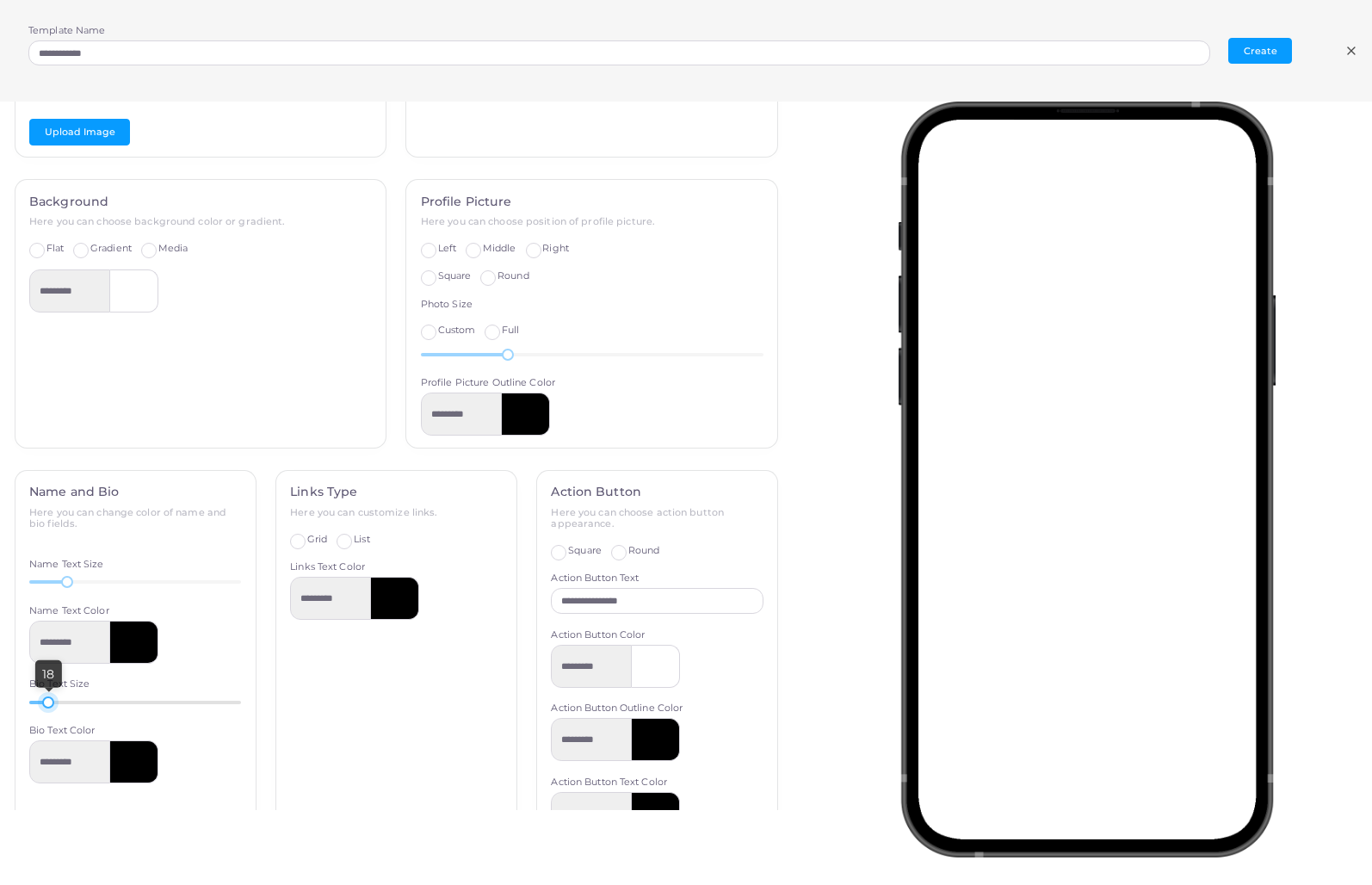 drag, startPoint x: 57, startPoint y: 693, endPoint x: 48, endPoint y: 692, distance: 9.055385 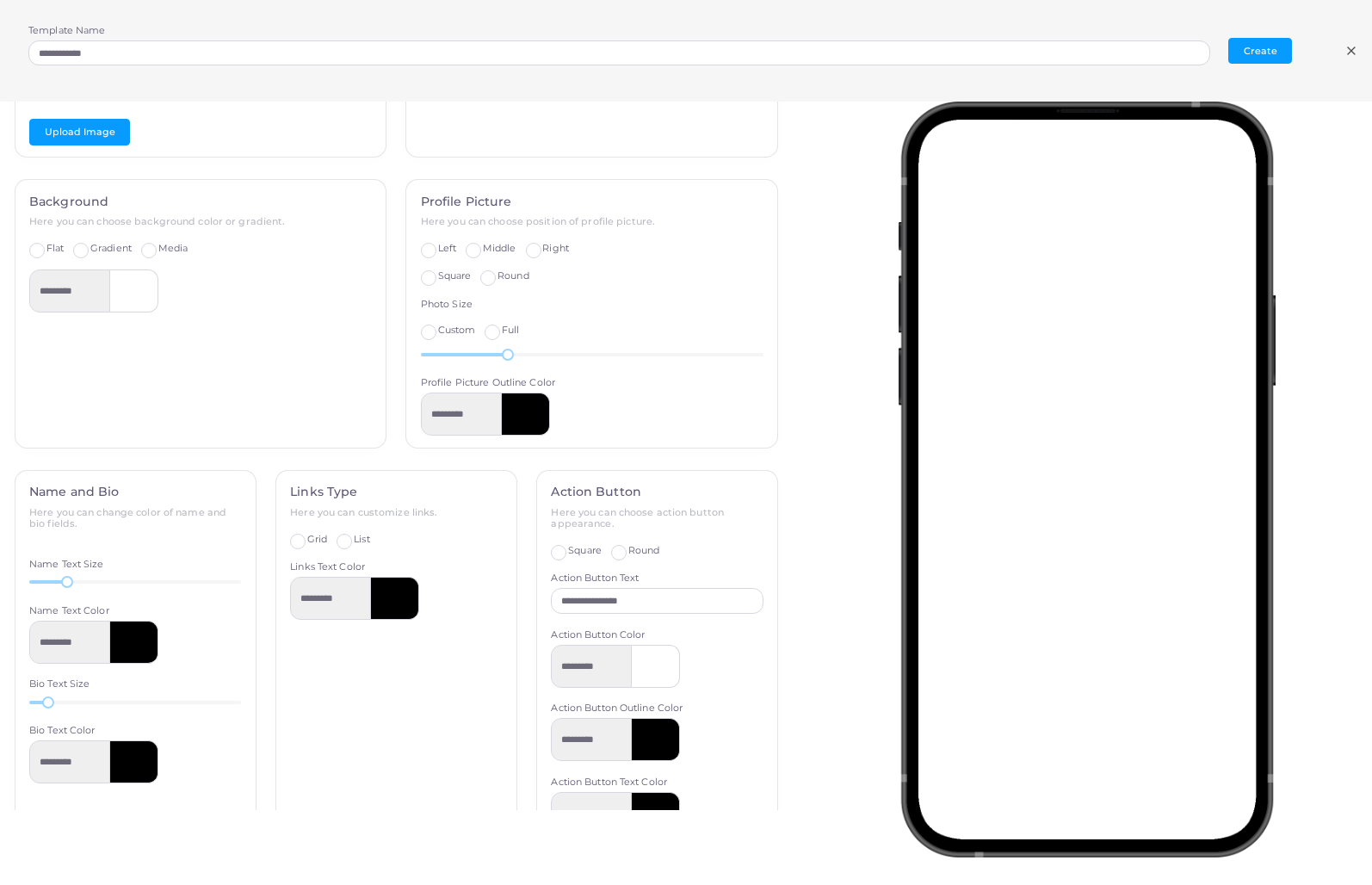 click on "List" at bounding box center (362, 540) 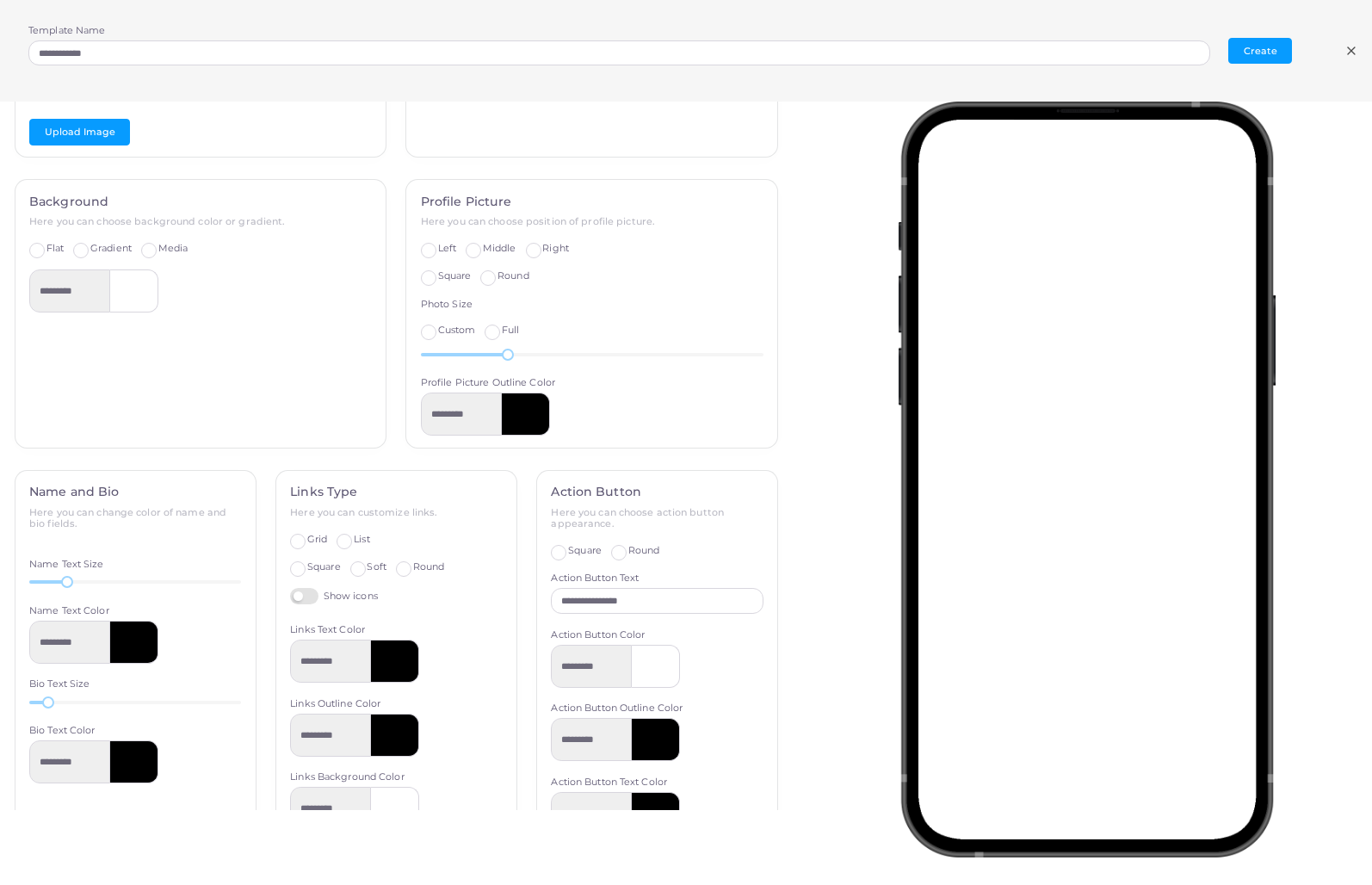 click on "Grid" at bounding box center (317, 540) 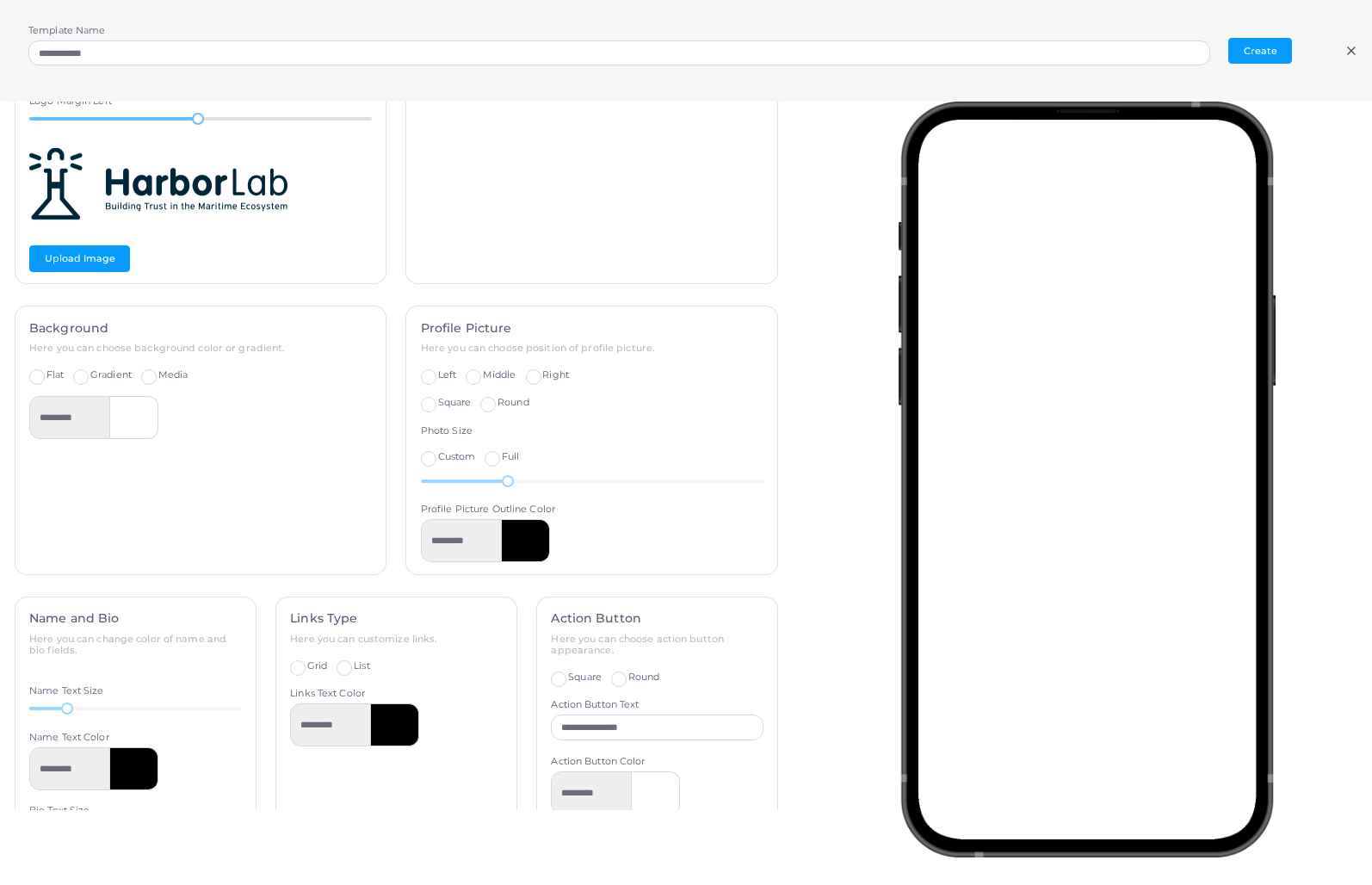 scroll, scrollTop: 0, scrollLeft: 0, axis: both 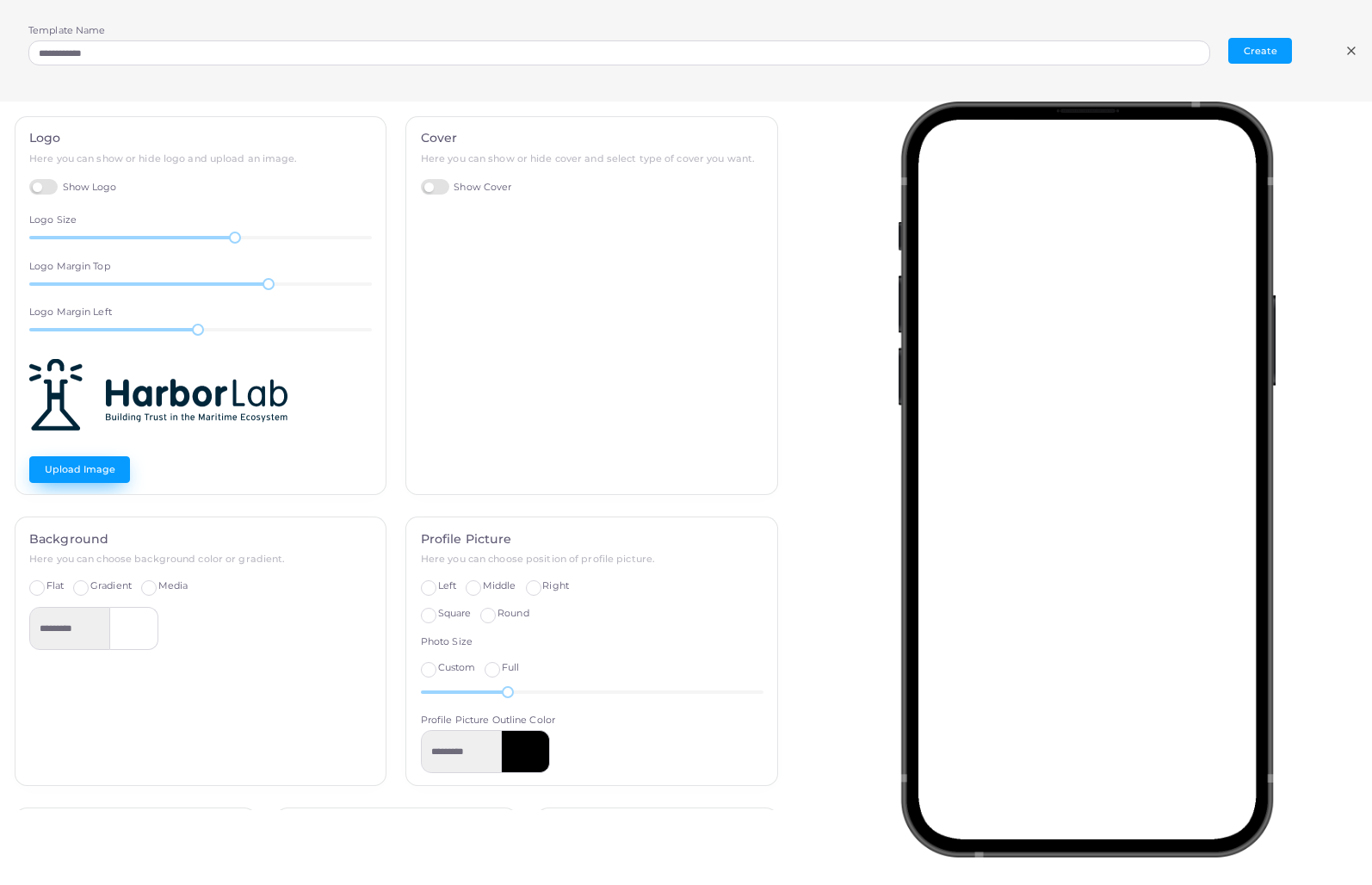 click on "Upload Image" at bounding box center (79, 469) 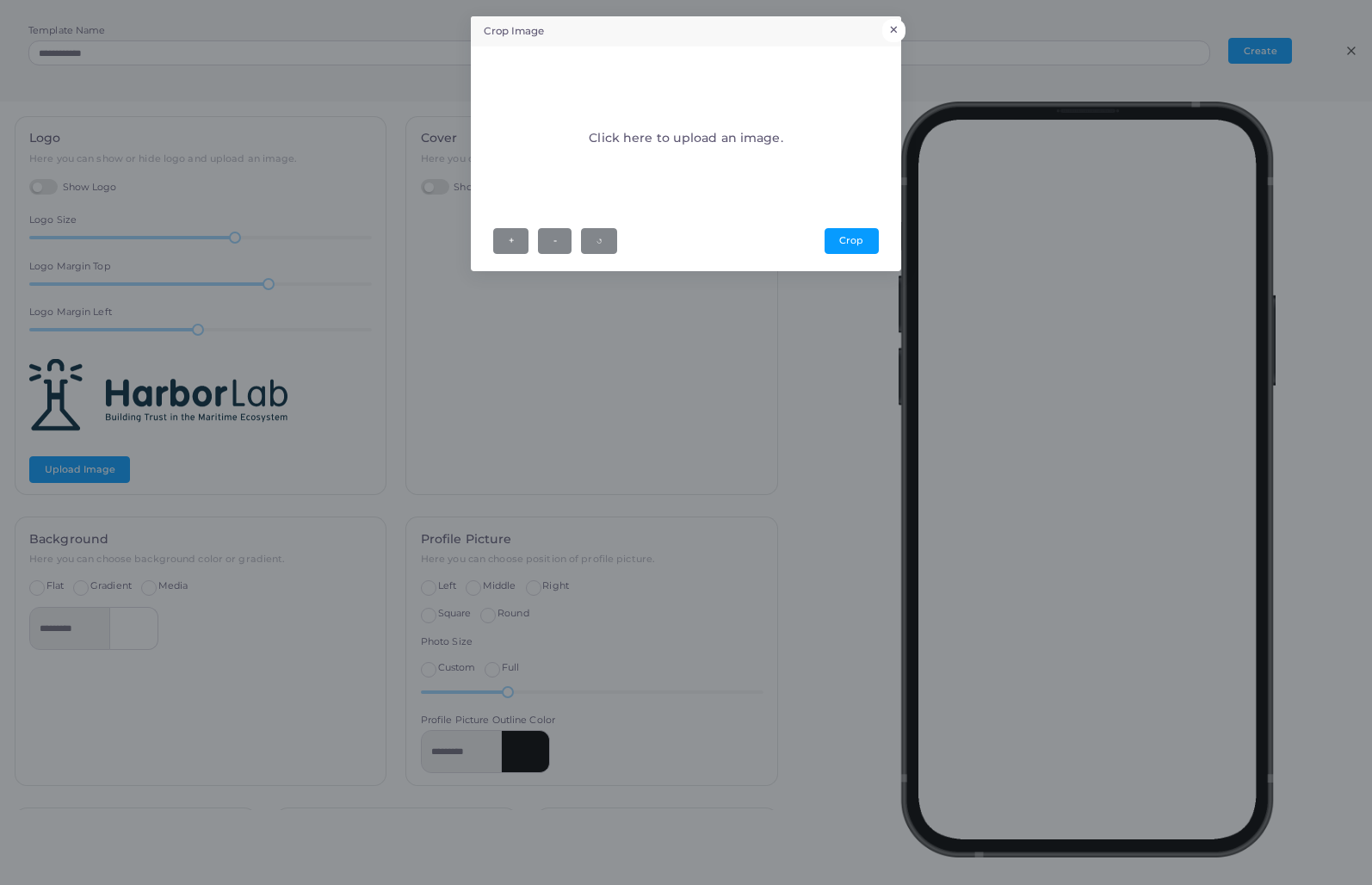 click on "×" at bounding box center (893, 30) 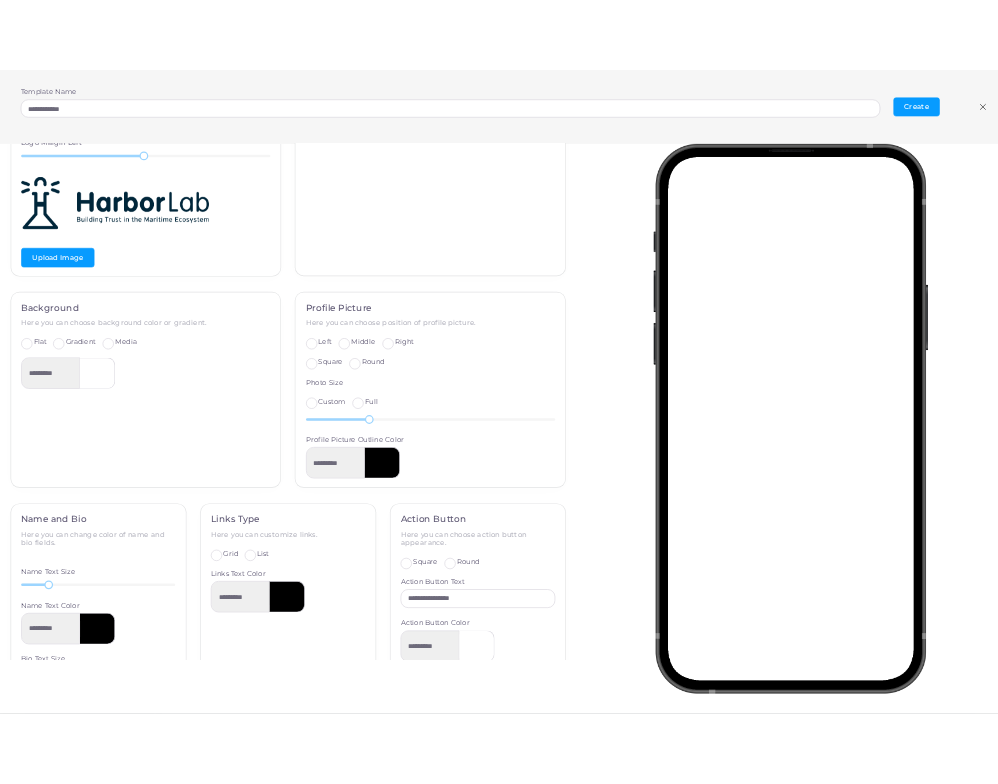 scroll, scrollTop: 0, scrollLeft: 0, axis: both 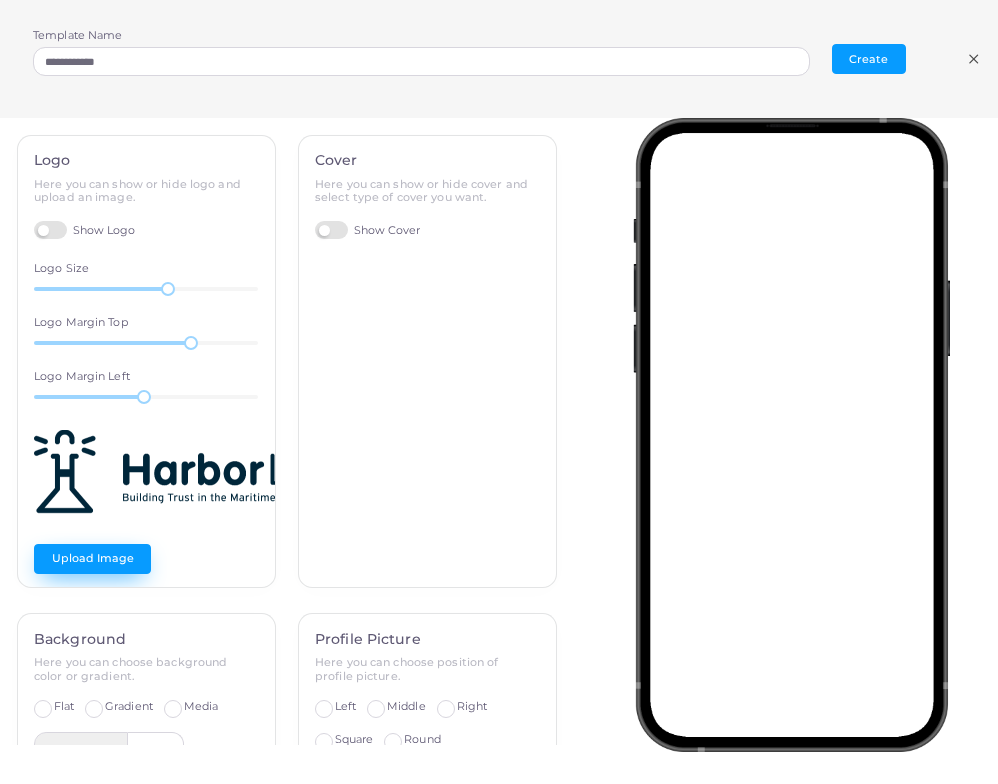 click on "Upload Image" at bounding box center (92, 559) 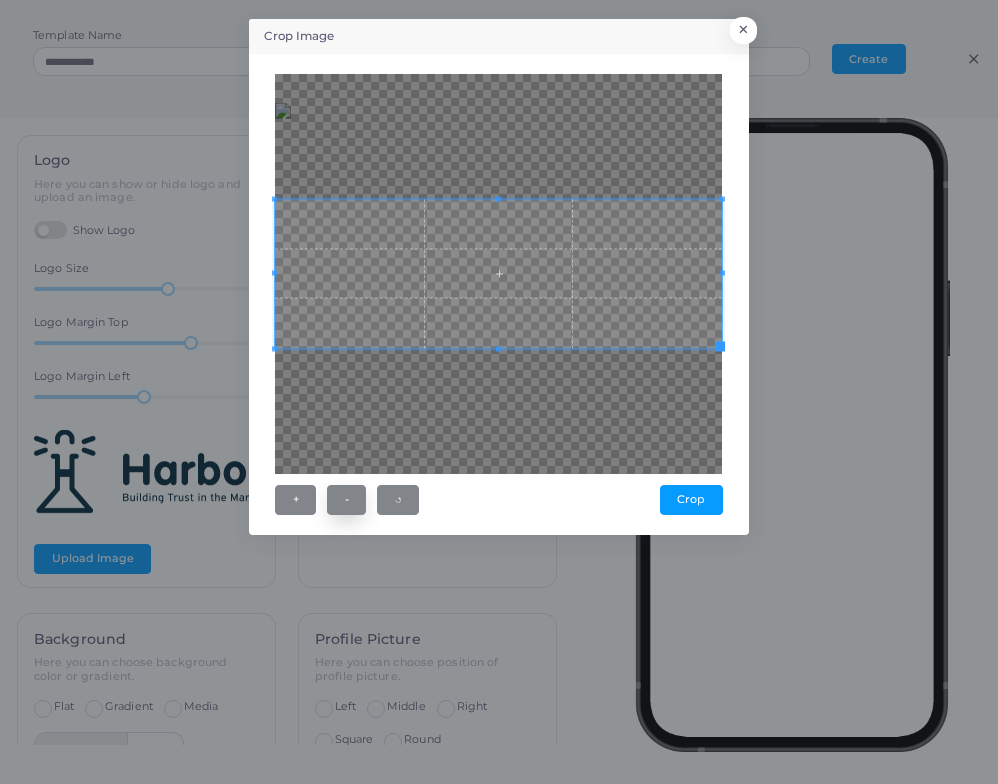 click on "-" at bounding box center (346, 500) 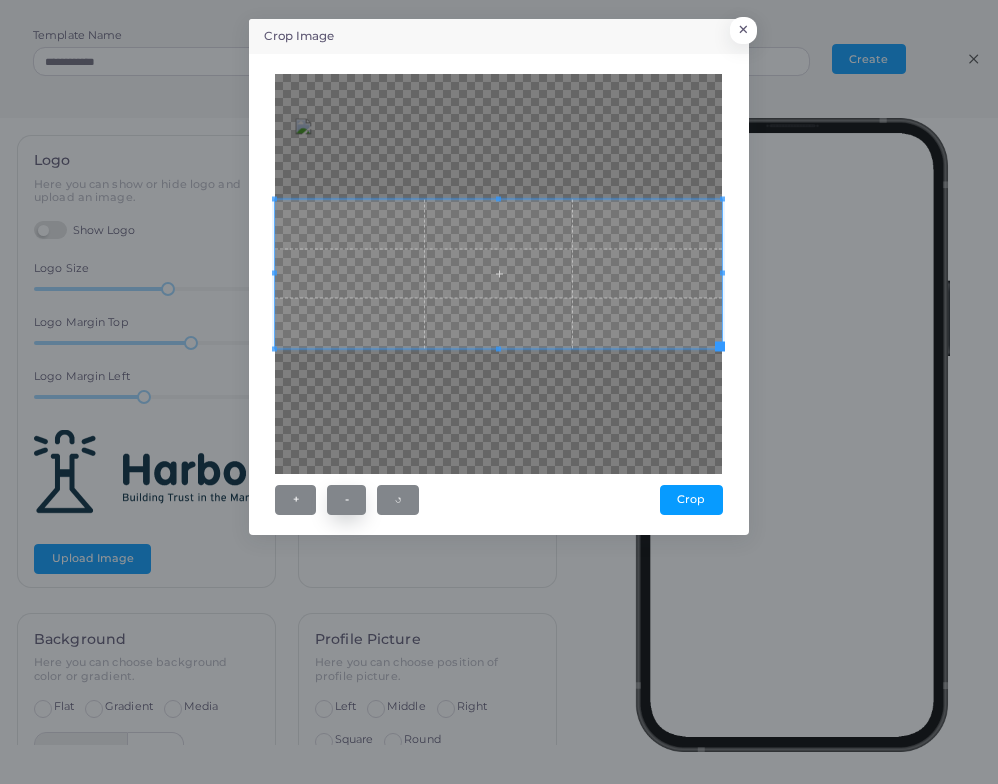 click on "-" at bounding box center [346, 500] 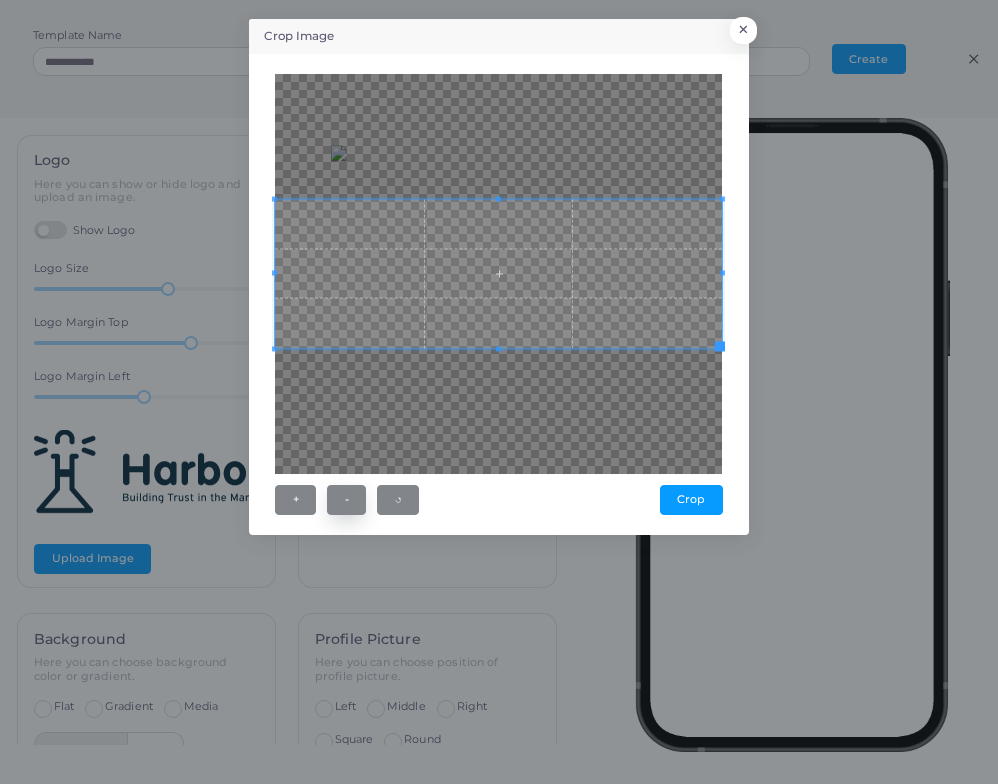 click on "-" at bounding box center (346, 500) 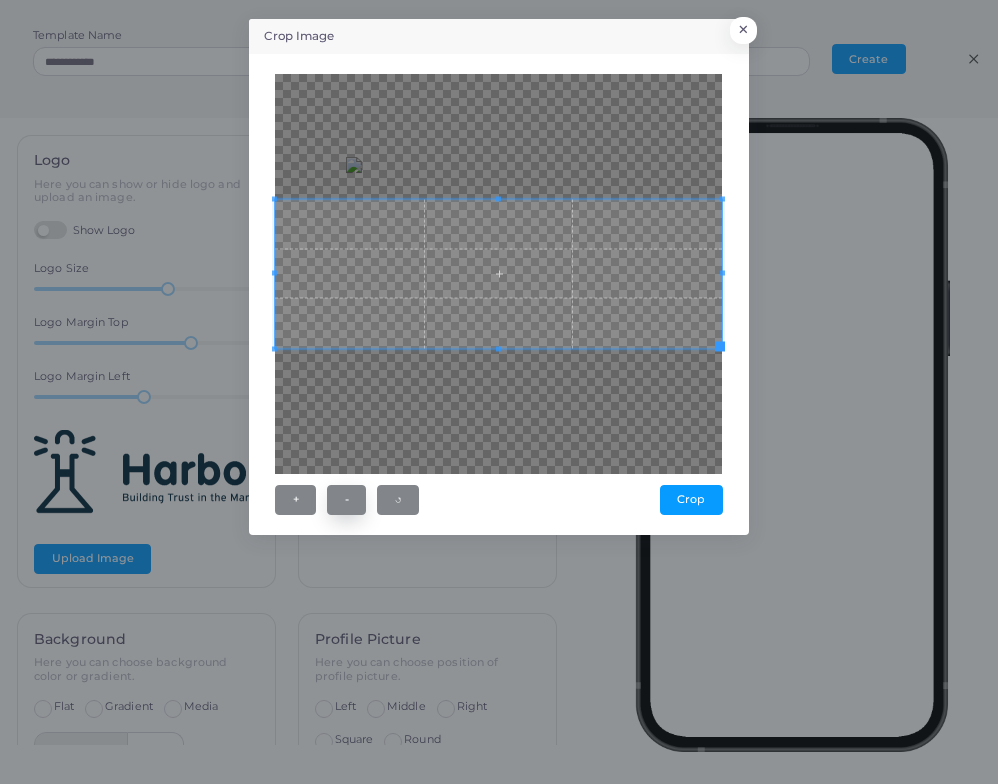 click on "-" at bounding box center [346, 500] 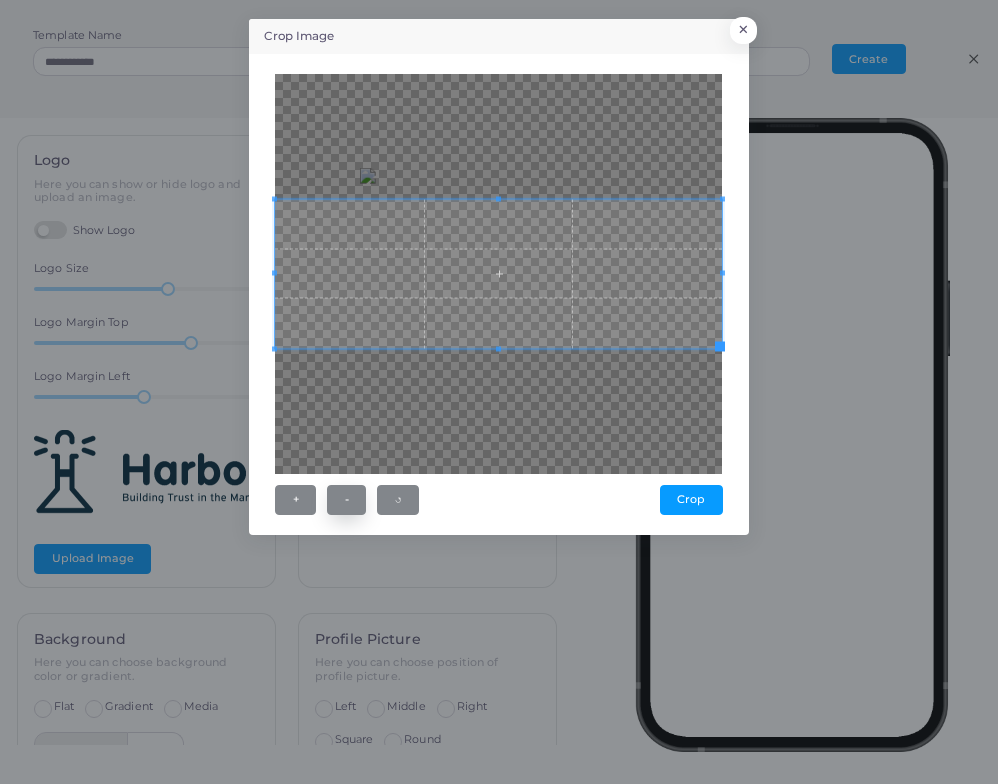 click on "-" at bounding box center (346, 500) 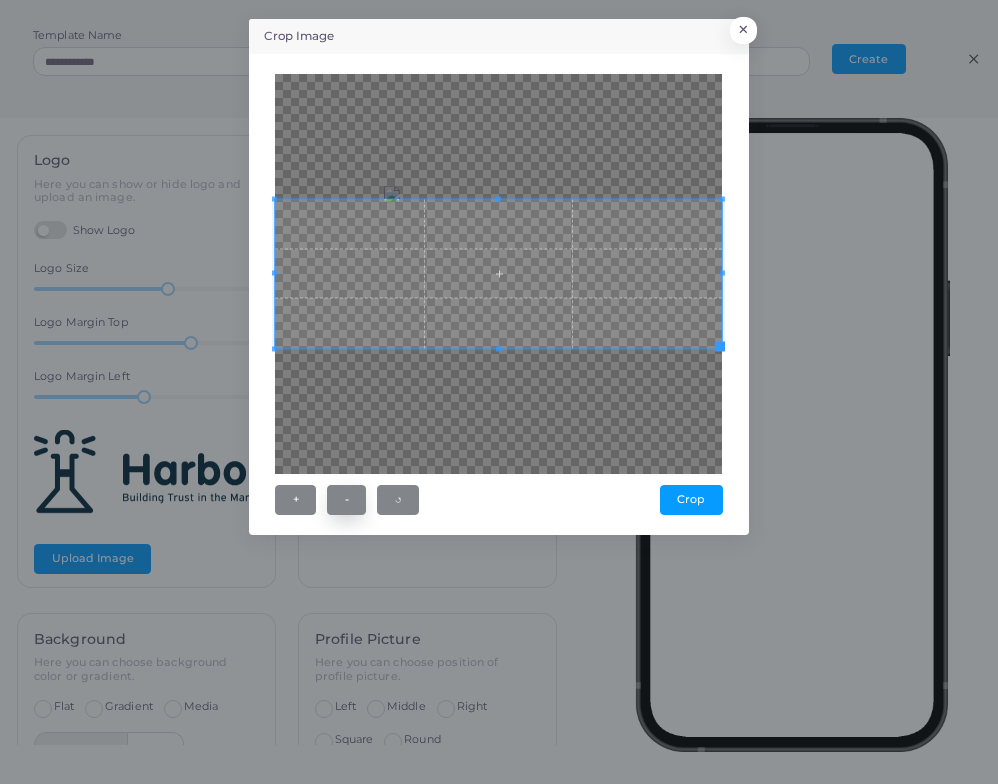 click on "-" at bounding box center (346, 500) 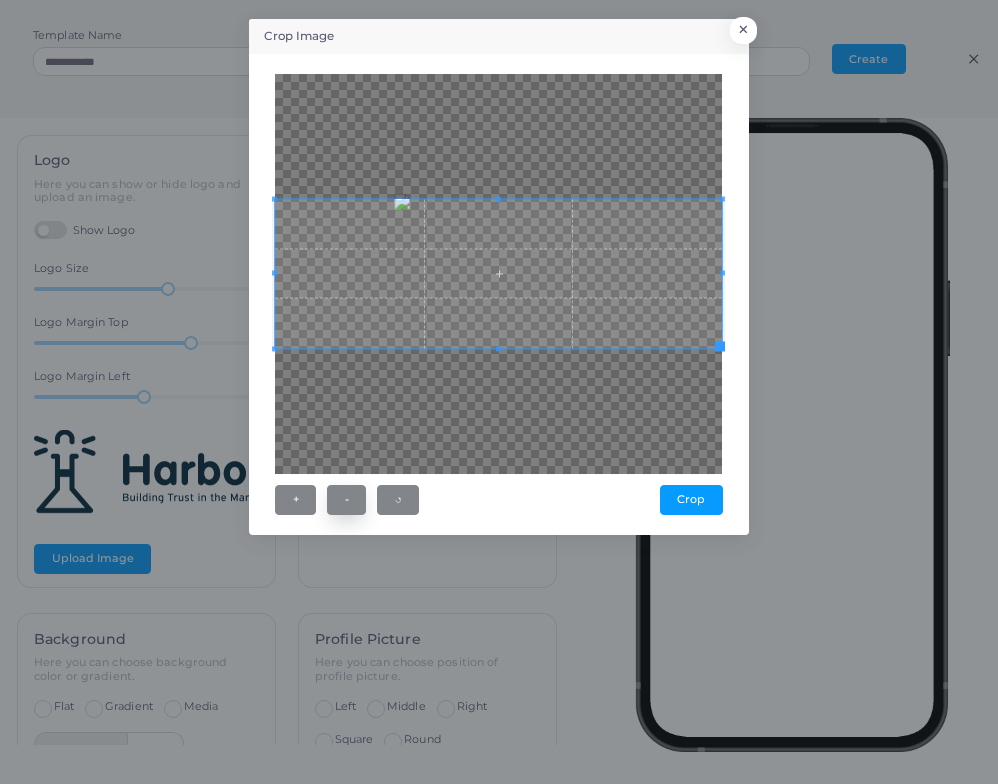 click on "-" at bounding box center [346, 500] 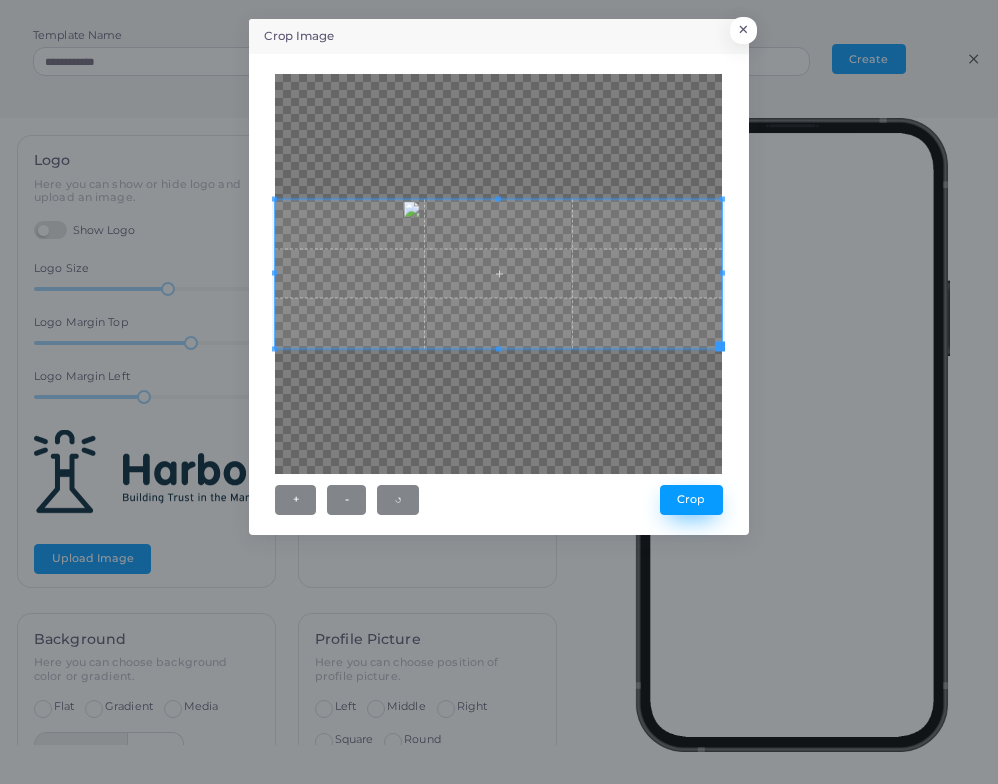 click on "Crop" at bounding box center [691, 500] 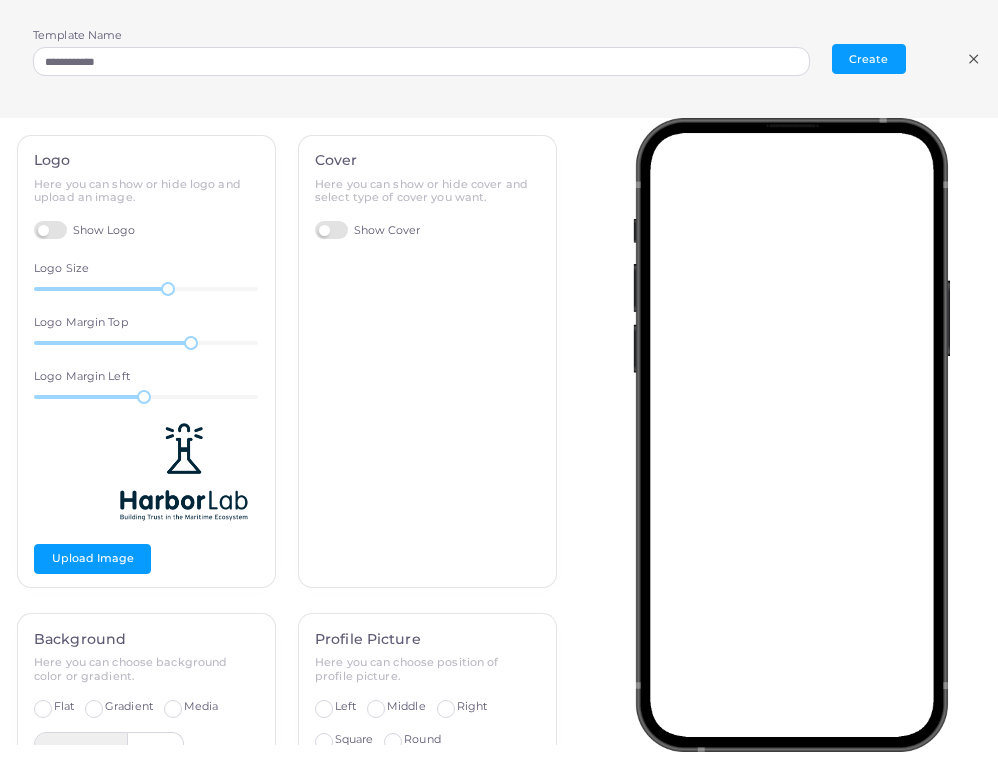 click on "Logo Here you can show or hide logo and upload an image.  Show Logo  Logo Size 64 Logo Margin Top 55 Logo Margin Left -4  Upload Image" at bounding box center (146, 362) 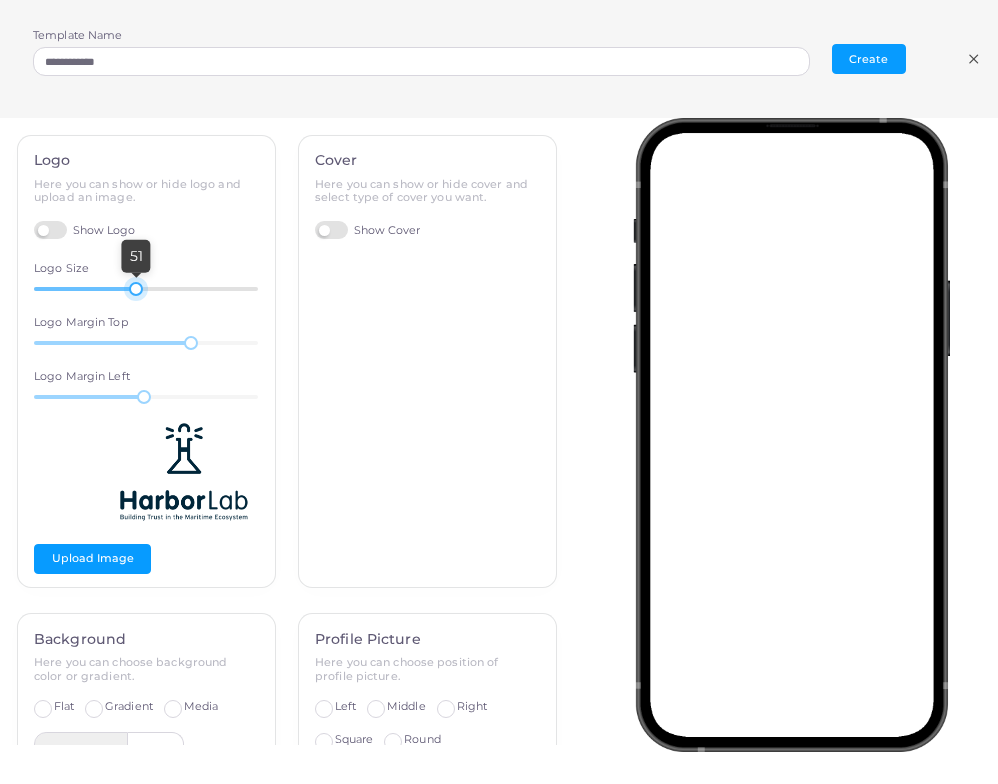 drag, startPoint x: 165, startPoint y: 284, endPoint x: 133, endPoint y: 286, distance: 32.06244 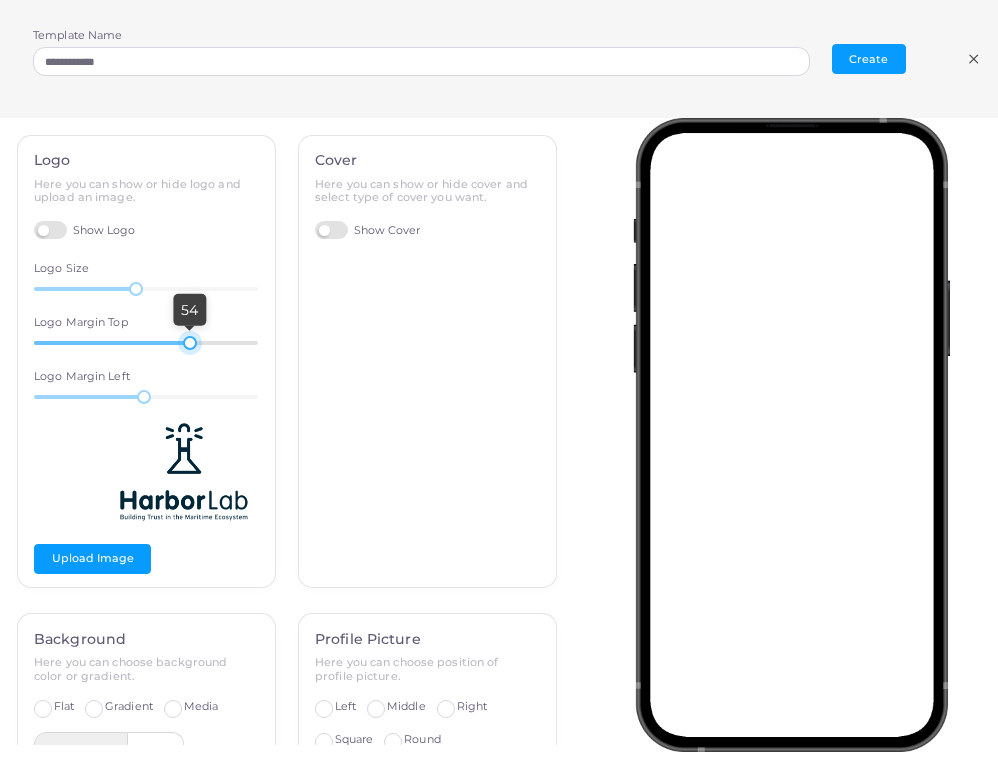 click at bounding box center (190, 343) 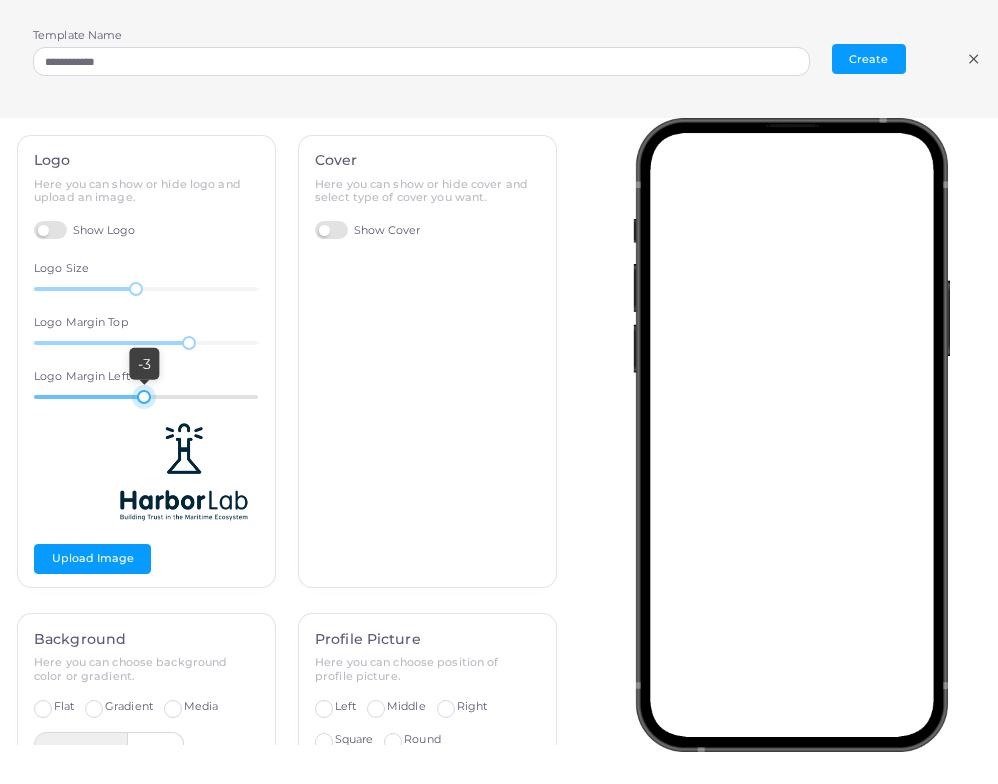 click at bounding box center [144, 397] 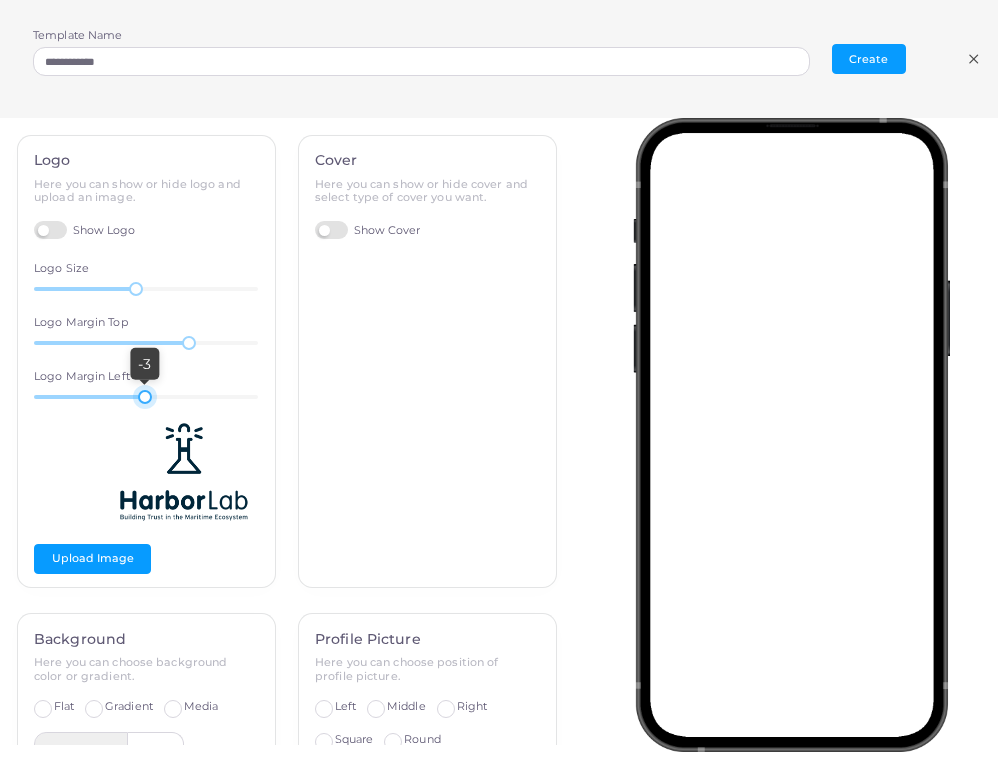 click on "Show Logo" at bounding box center [85, 230] 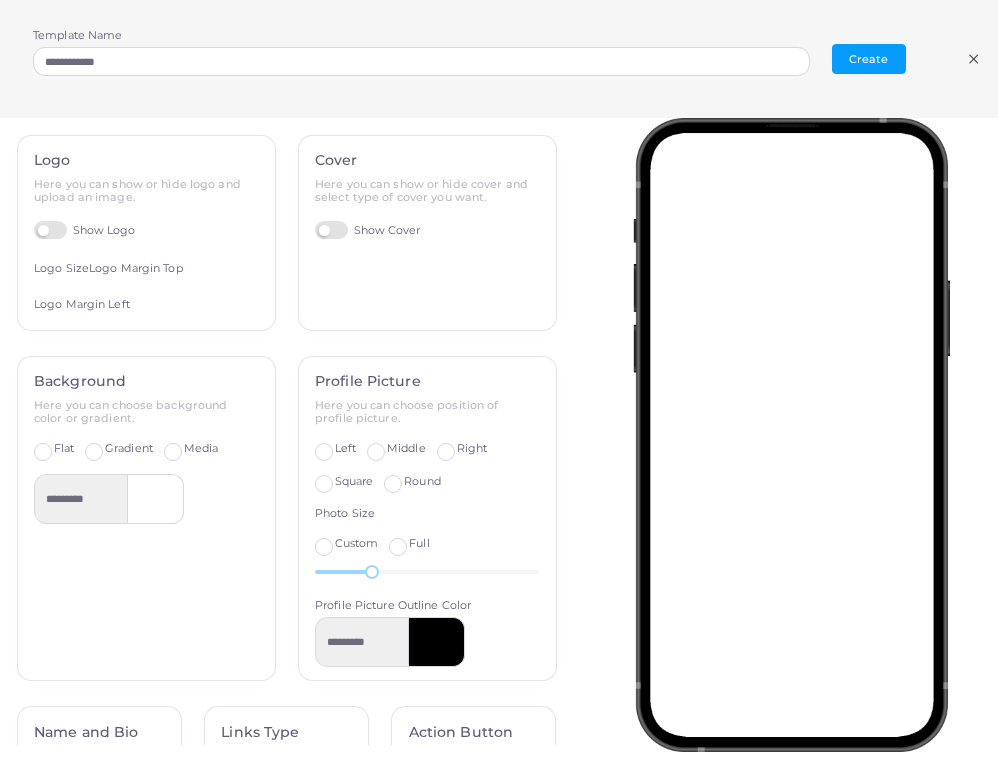 click on "Show Logo" at bounding box center [85, 230] 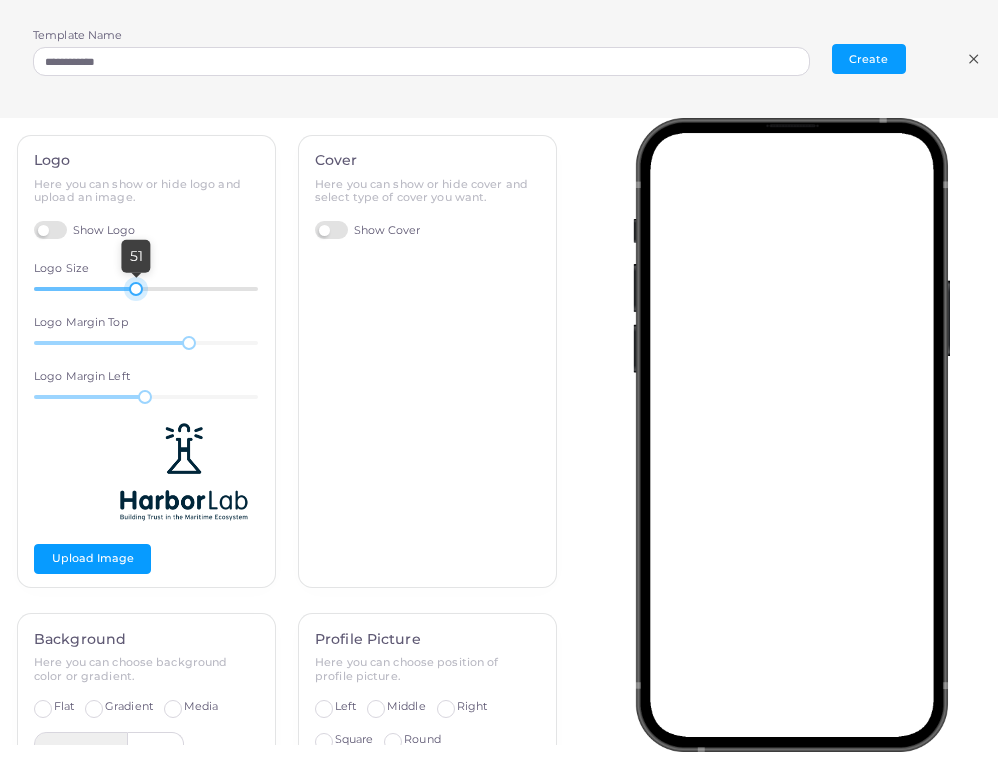 click on "51" at bounding box center [146, 289] 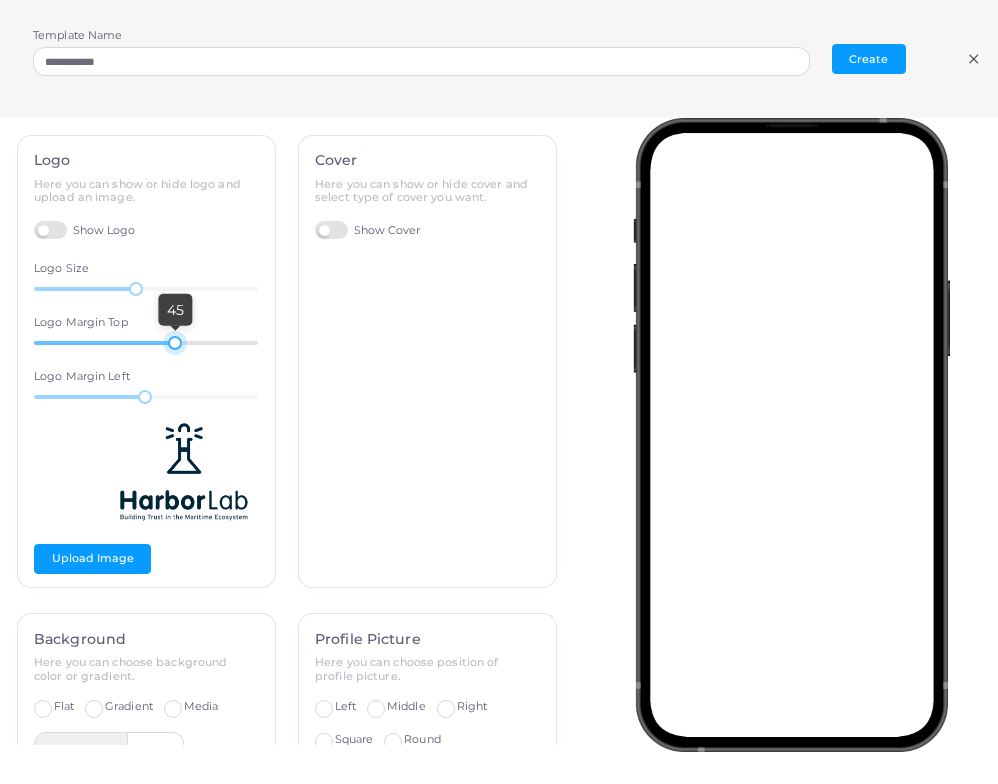click at bounding box center [175, 343] 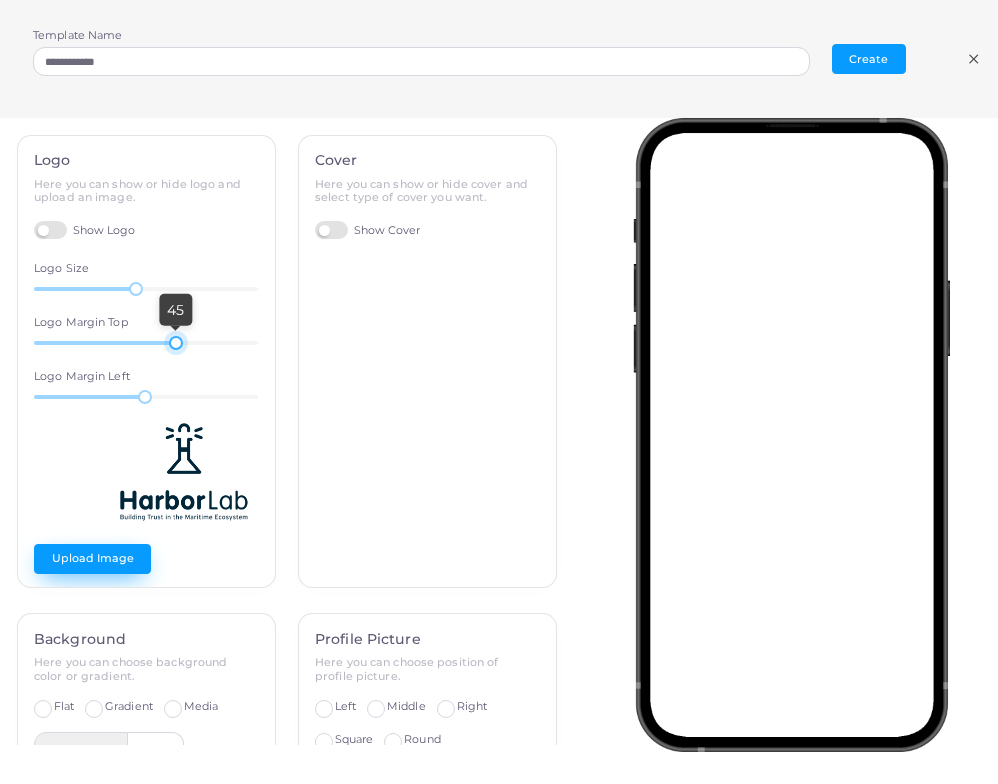 click on "Upload Image" at bounding box center [92, 559] 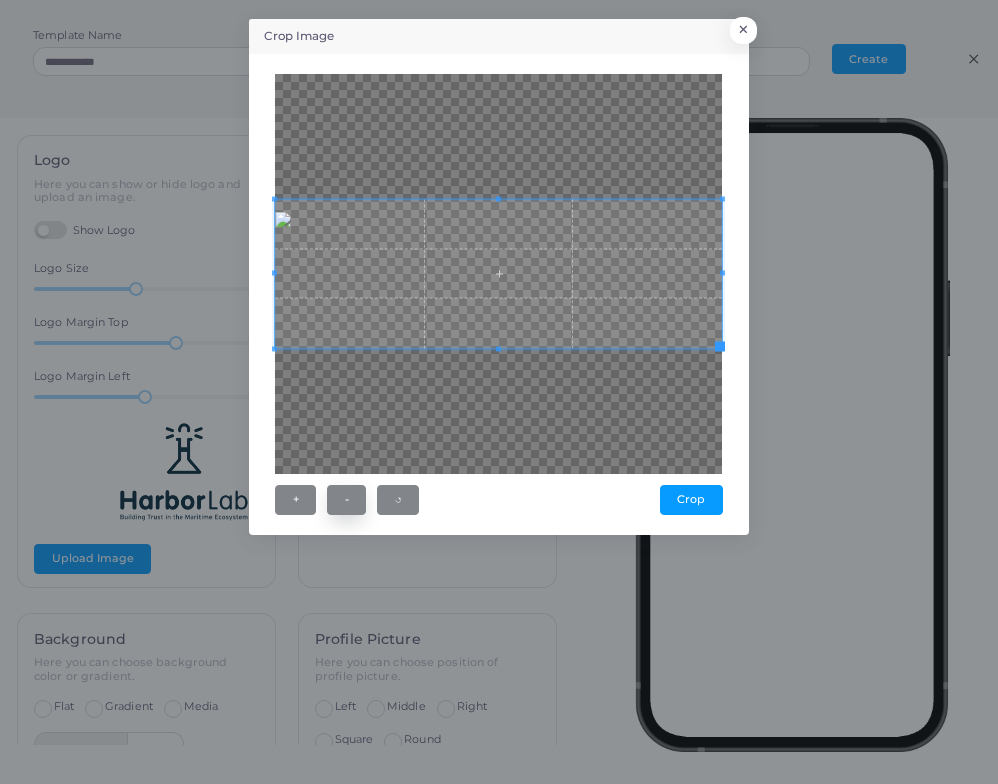 click on "-" at bounding box center [346, 500] 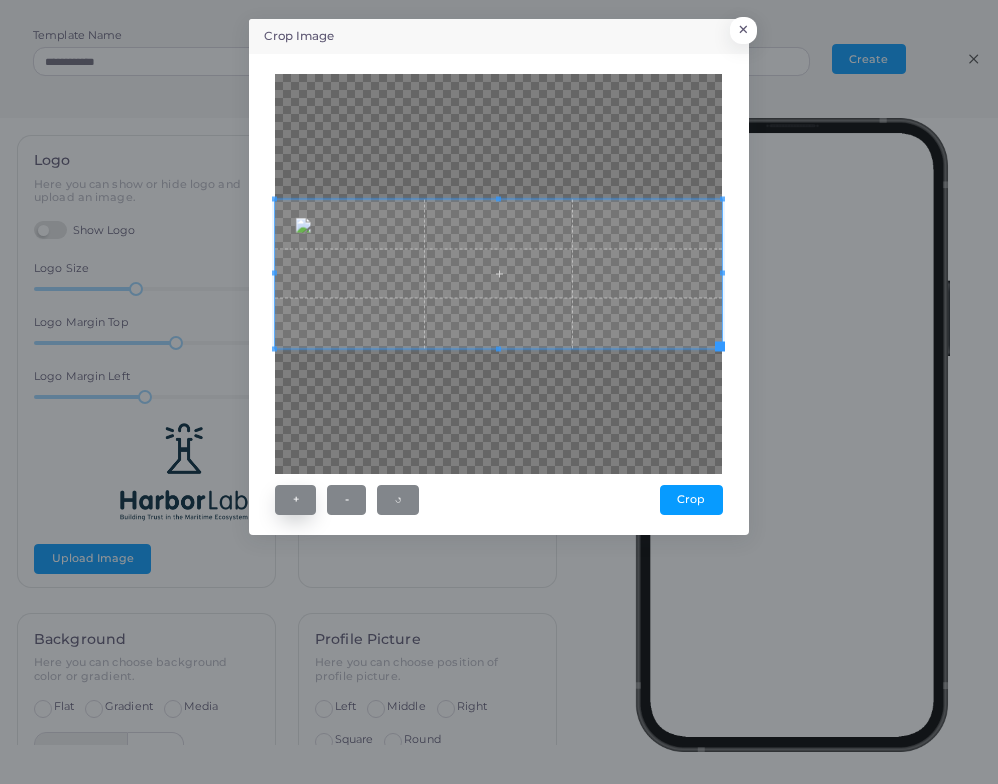click on "+" at bounding box center (295, 500) 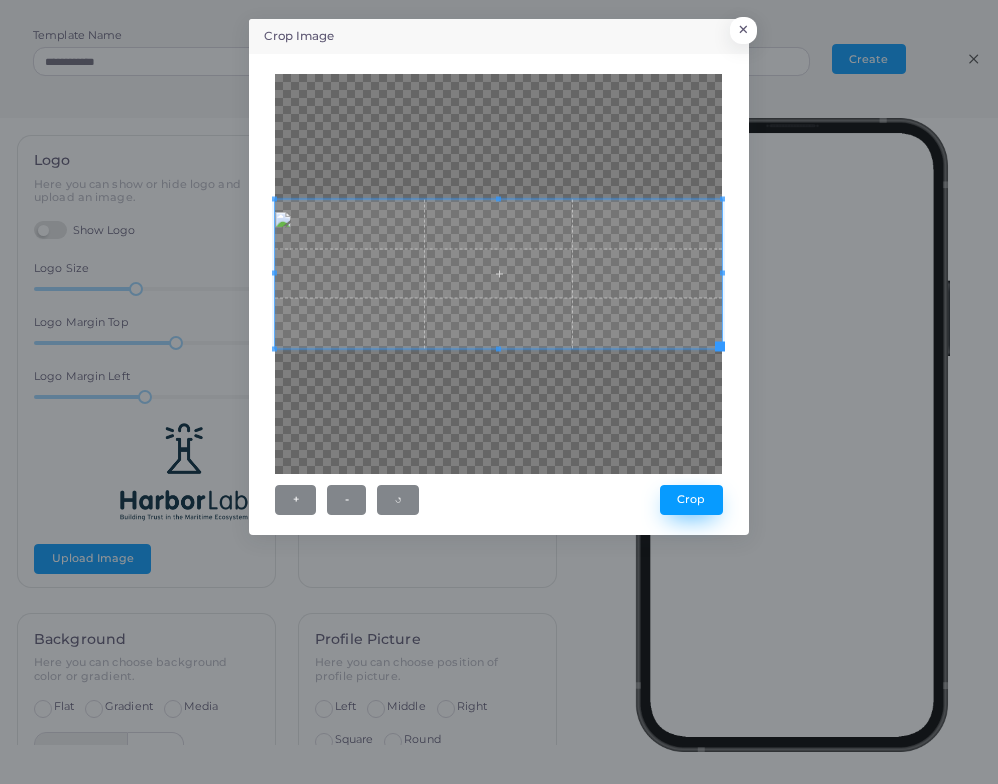 click on "Crop" at bounding box center [691, 500] 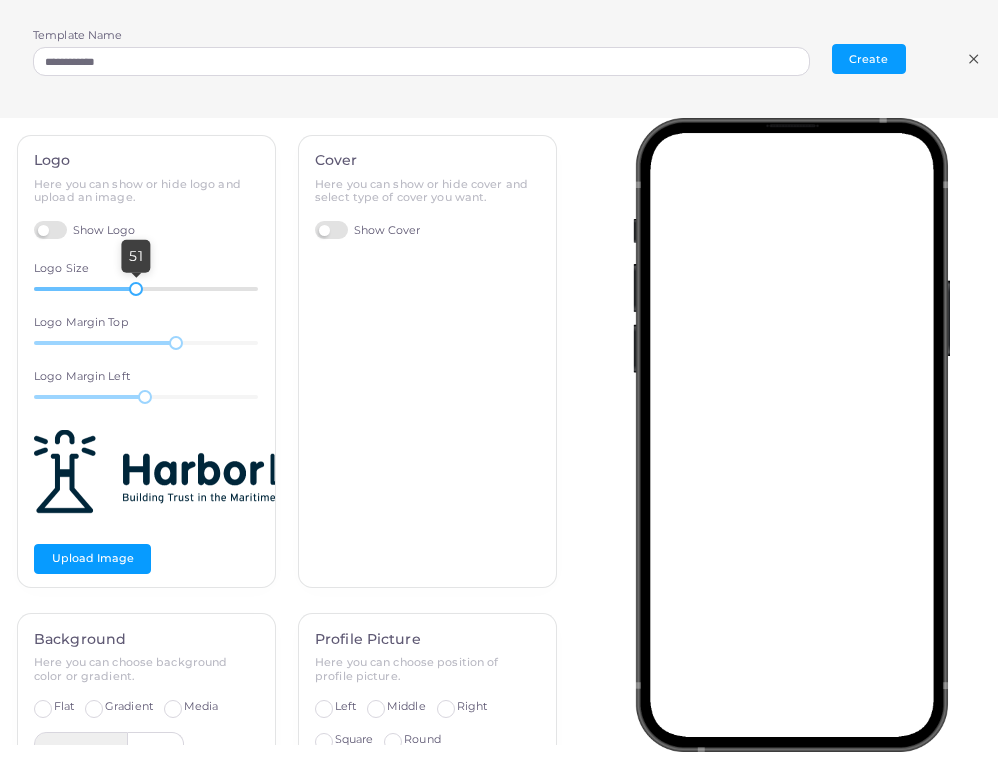 click at bounding box center (136, 289) 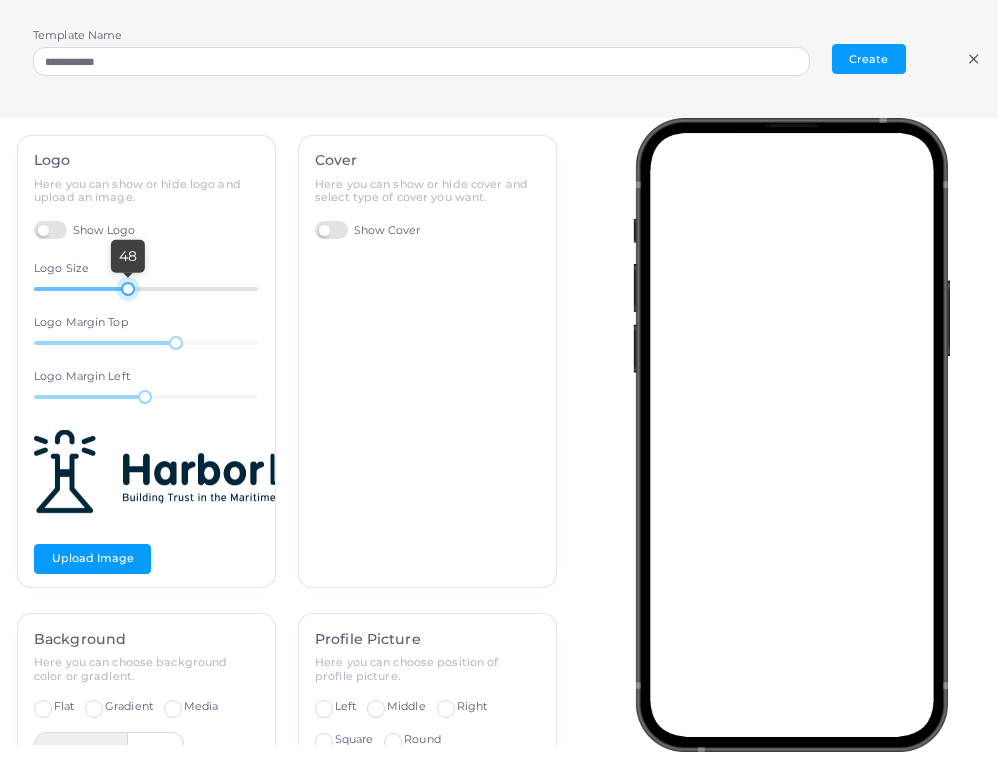 click at bounding box center [128, 289] 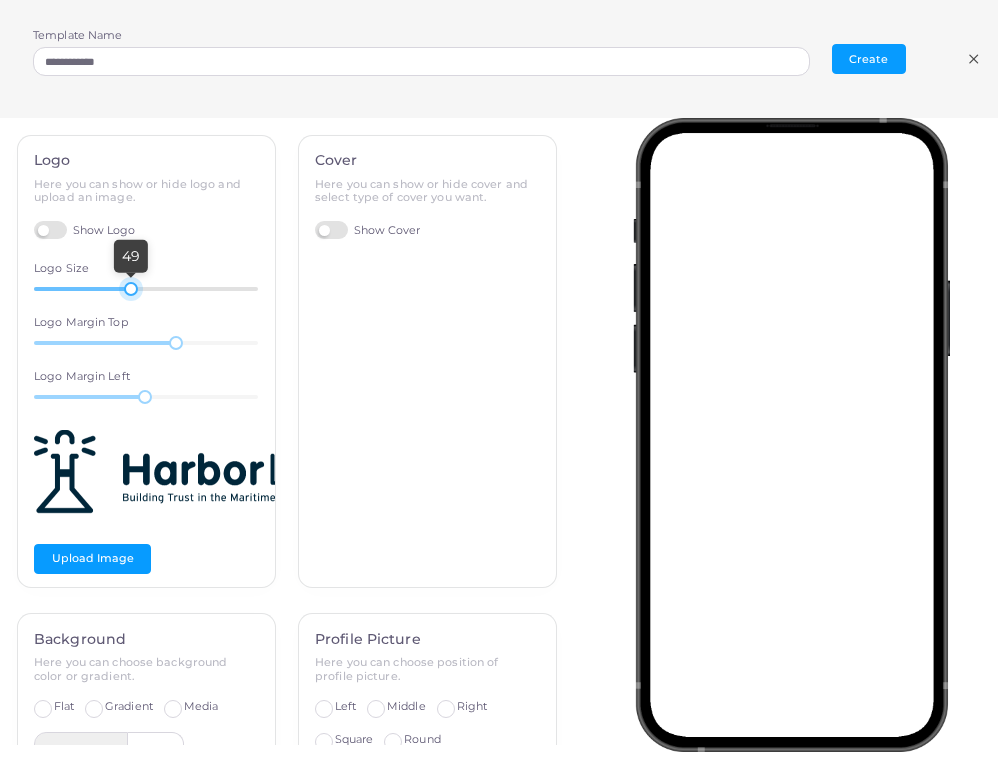 click at bounding box center (131, 289) 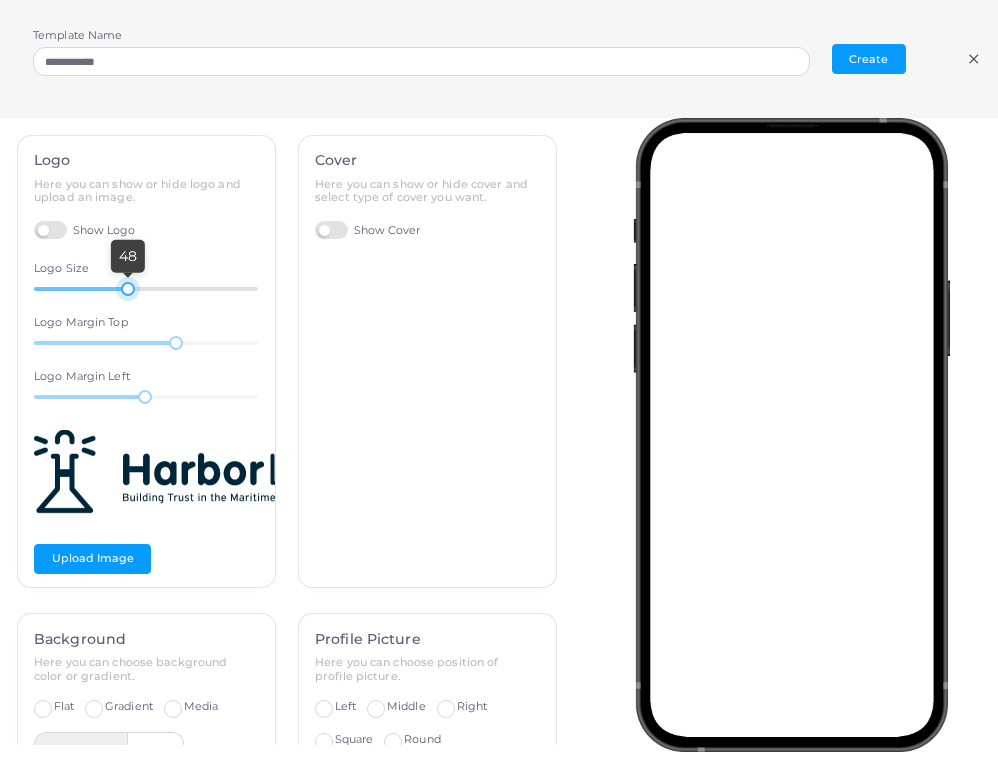 click at bounding box center (128, 289) 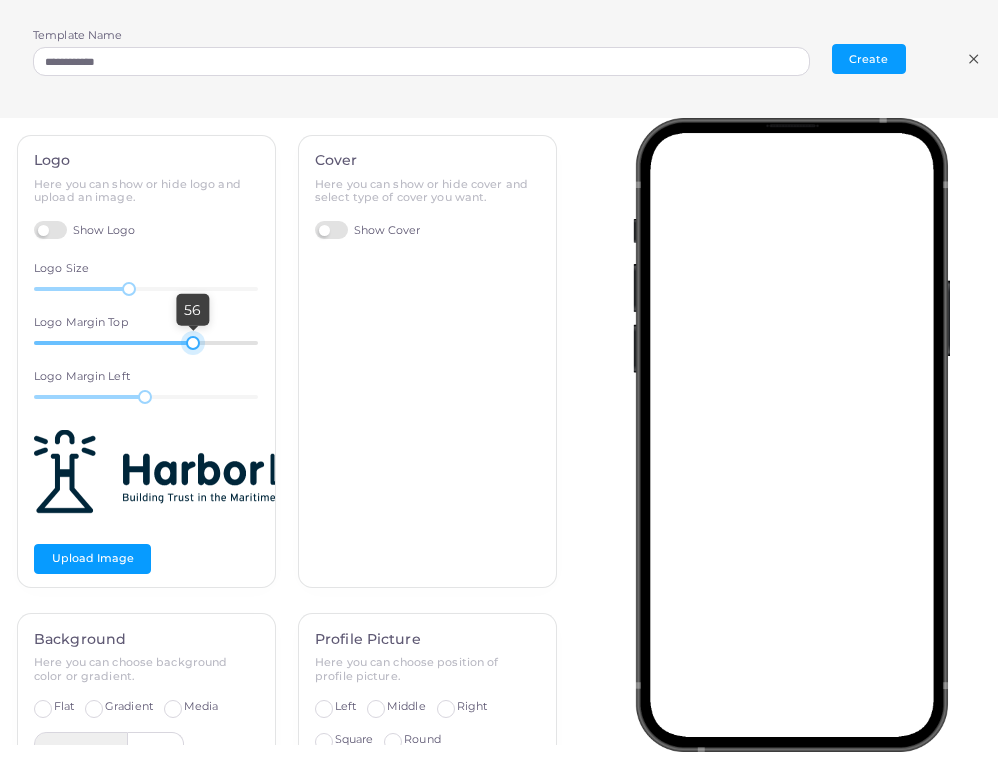 drag, startPoint x: 169, startPoint y: 340, endPoint x: 188, endPoint y: 341, distance: 19.026299 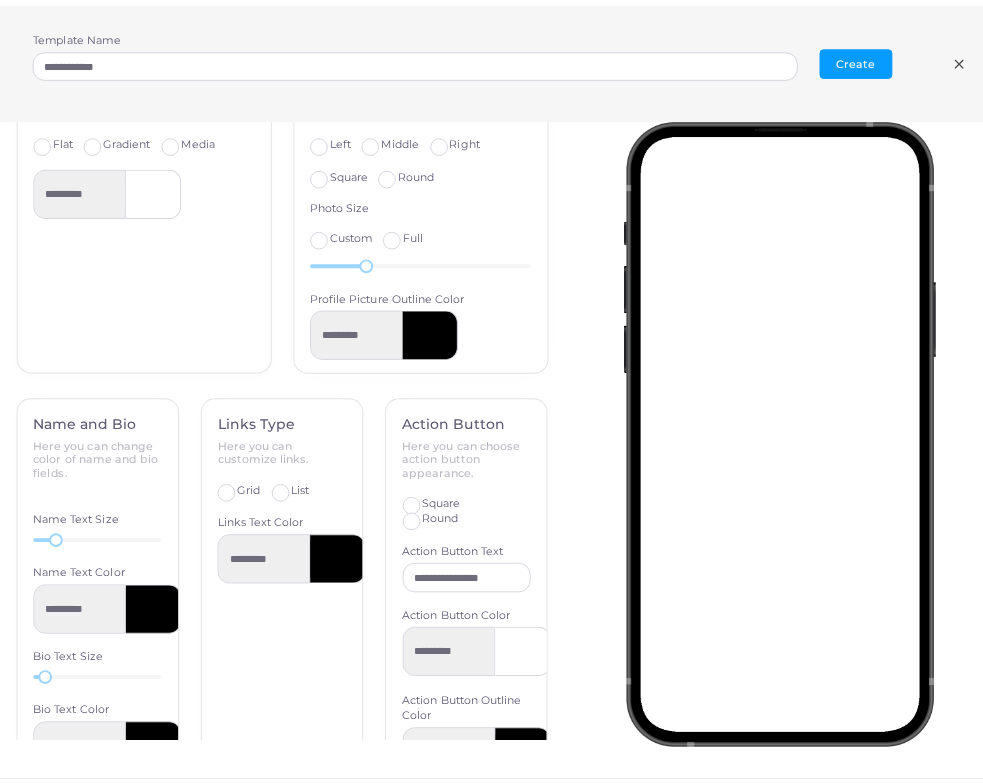 scroll, scrollTop: 744, scrollLeft: 0, axis: vertical 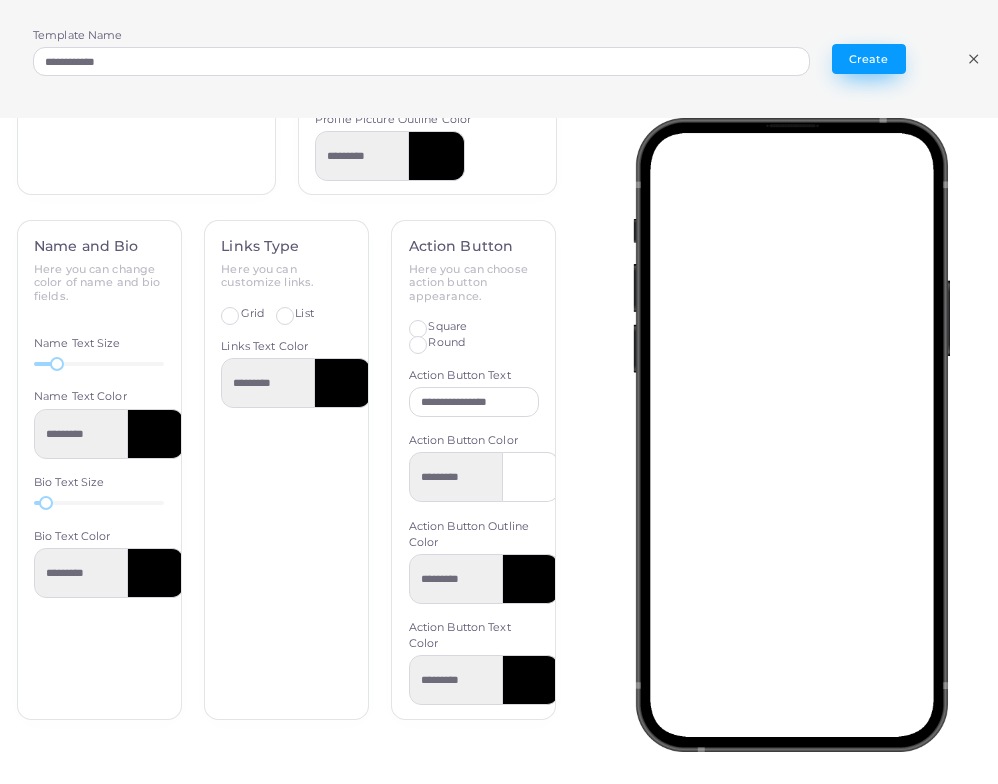 click on "Create" at bounding box center [869, 59] 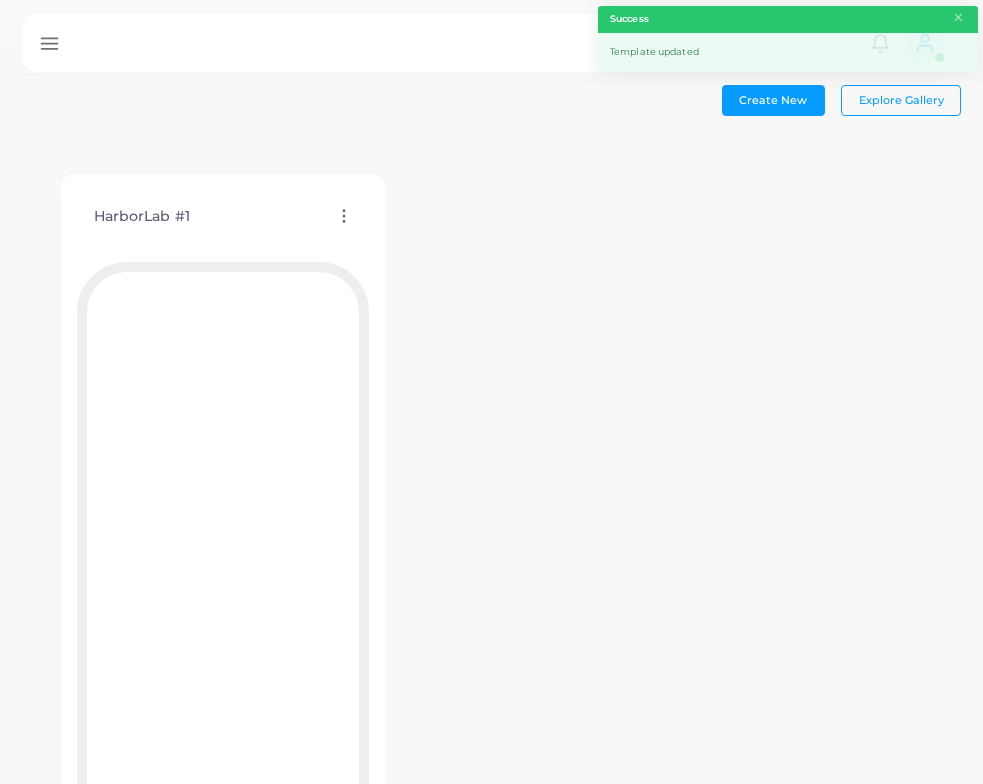 click on "HarborLab #1  Edit Template Assign template Duplicate Template Delete Template Copy Template ID" at bounding box center (223, 531) 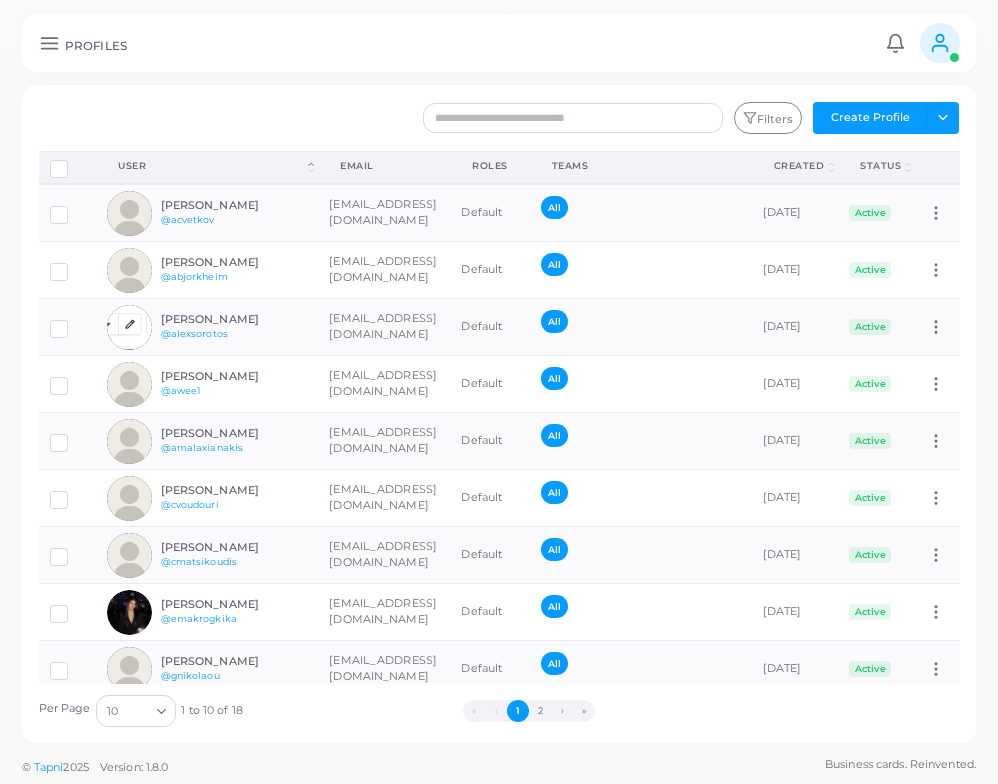 click 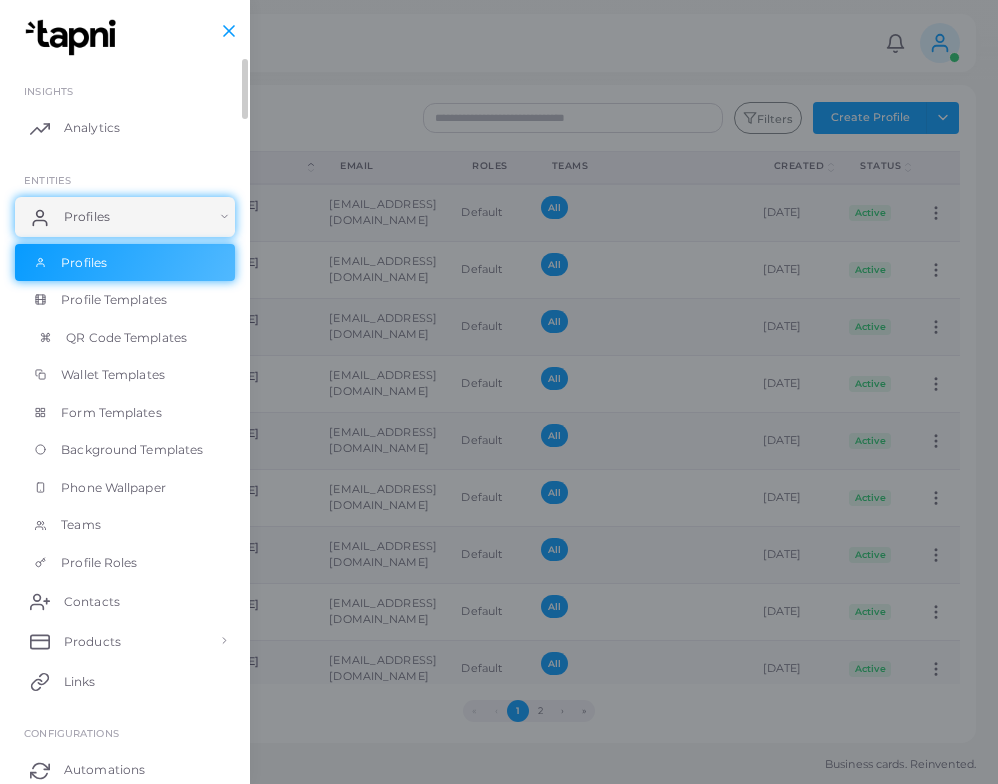 click on "QR Code Templates" at bounding box center (125, 338) 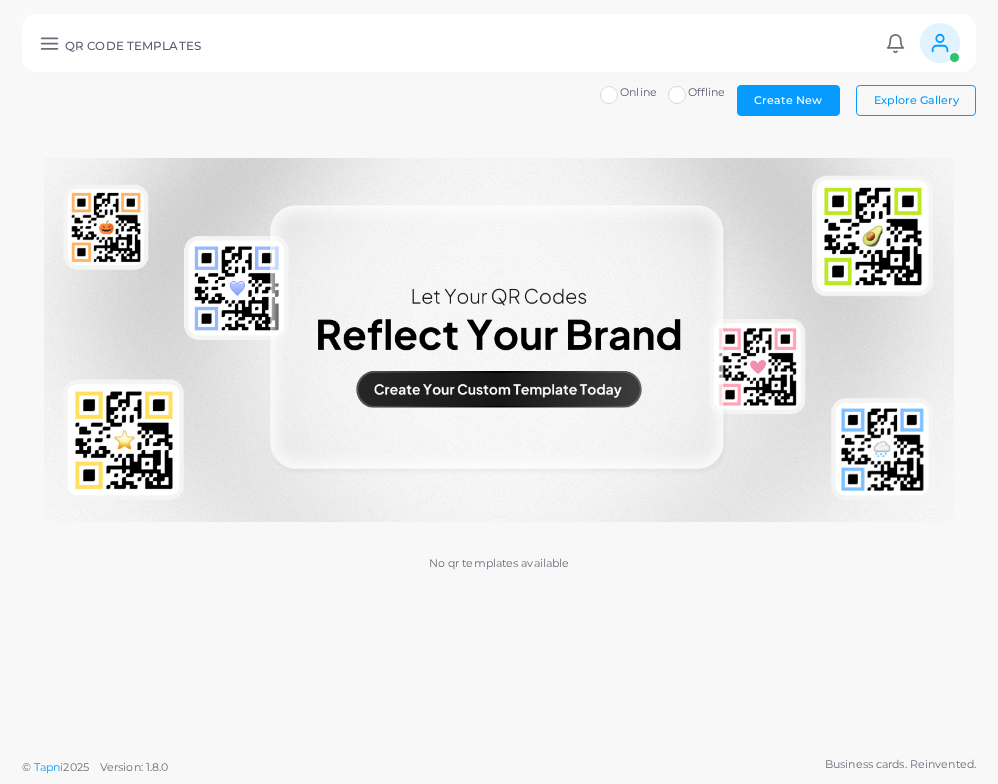 click at bounding box center (499, 340) 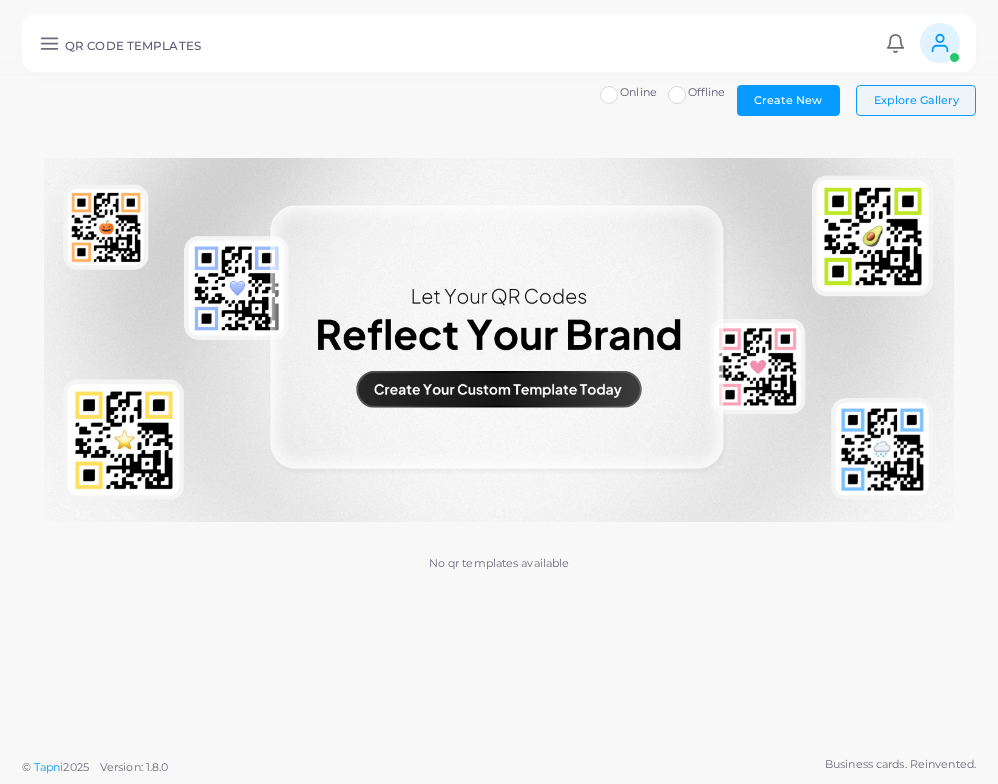 click on "Explore Gallery" at bounding box center (916, 100) 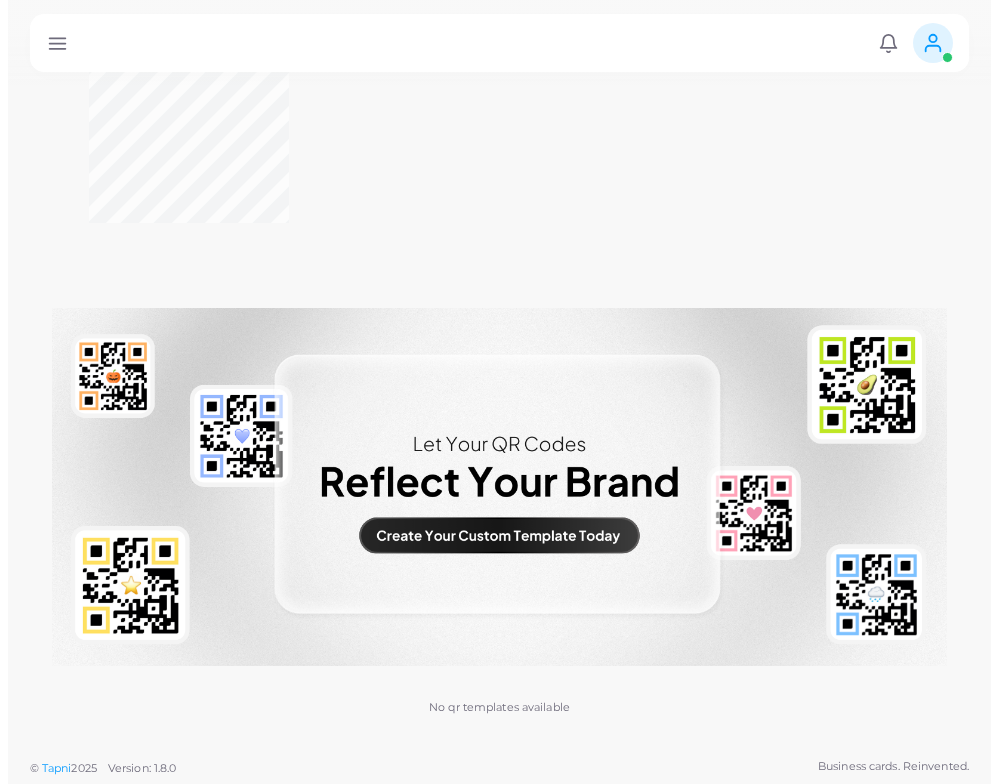 scroll, scrollTop: 0, scrollLeft: 0, axis: both 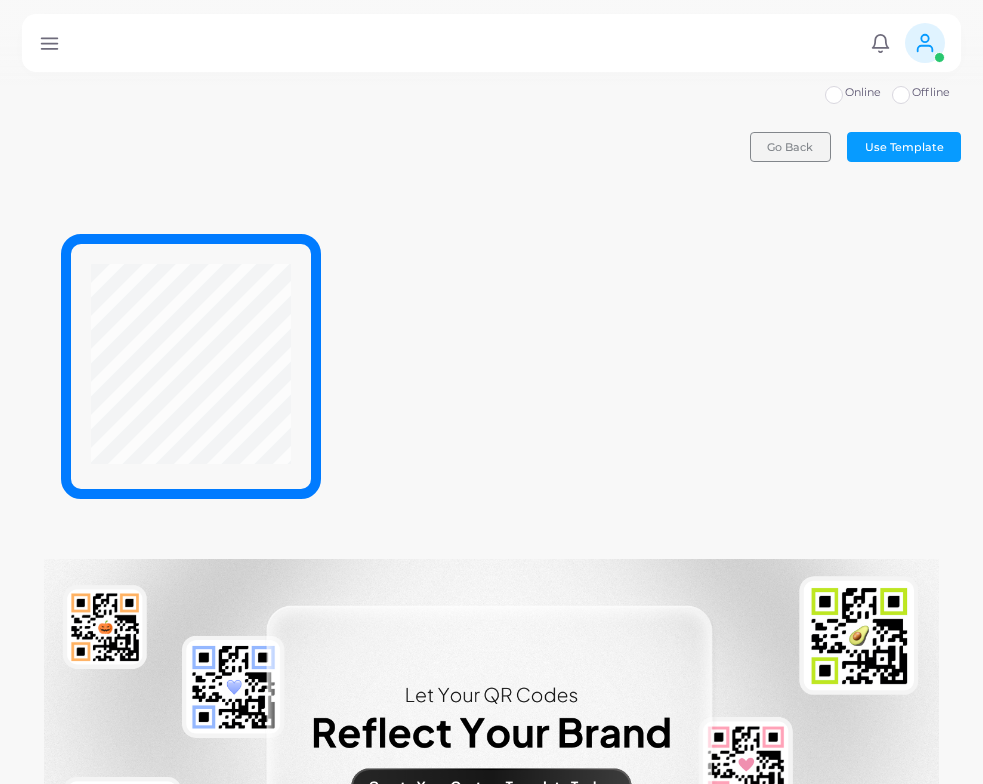 click on "Go Back" at bounding box center (790, 147) 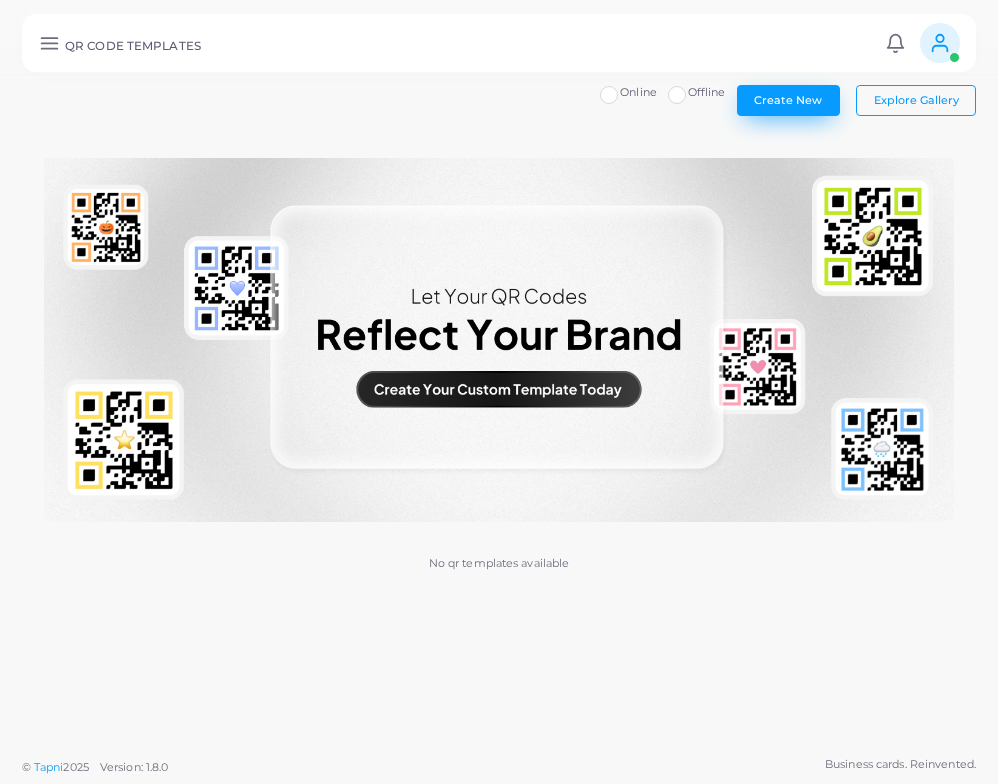 click on "Create New" at bounding box center (788, 100) 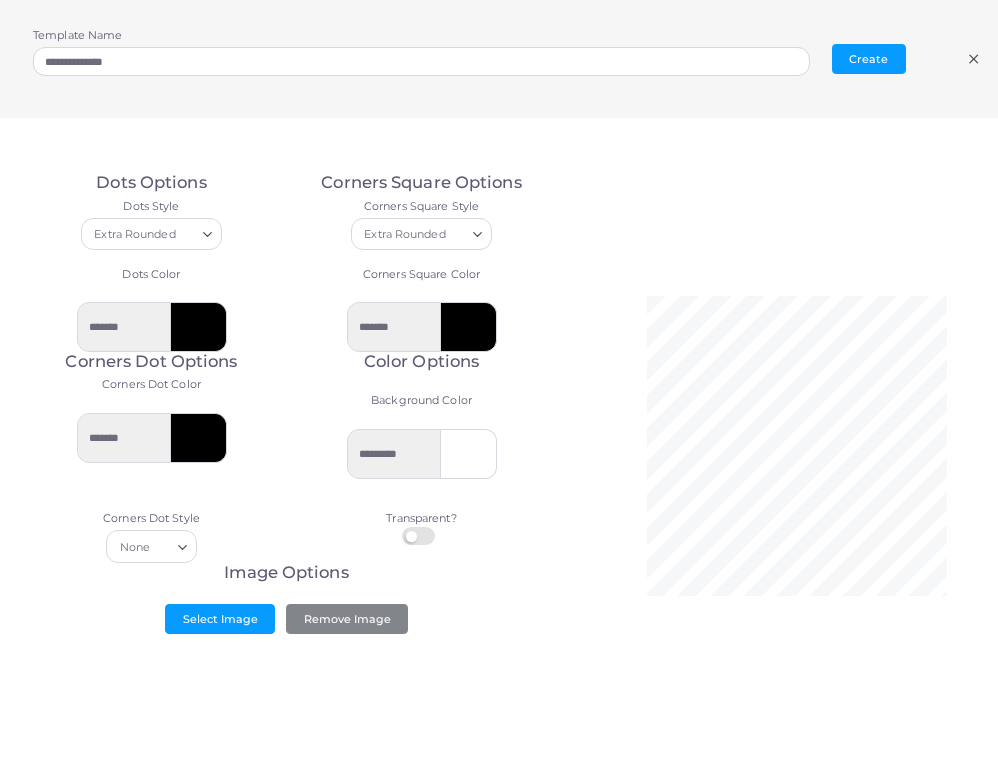 click on "Extra Rounded
Loading..." at bounding box center (152, 234) 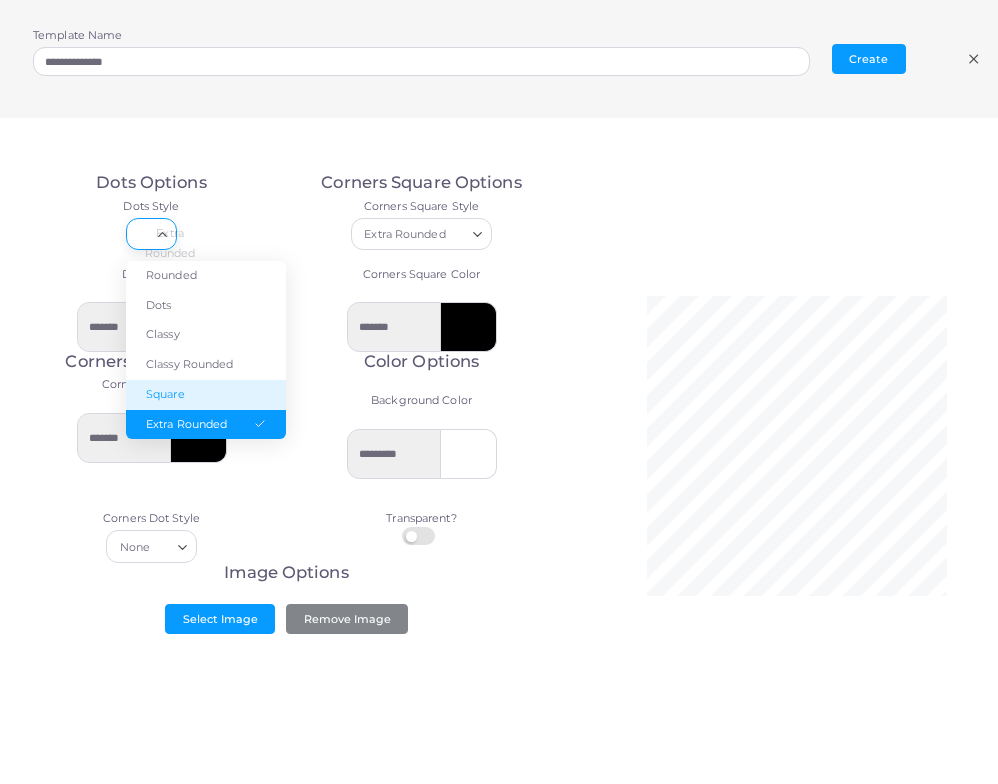 click on "Square" at bounding box center (206, 395) 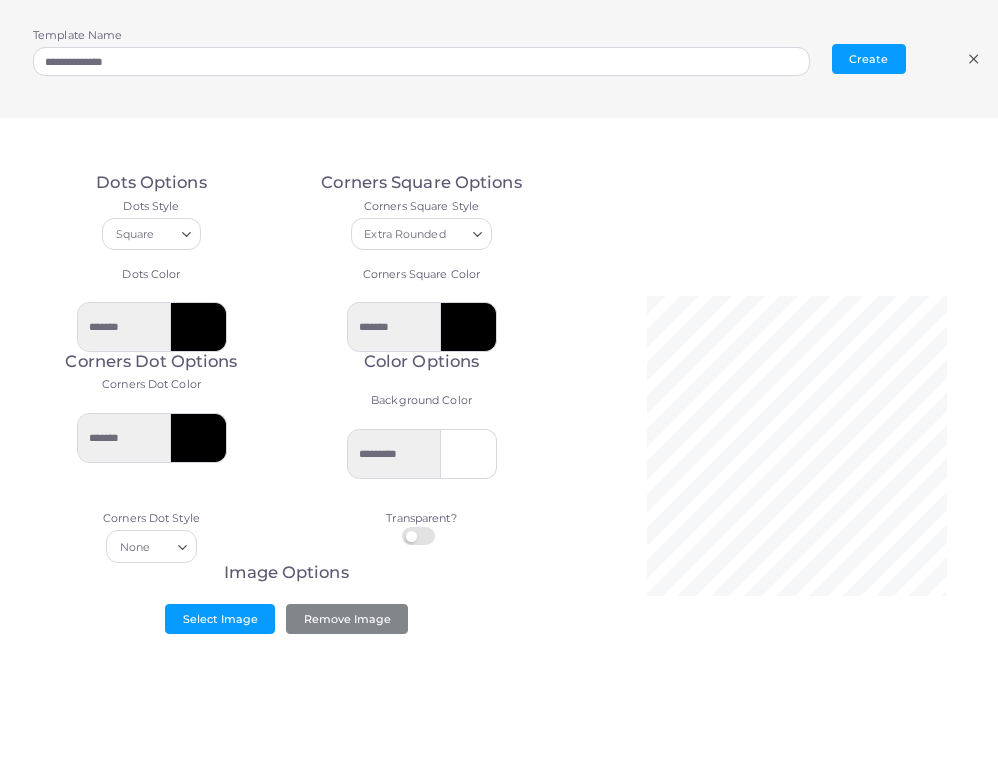 click on "Square
Loading..." at bounding box center (152, 234) 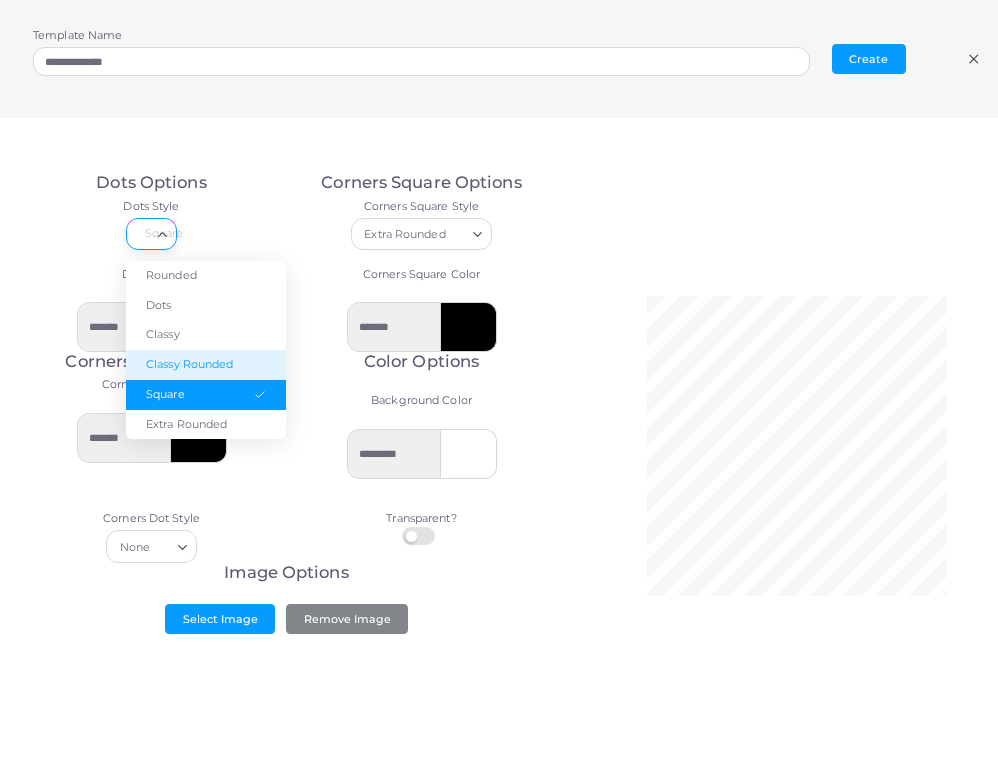 click on "Classy Rounded" at bounding box center (206, 365) 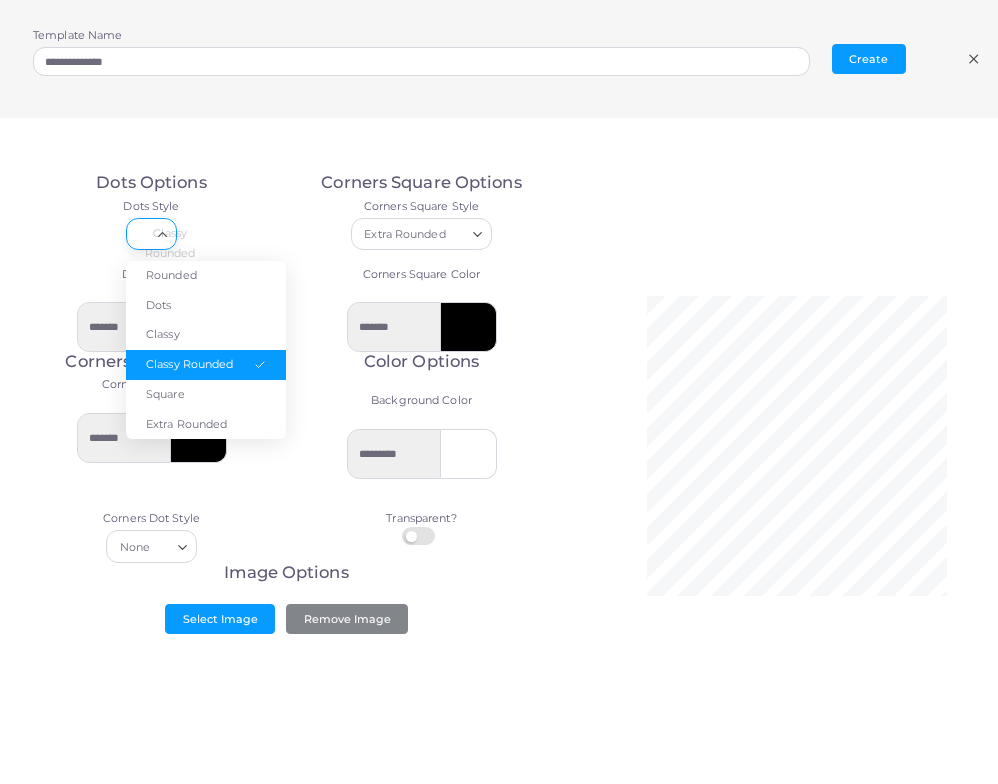 click on "Classy Rounded
Loading..." at bounding box center [151, 234] 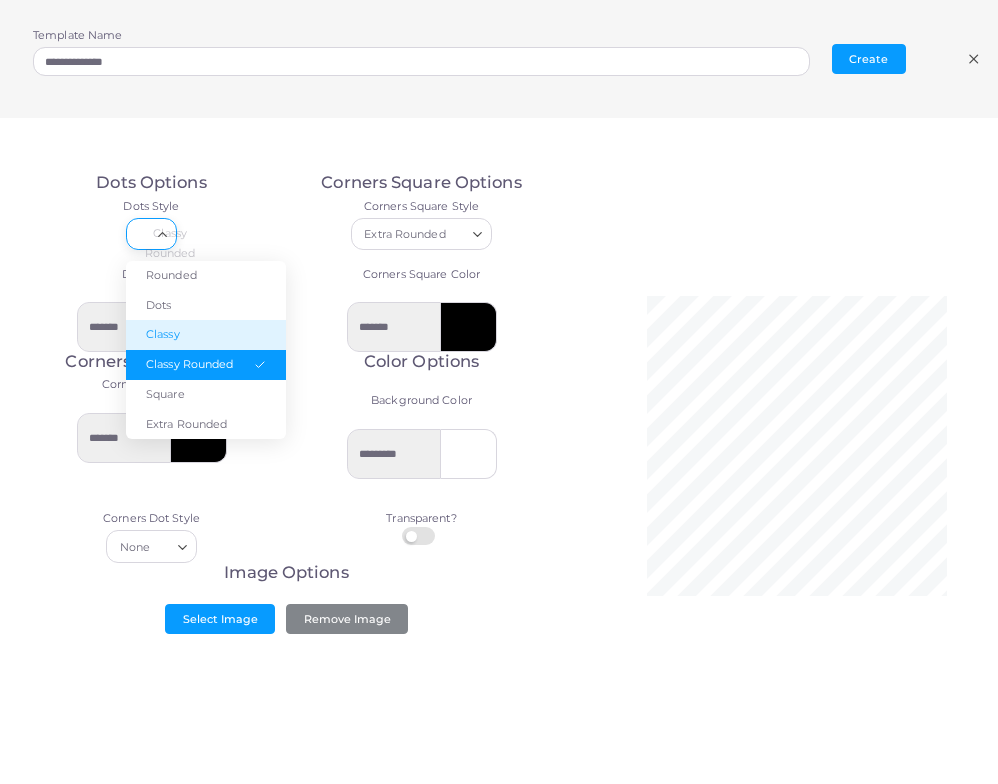 click on "Classy" at bounding box center (206, 335) 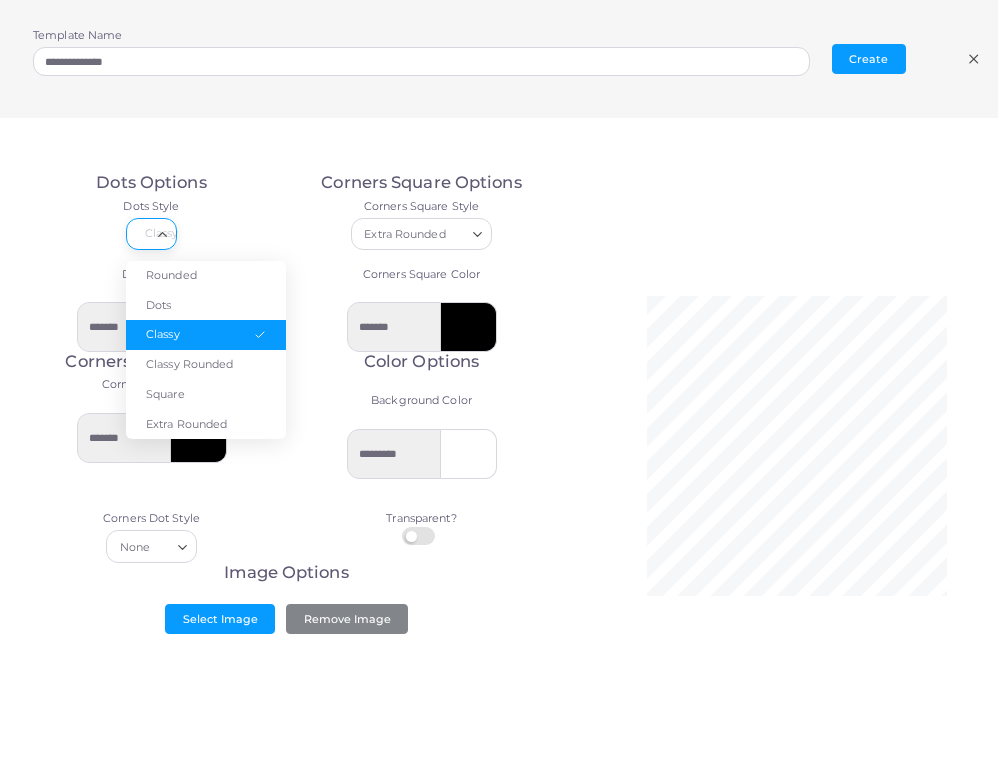 click on "Classy
Loading...
Rounded
Dots
Classy
Classy Rounded
Square
Extra Rounded" at bounding box center (152, 234) 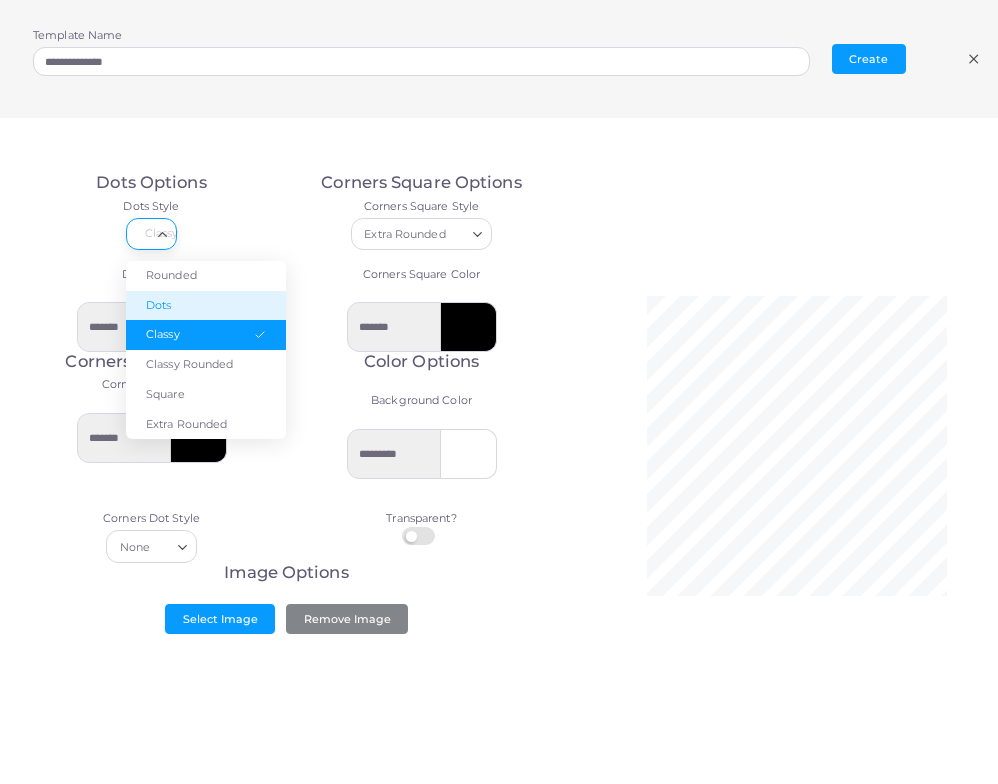 click on "Dots" at bounding box center [206, 306] 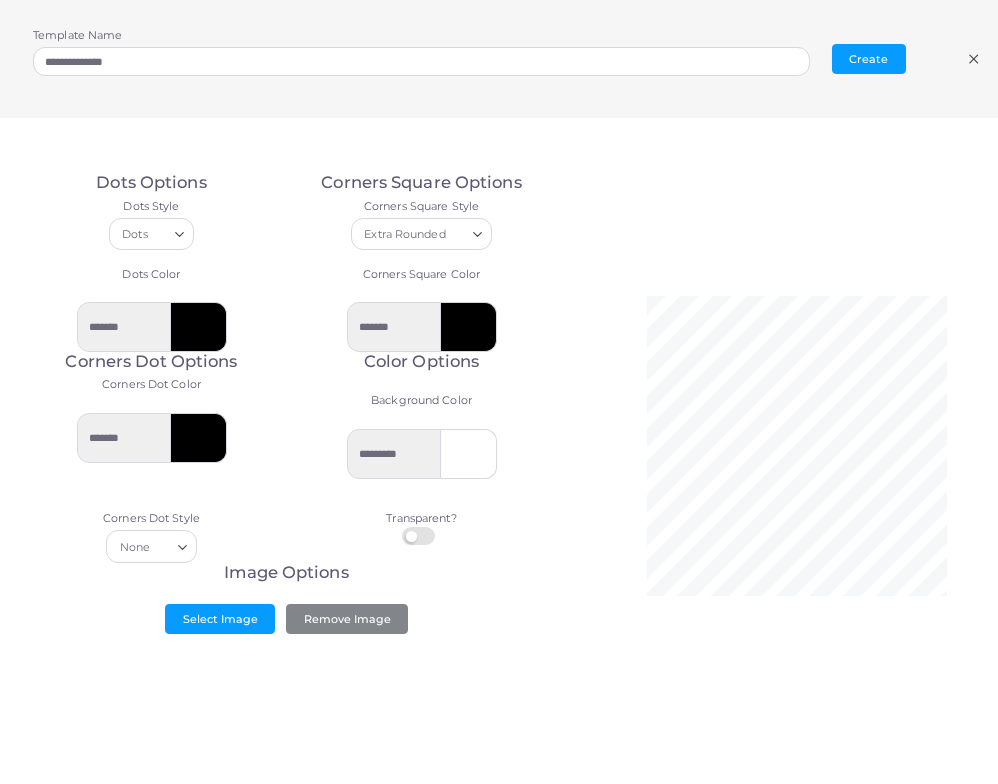 click on "Dots
Loading..." at bounding box center (152, 234) 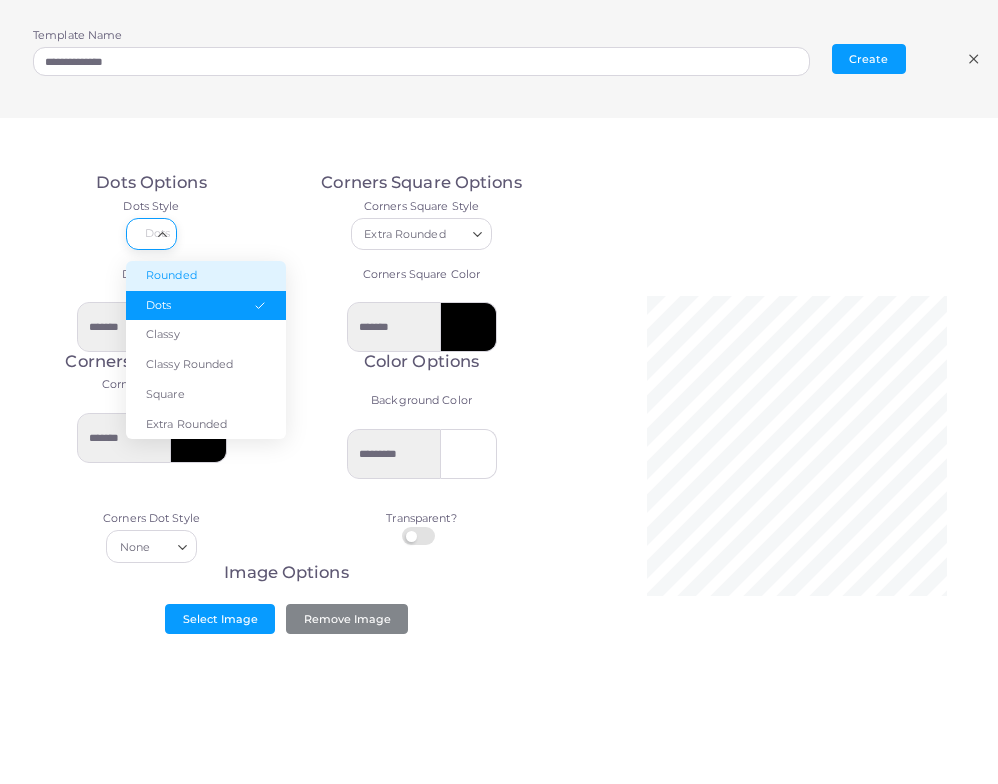 click on "Rounded" at bounding box center [206, 276] 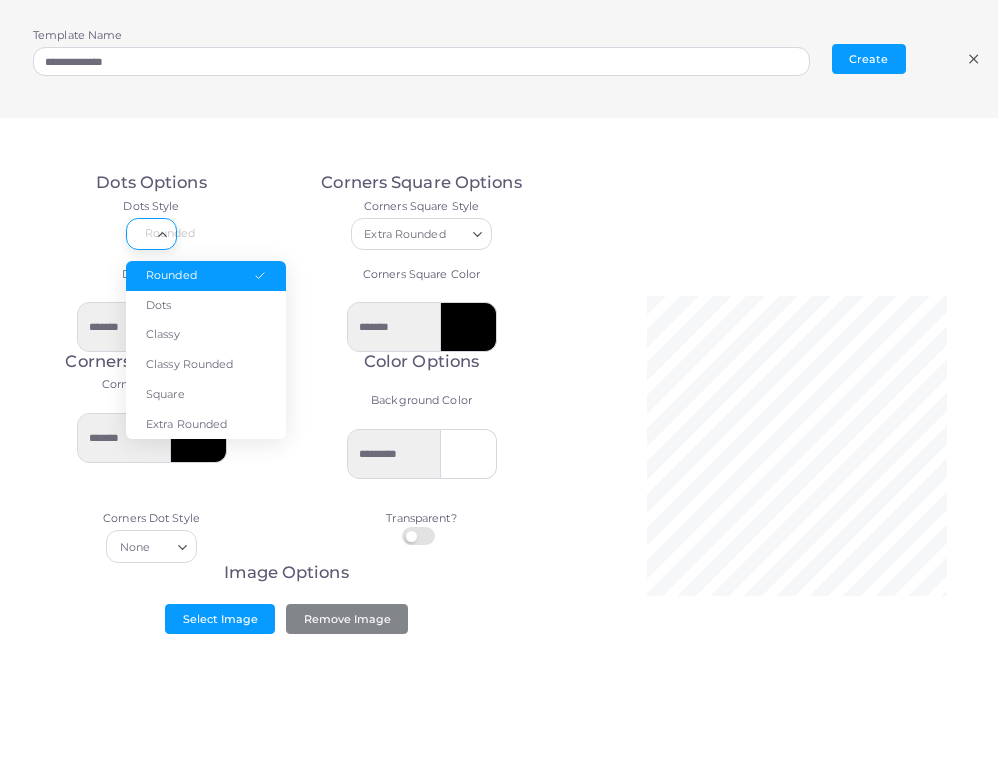 click on "Rounded
Loading..." at bounding box center (151, 234) 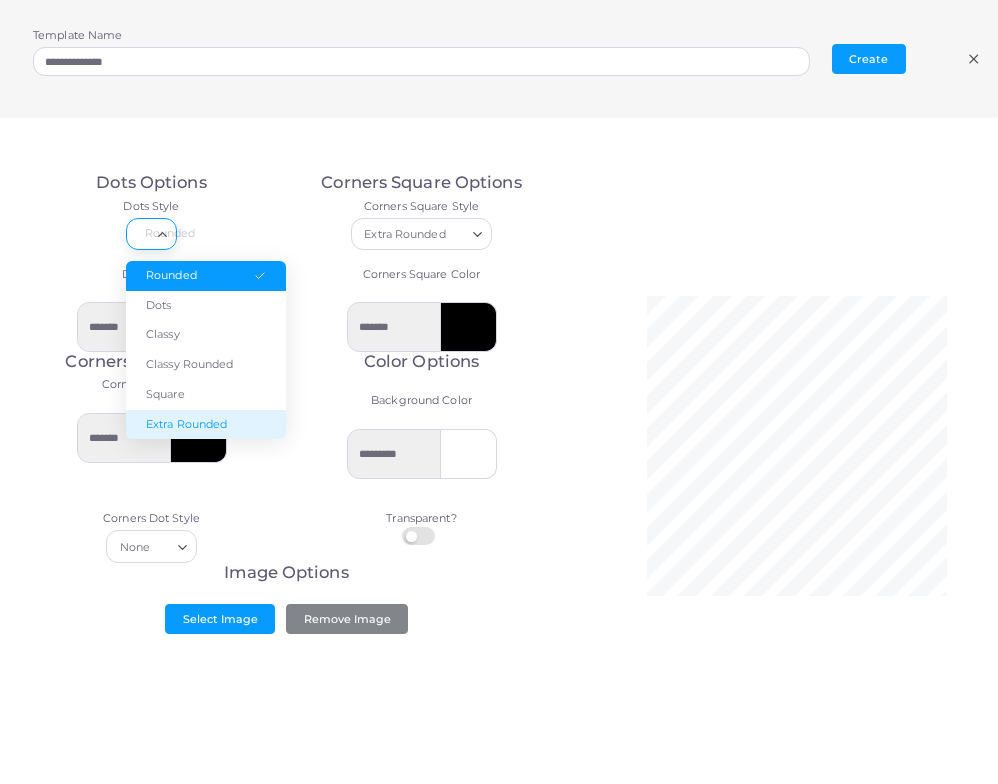click on "Extra Rounded" at bounding box center (206, 425) 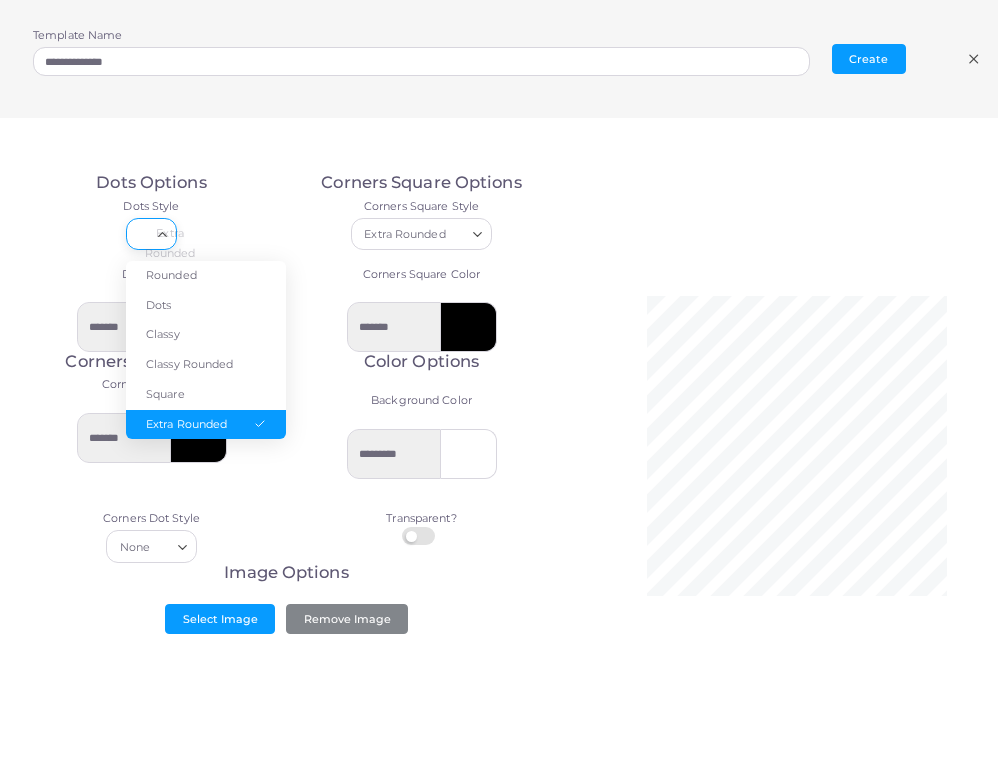 click on "Extra Rounded
Loading...
Rounded
Dots
Classy
Classy Rounded
Square
Extra Rounded" at bounding box center [152, 234] 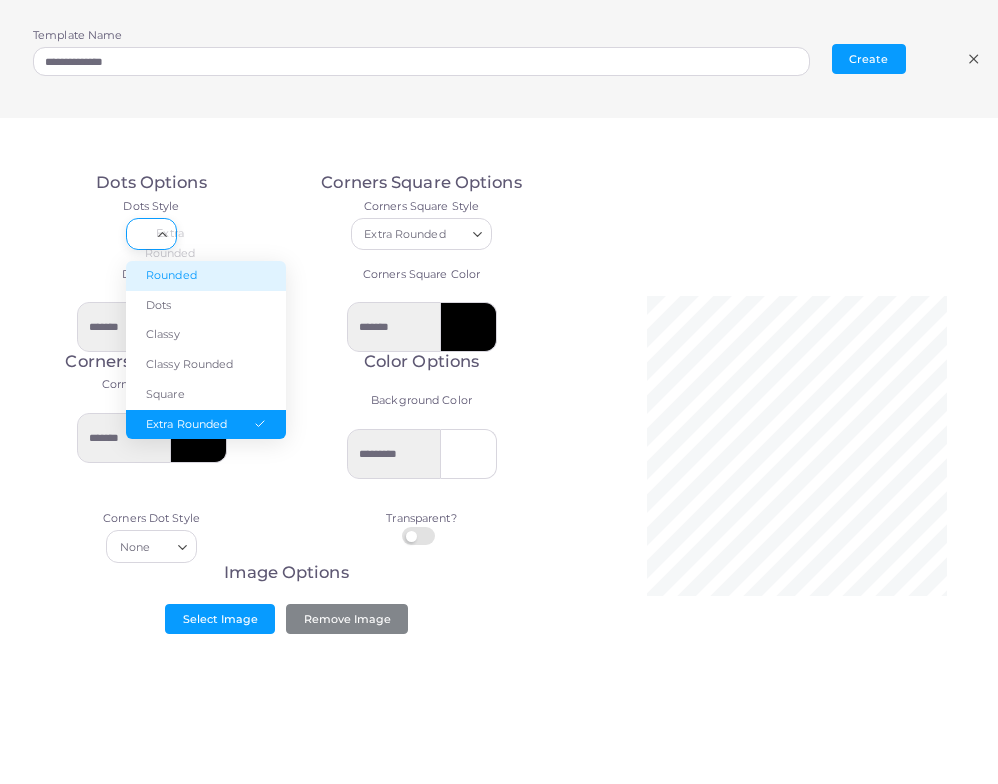 click on "Rounded" at bounding box center (206, 276) 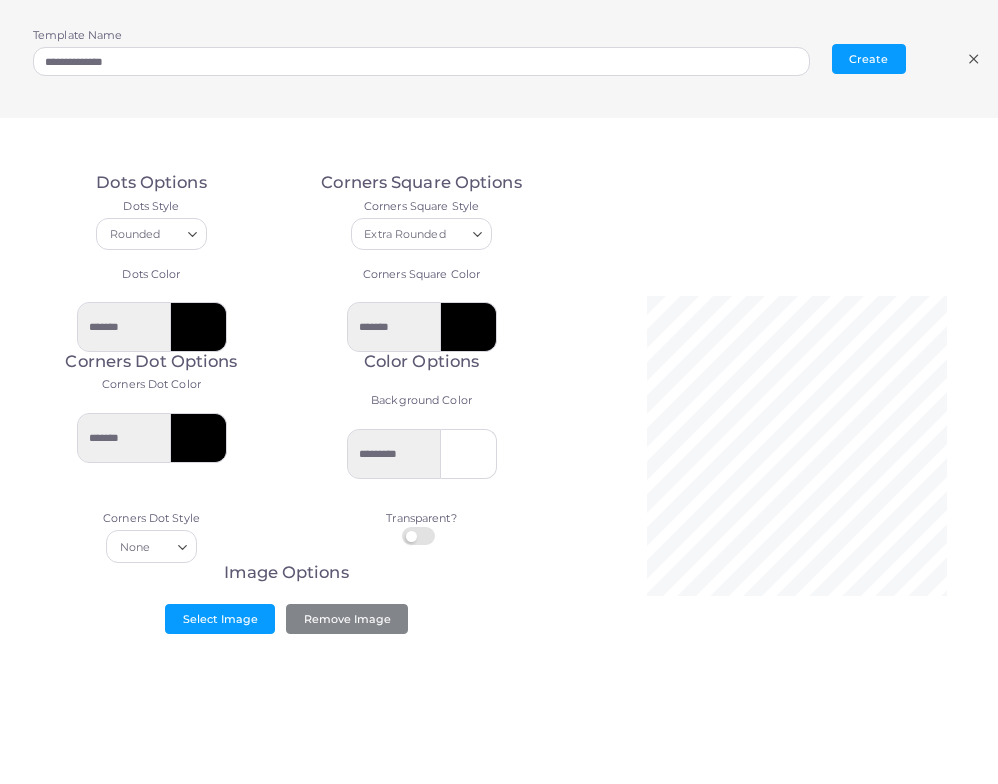 click on "Extra Rounded
Loading..." at bounding box center [422, 234] 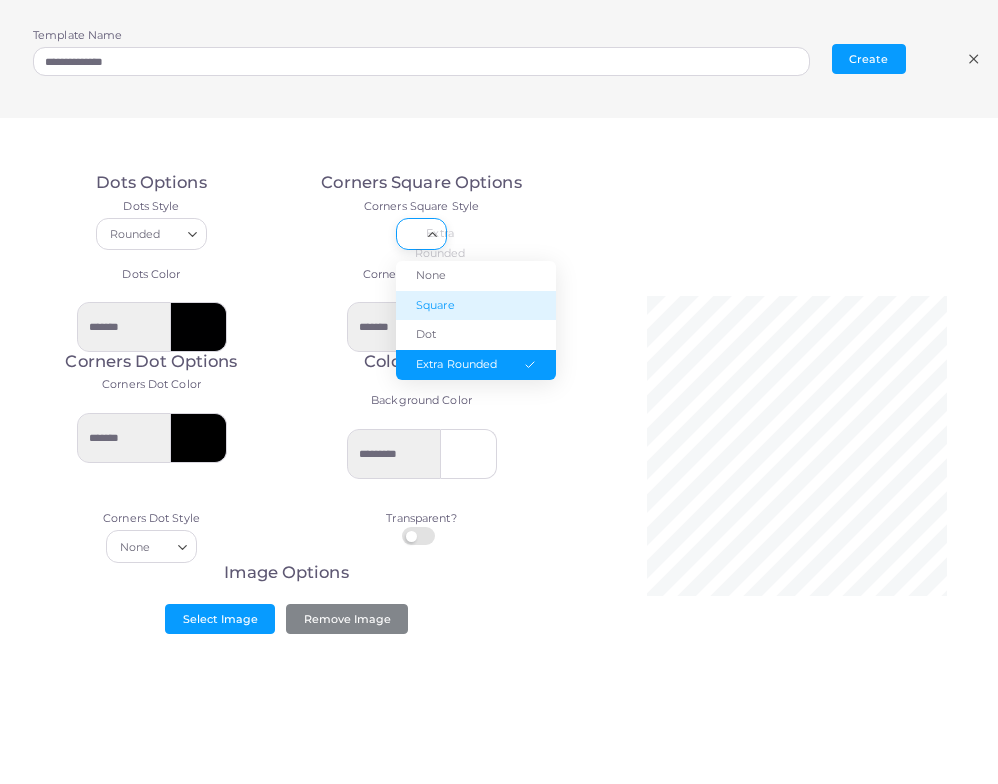 click on "Square" at bounding box center (476, 306) 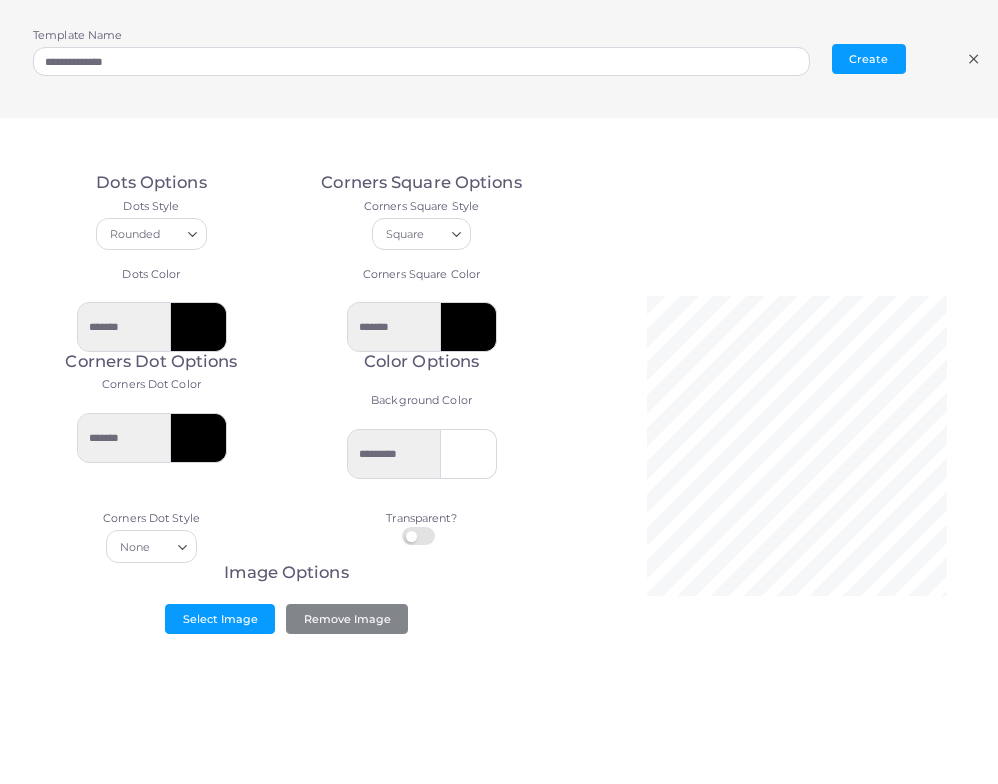 click on "Square
Loading..." at bounding box center (422, 234) 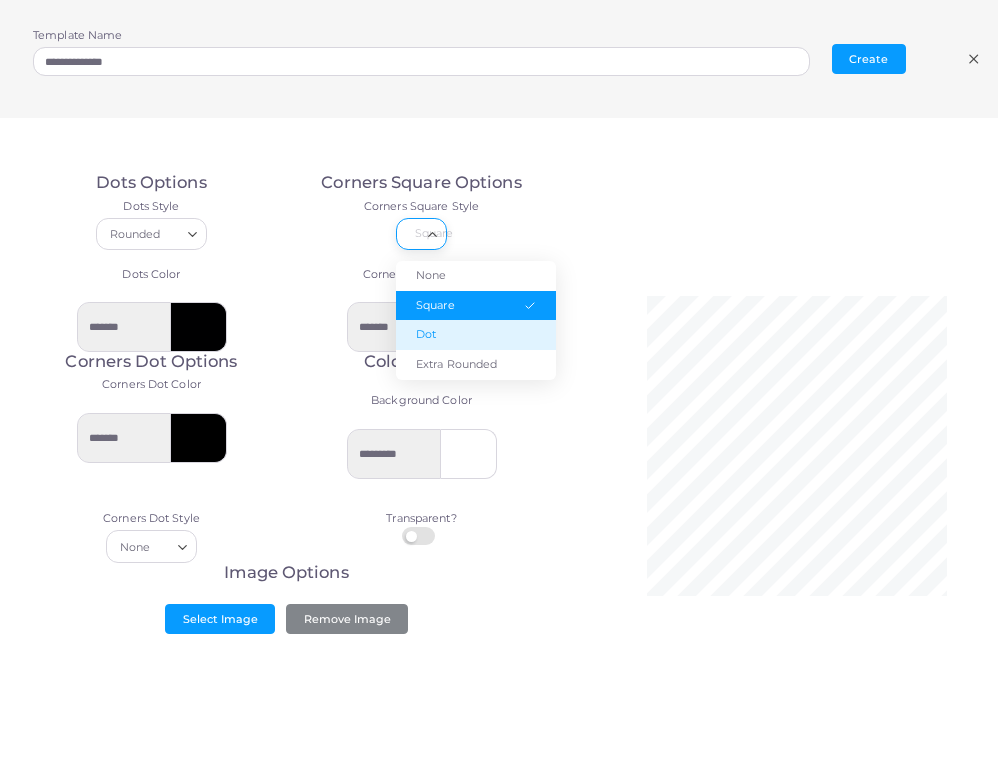 click on "Dot" at bounding box center (476, 335) 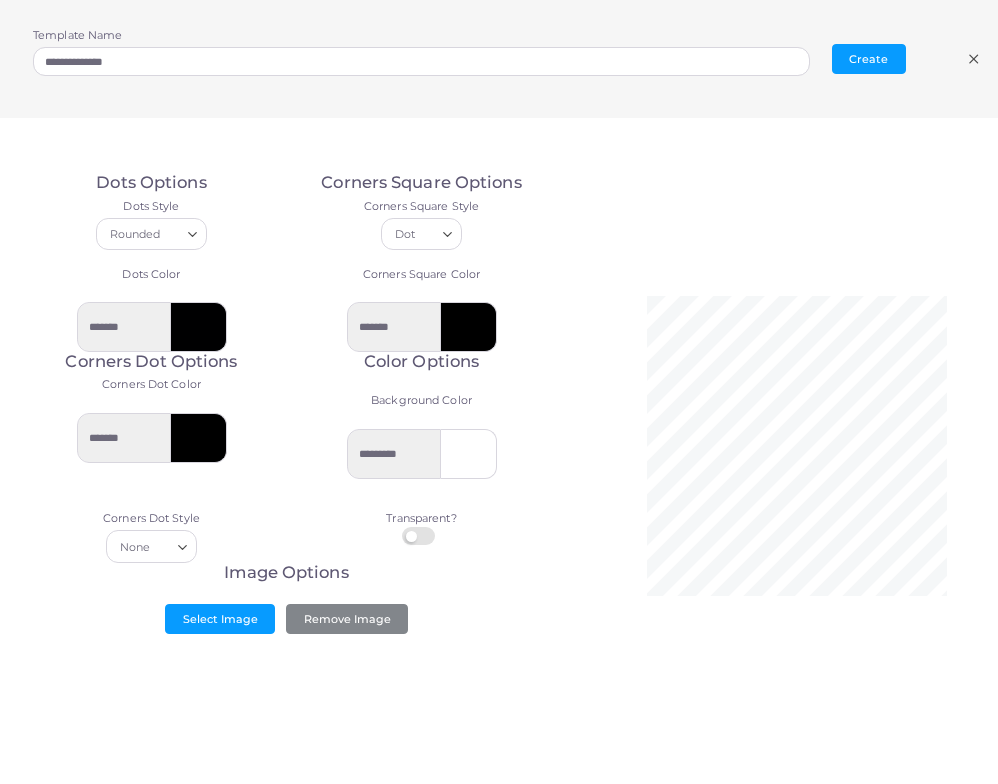 click on "Loading..." at bounding box center (449, 232) 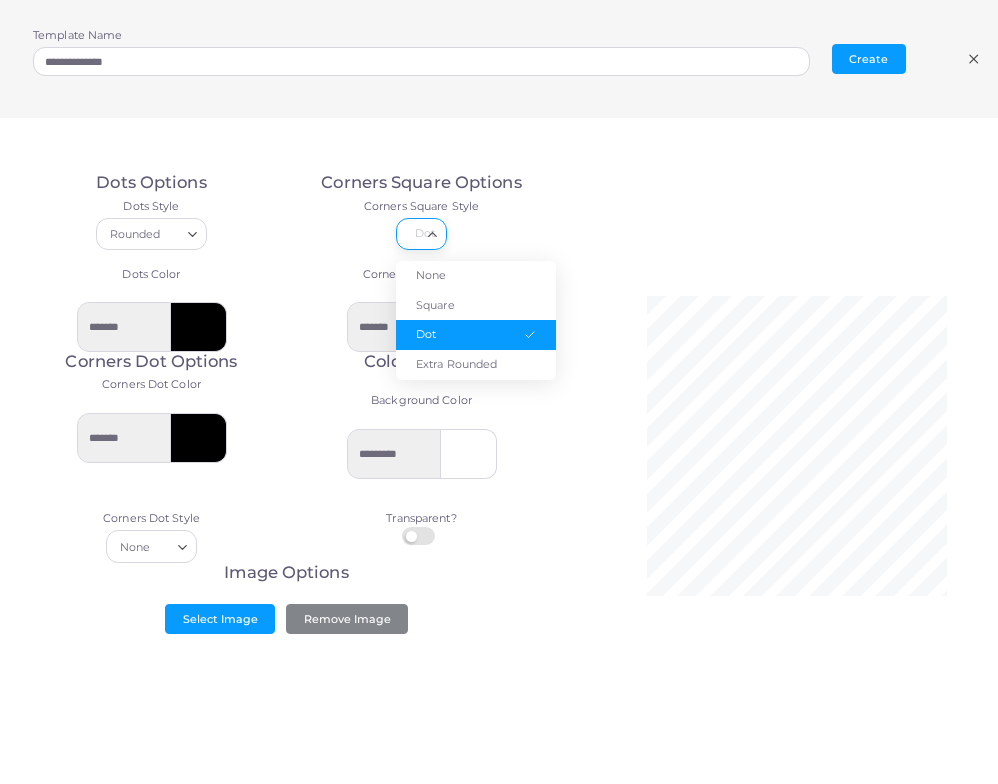click on "Extra Rounded" at bounding box center [476, 365] 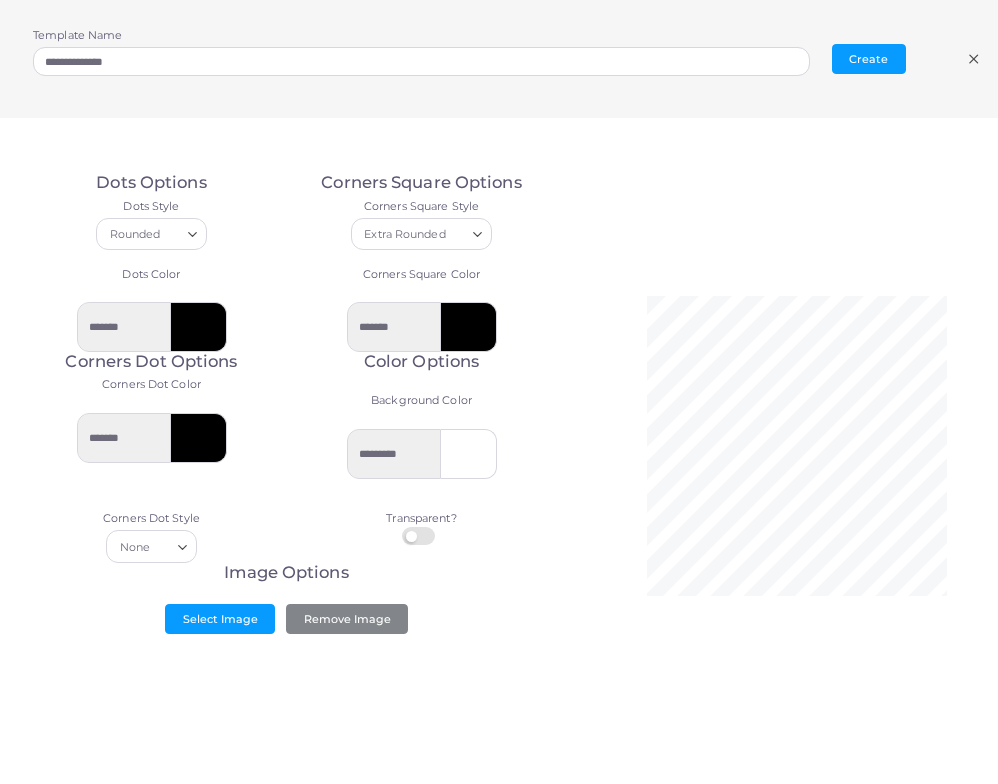 click at bounding box center [199, 327] 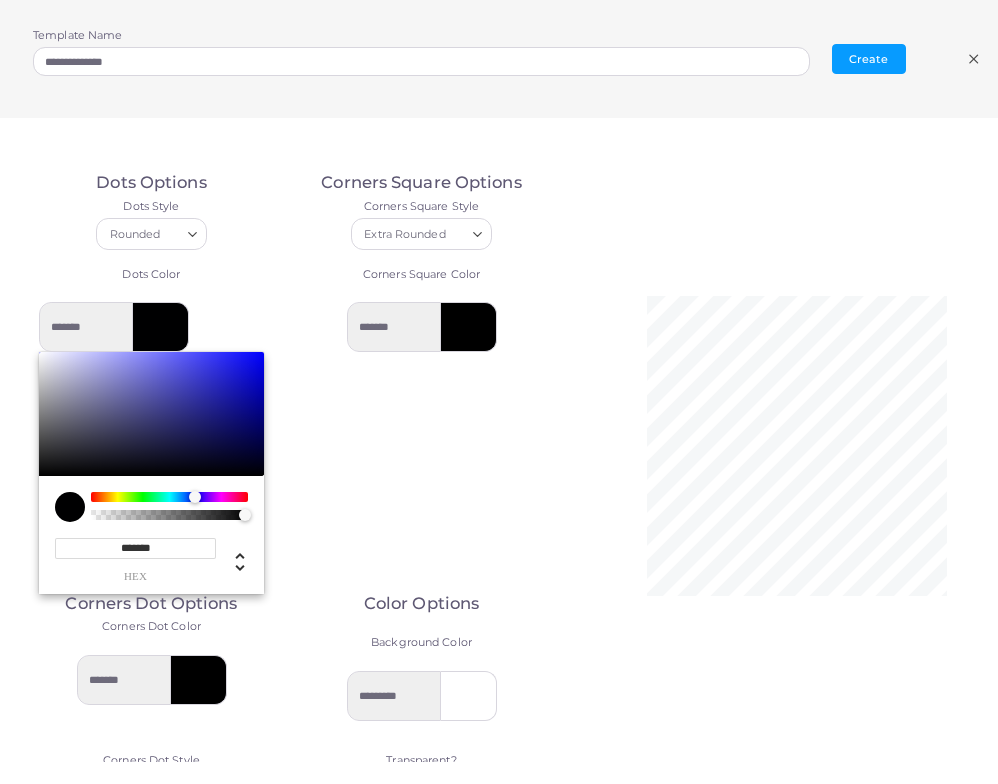 click on "Corners Square Options Corners Square Style
Extra Rounded
Loading...     Corners Square Color *******" at bounding box center (422, 383) 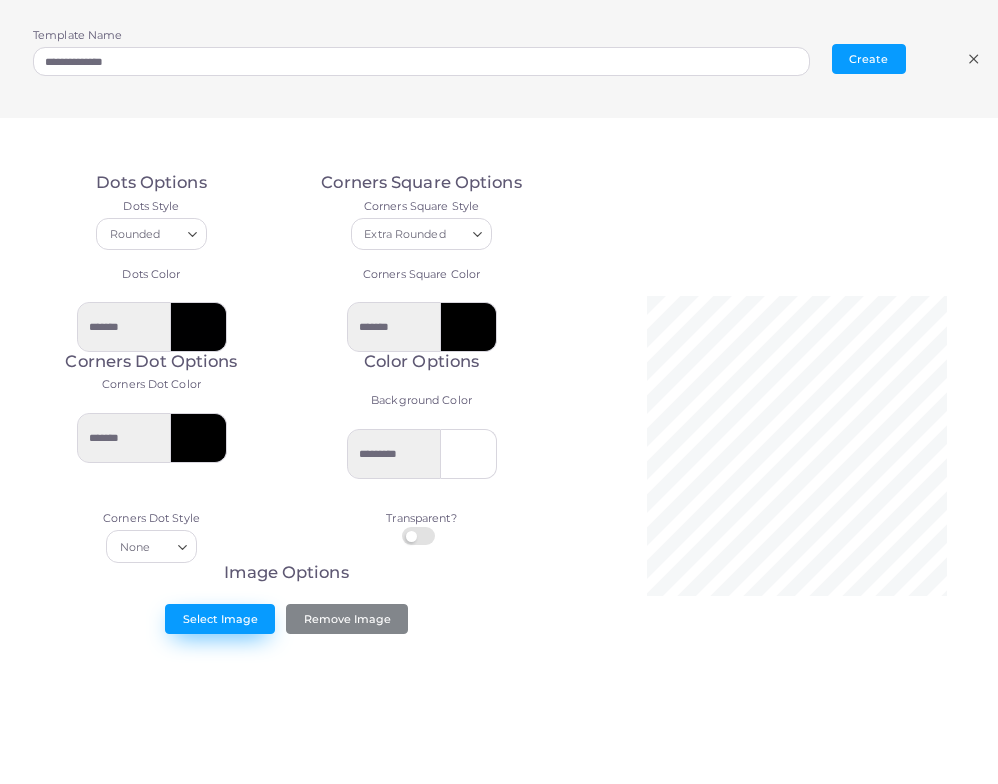 click on "Select Image" at bounding box center [220, 619] 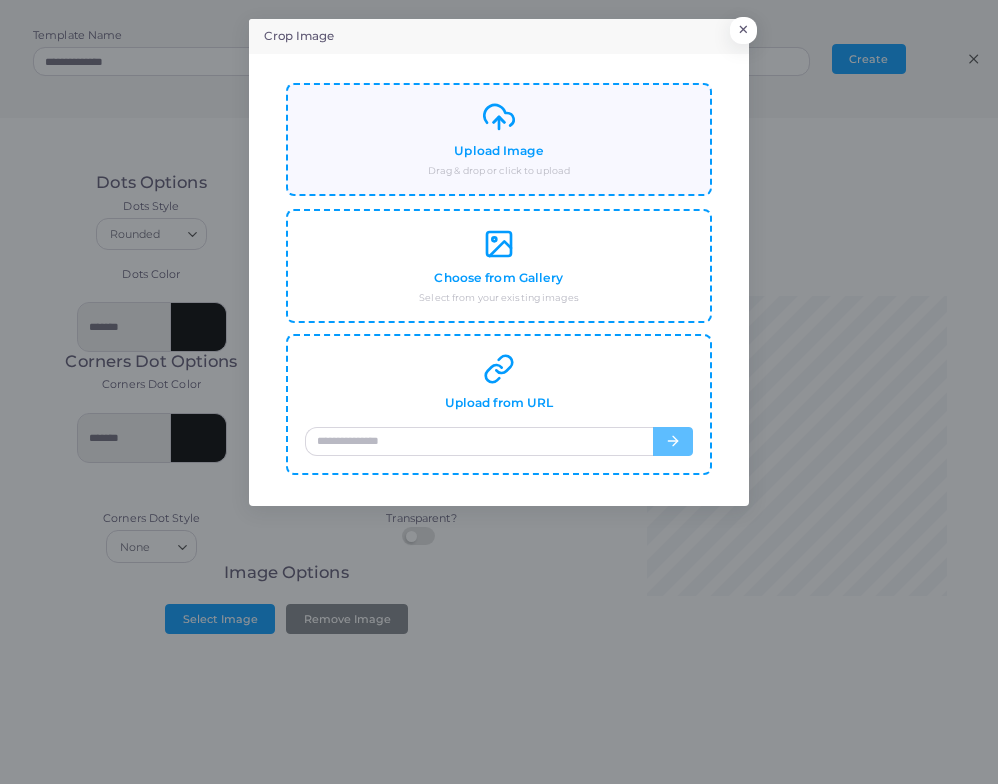click on "Upload Image Drag & drop or click to upload" at bounding box center [499, 139] 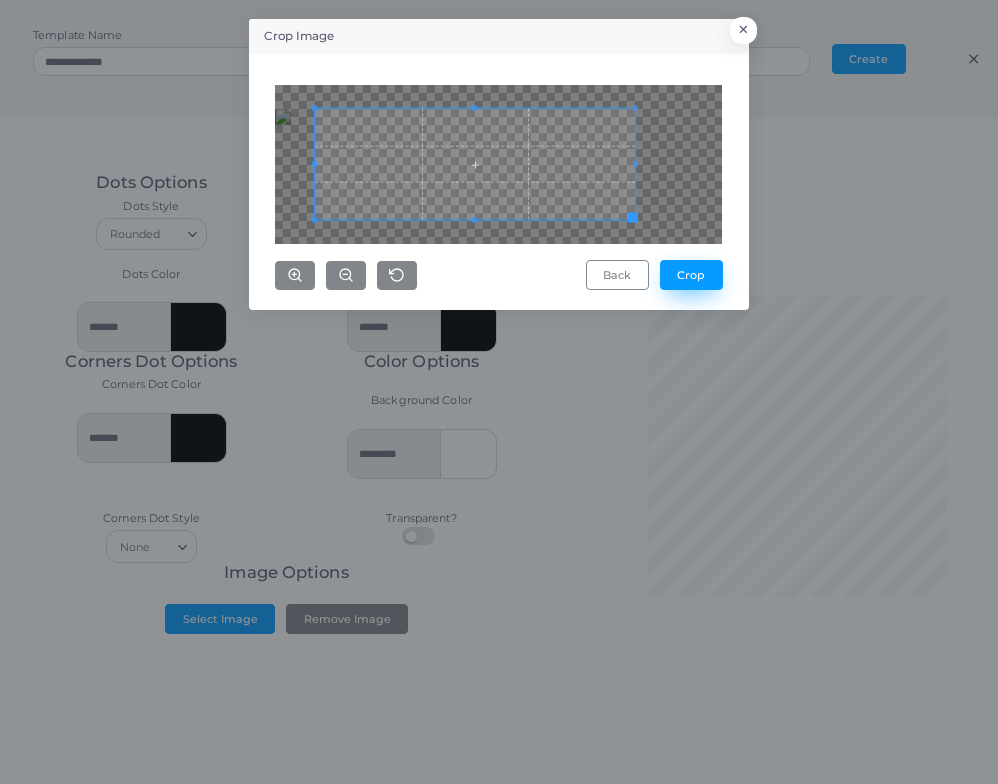 click on "Crop" at bounding box center [691, 275] 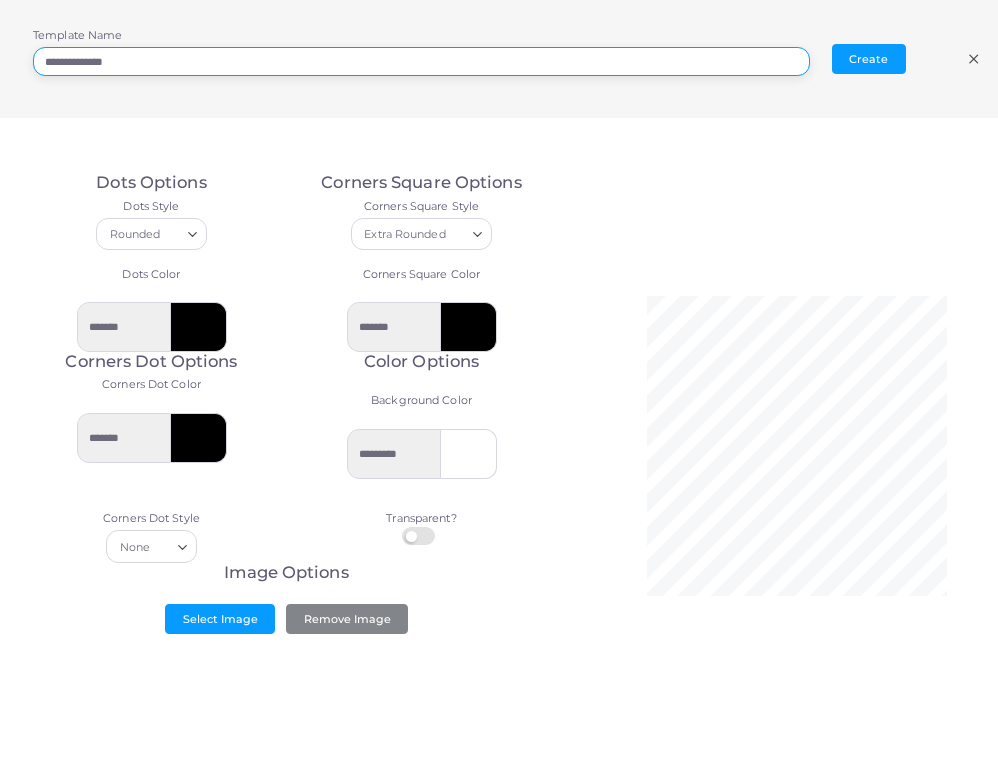 click on "**********" at bounding box center (421, 62) 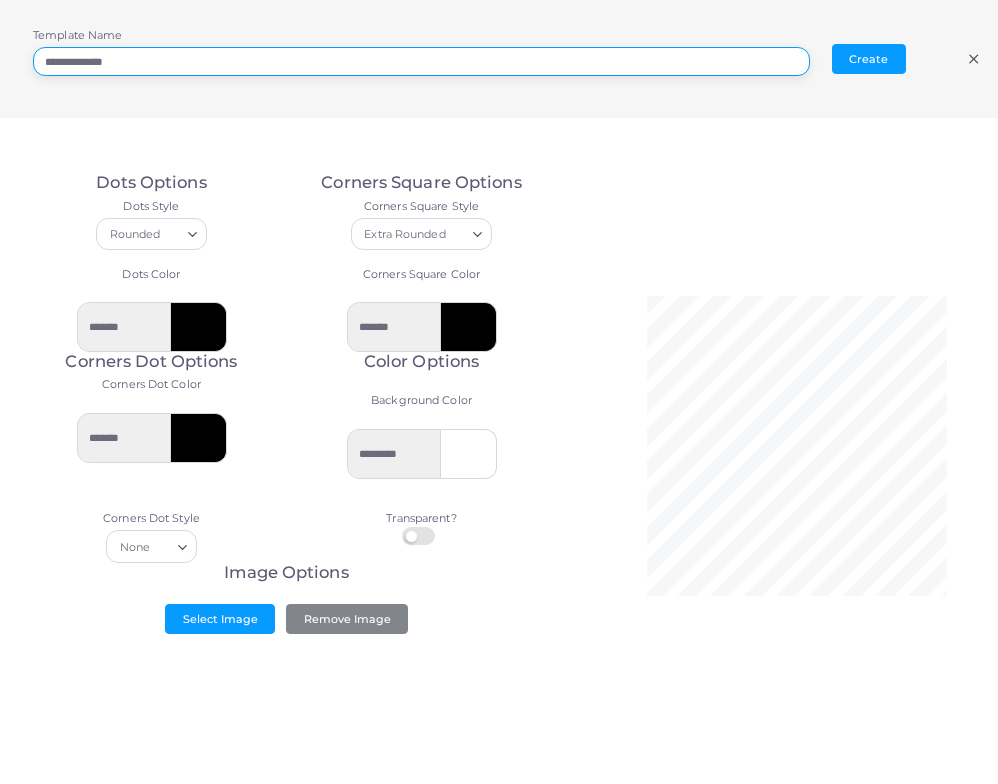 drag, startPoint x: 118, startPoint y: 60, endPoint x: 88, endPoint y: 69, distance: 31.320919 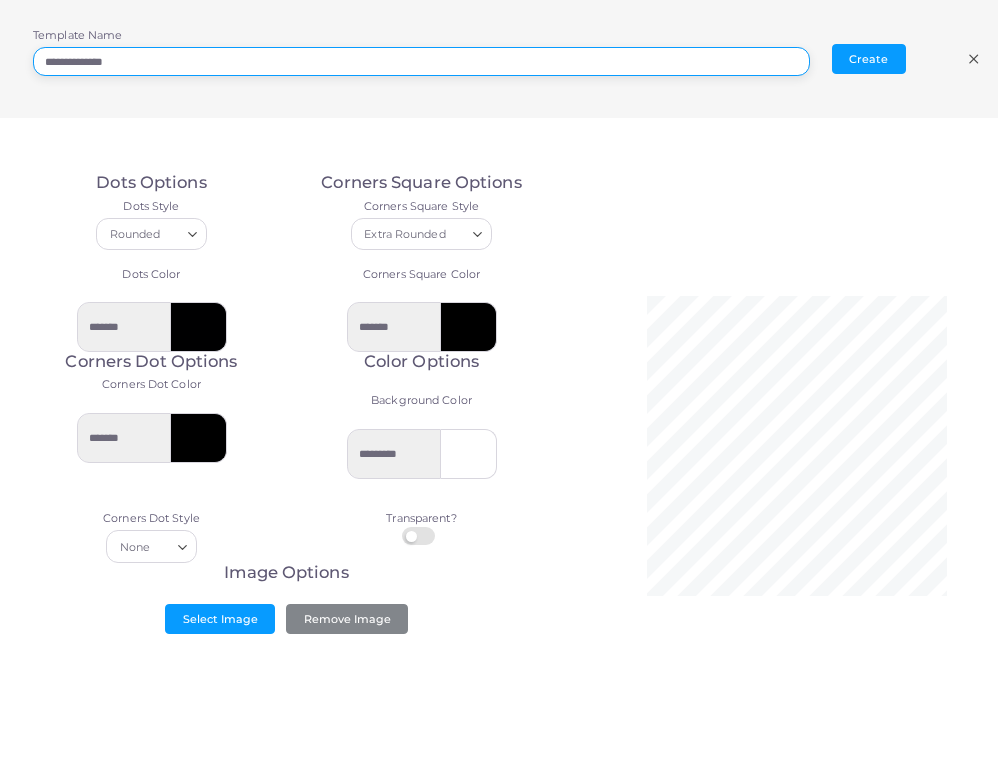 click on "**********" at bounding box center [421, 62] 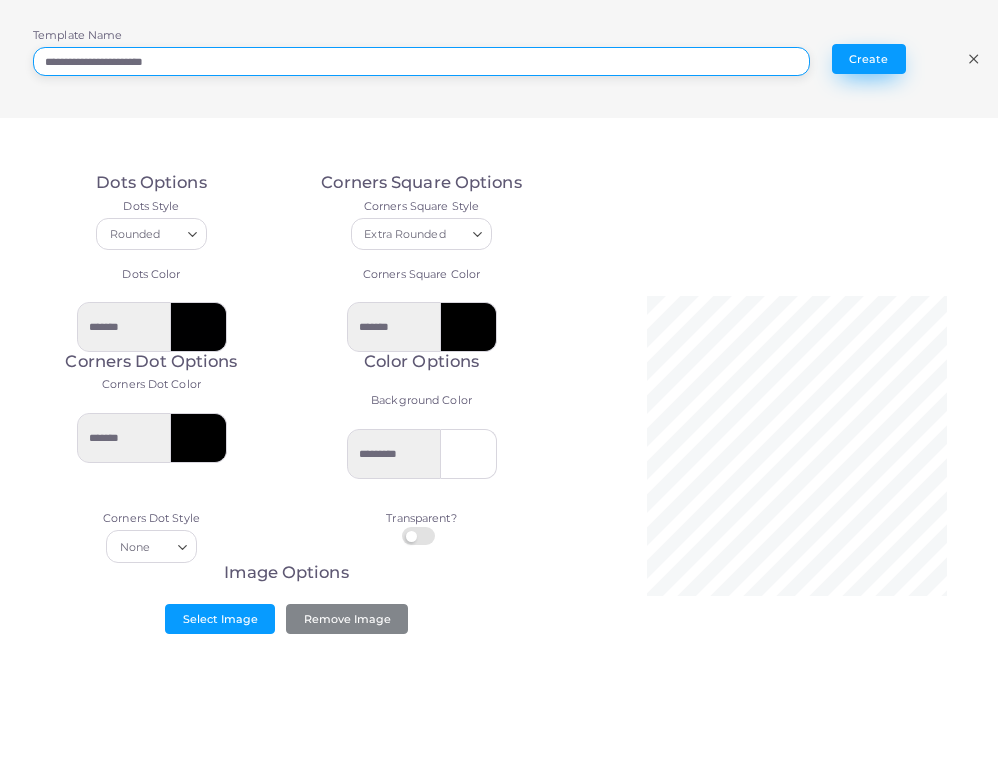 type on "**********" 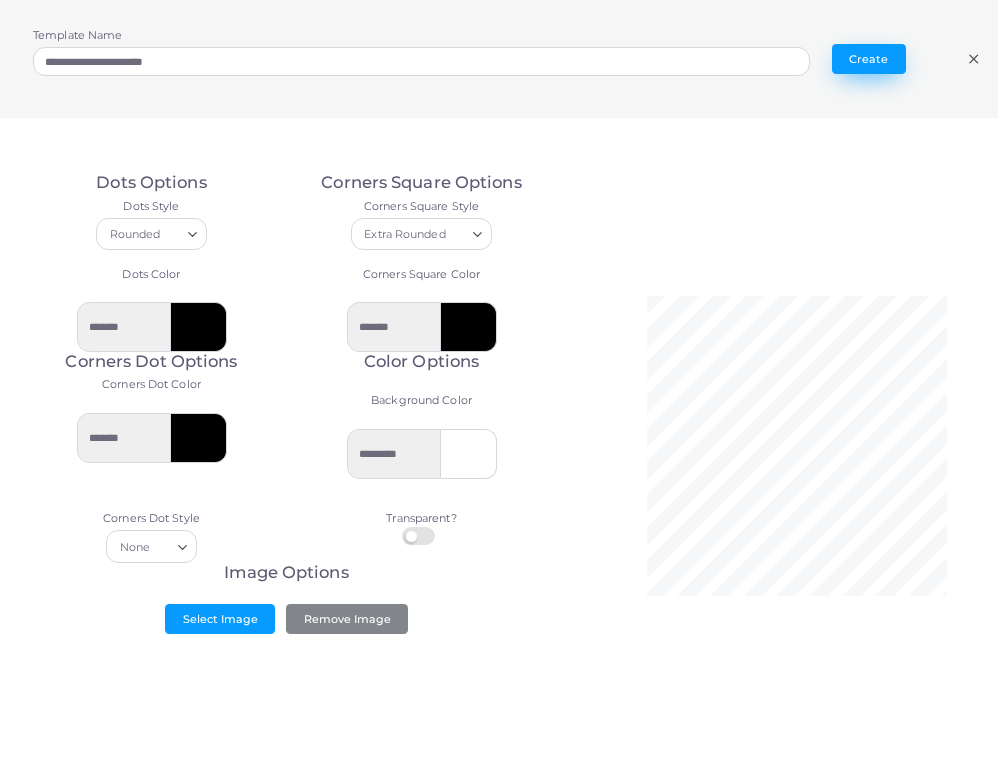 click on "Create" at bounding box center [869, 59] 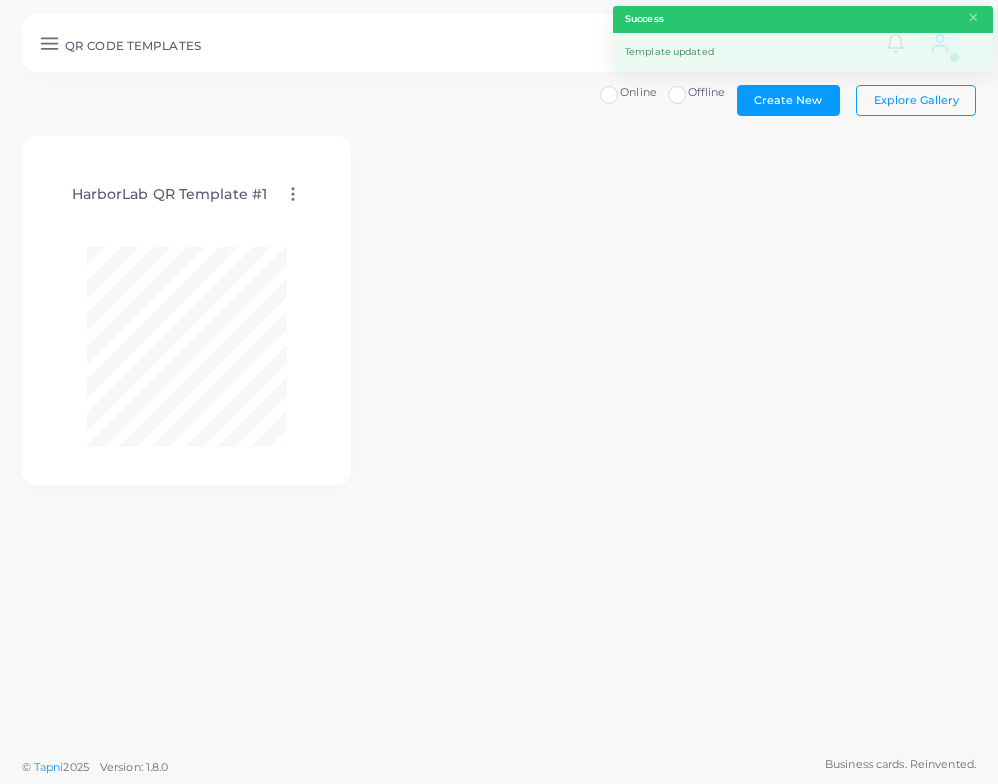 click on "HarborLab QR Template #1  Edit Template Assign template Duplicate Template Delete Template Copy Template ID" at bounding box center [499, 321] 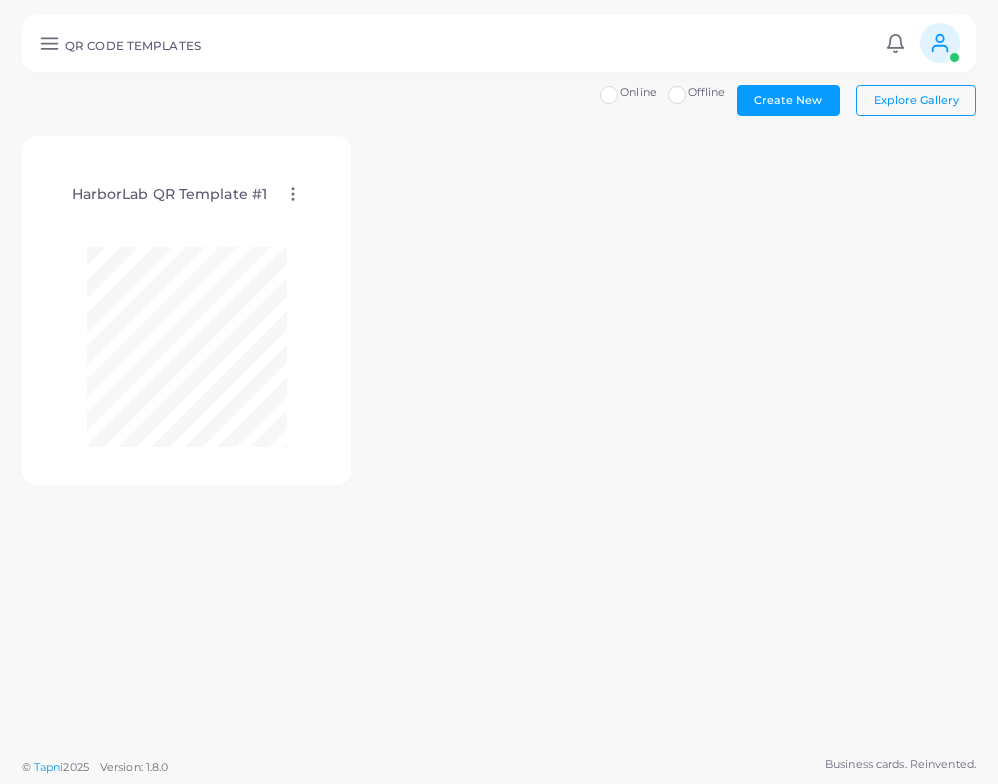 click 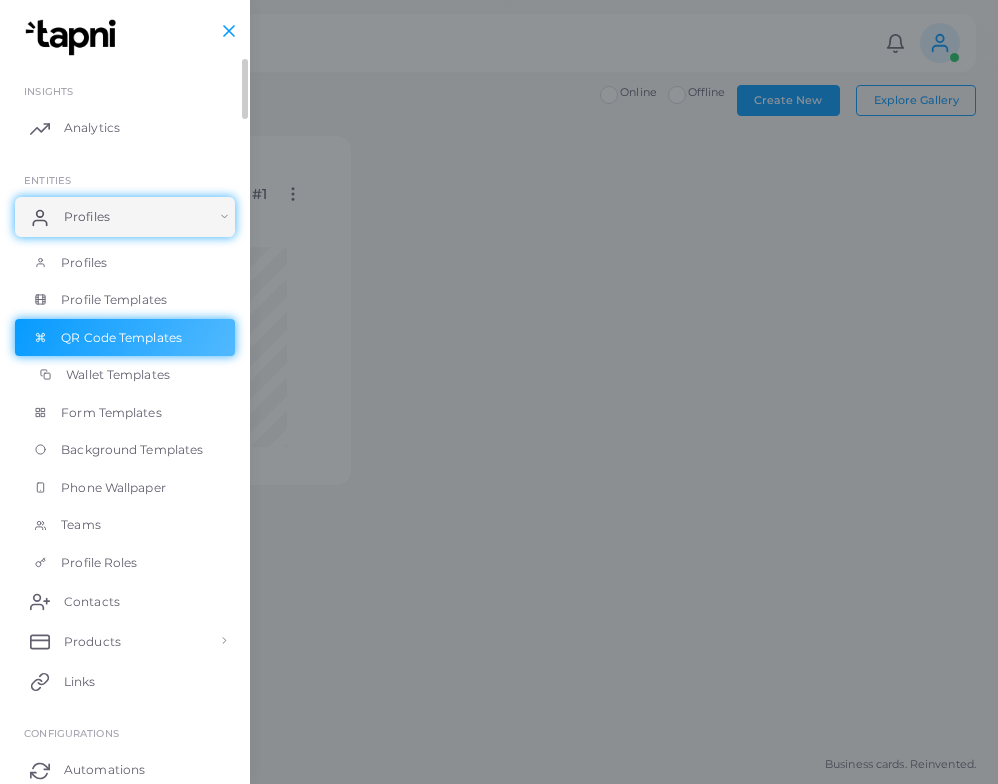 click on "Wallet Templates" at bounding box center [118, 375] 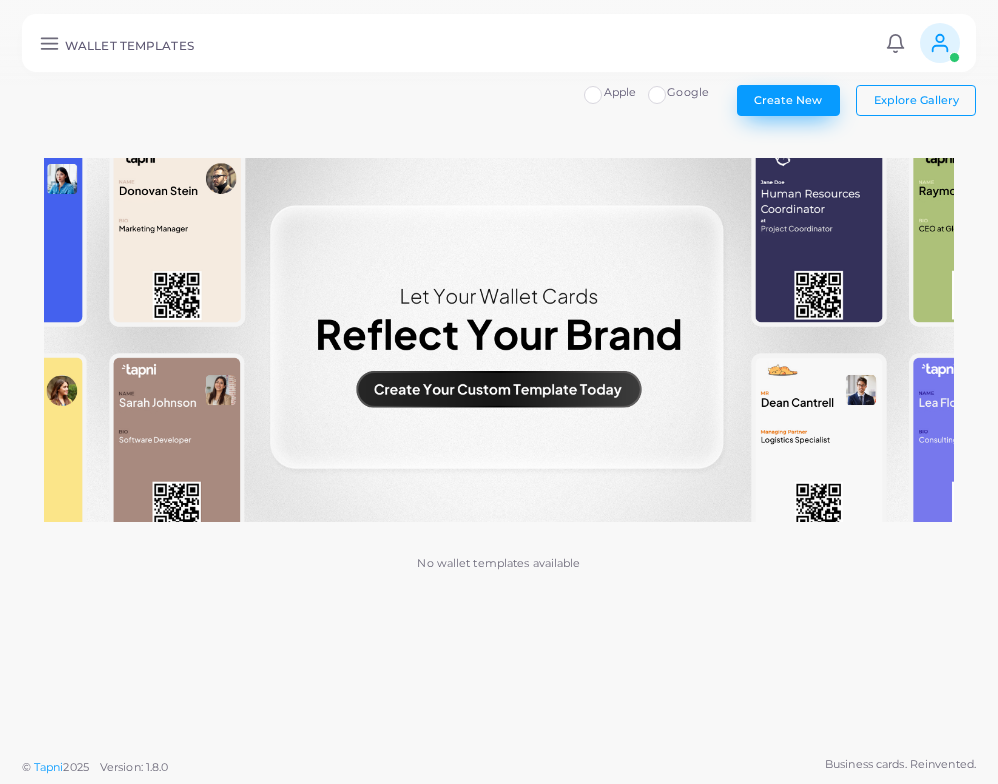 click on "Create New" at bounding box center (788, 100) 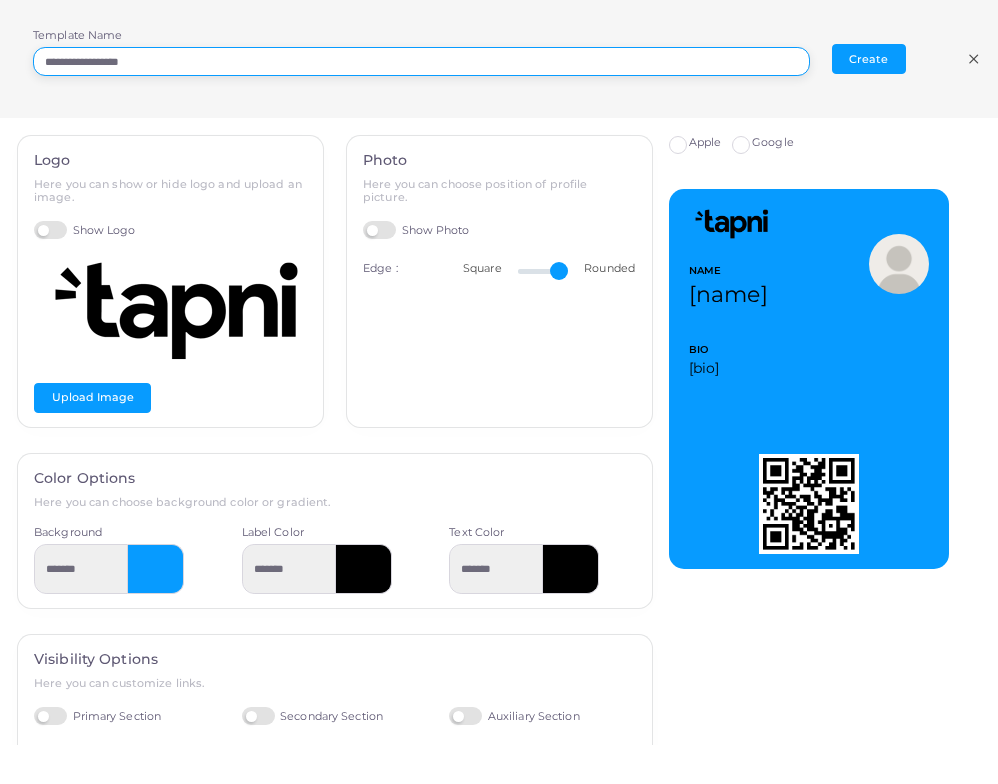 click on "**********" at bounding box center [421, 62] 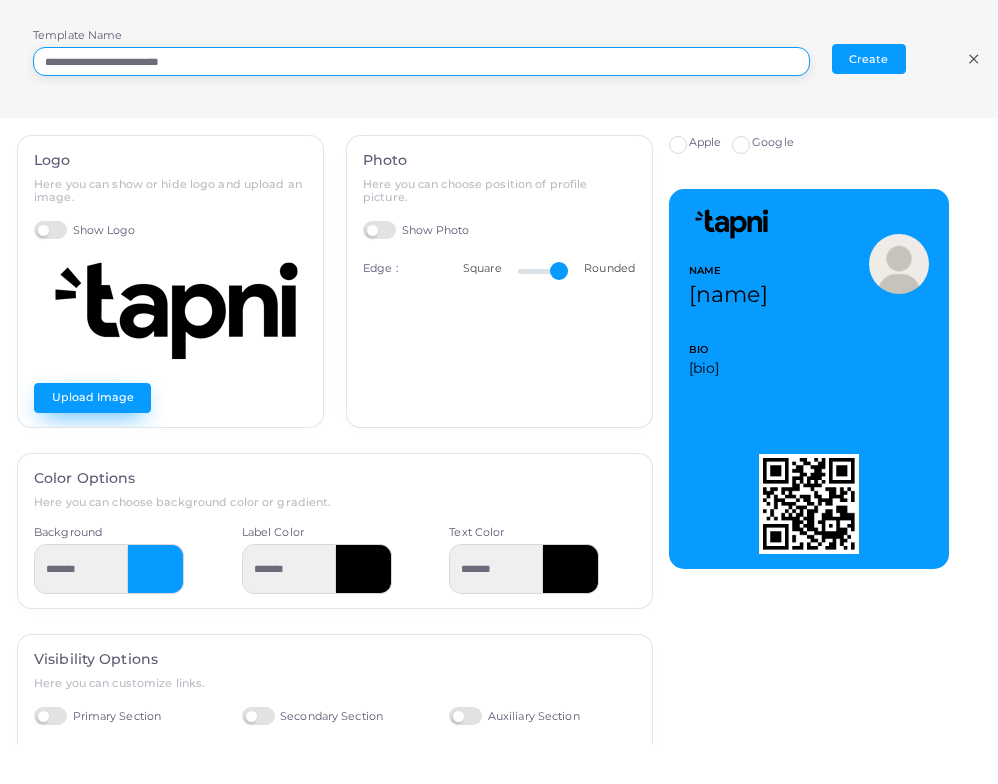 type on "**********" 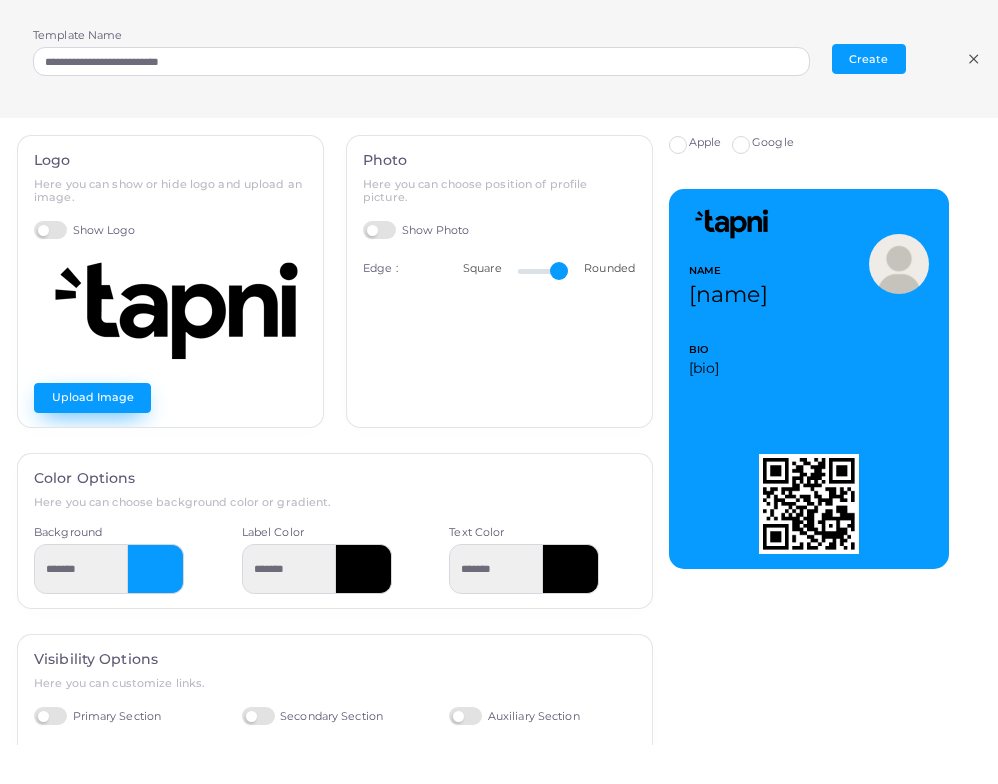 click on "Upload Image" at bounding box center (92, 398) 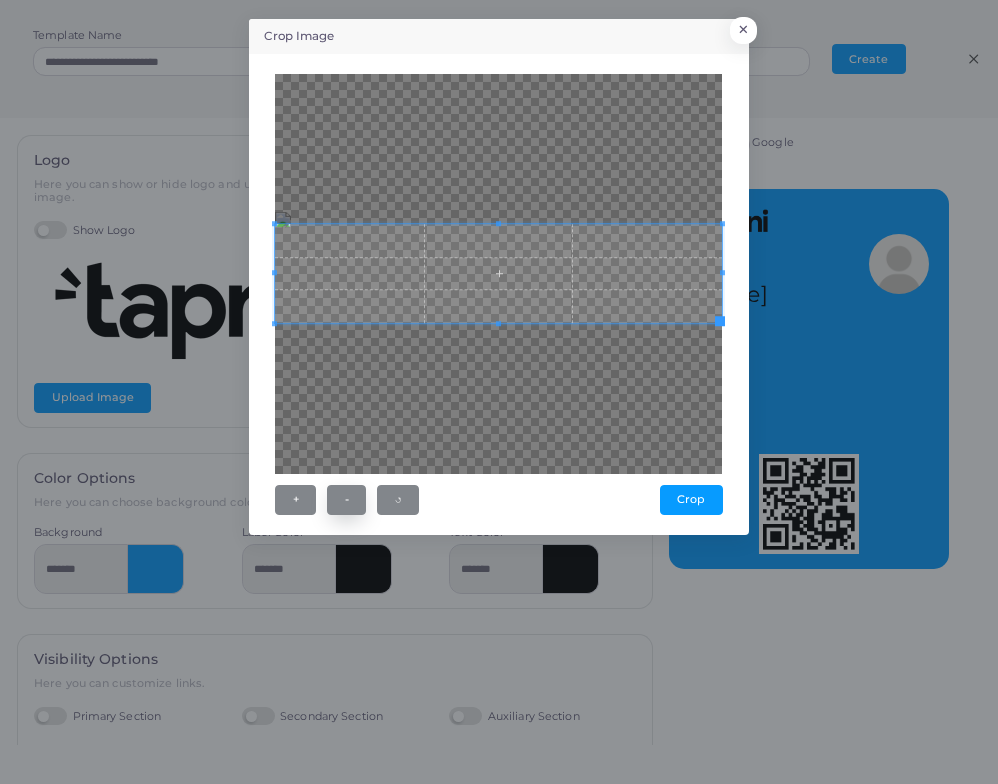 click on "-" at bounding box center (346, 500) 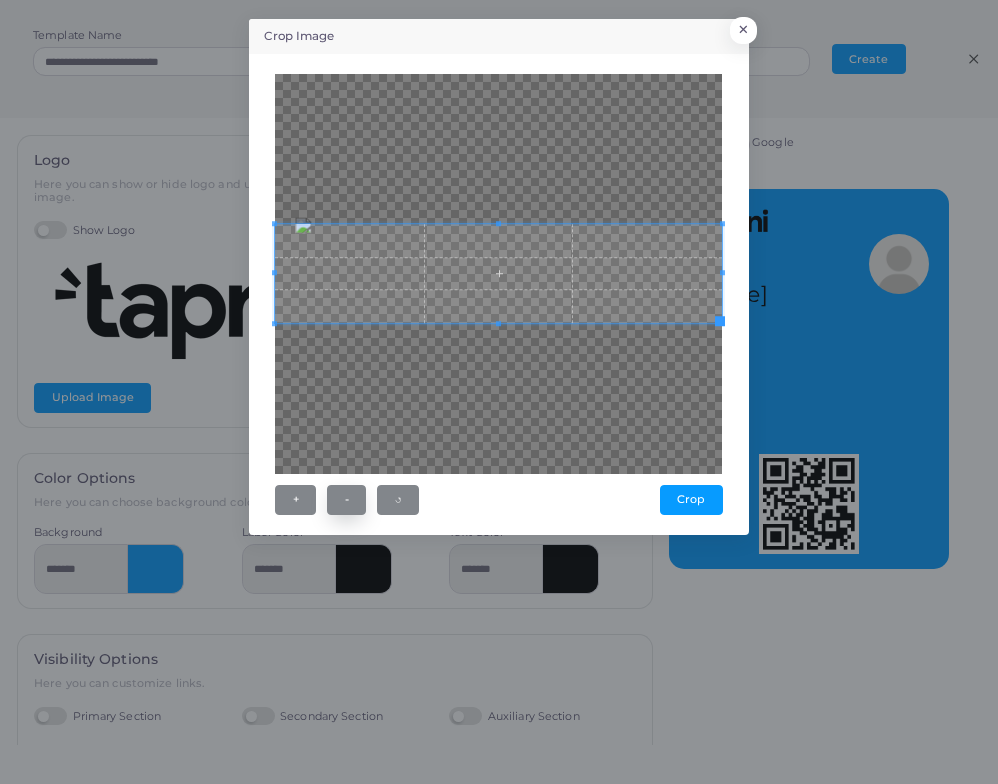click on "-" at bounding box center (346, 500) 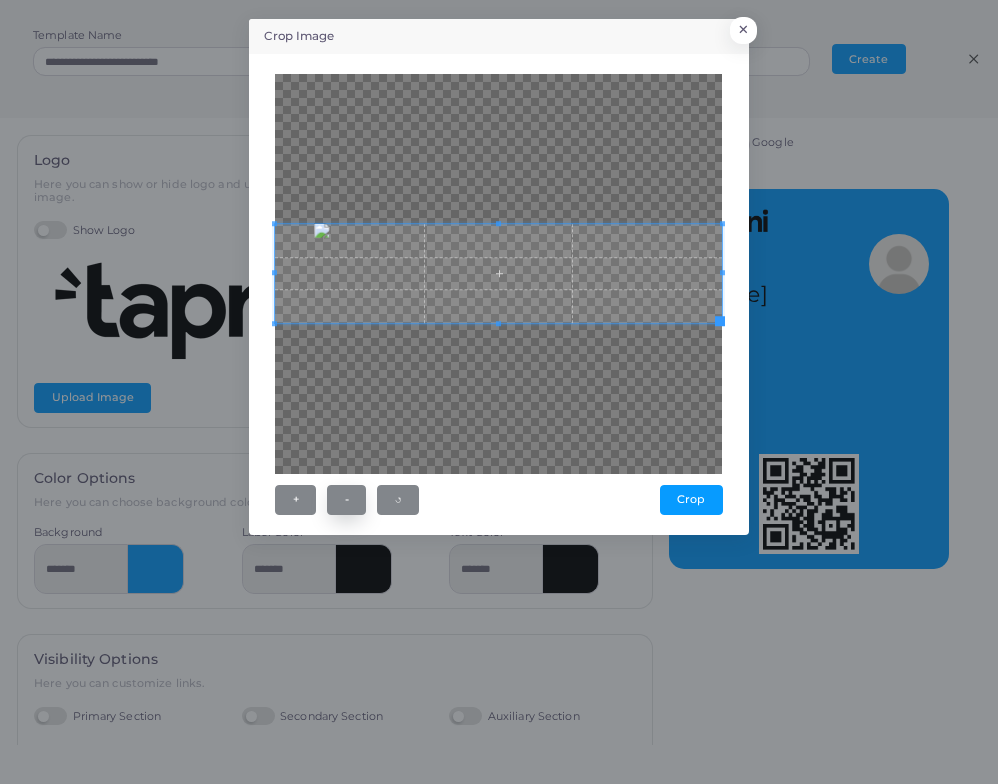 click on "-" at bounding box center [346, 500] 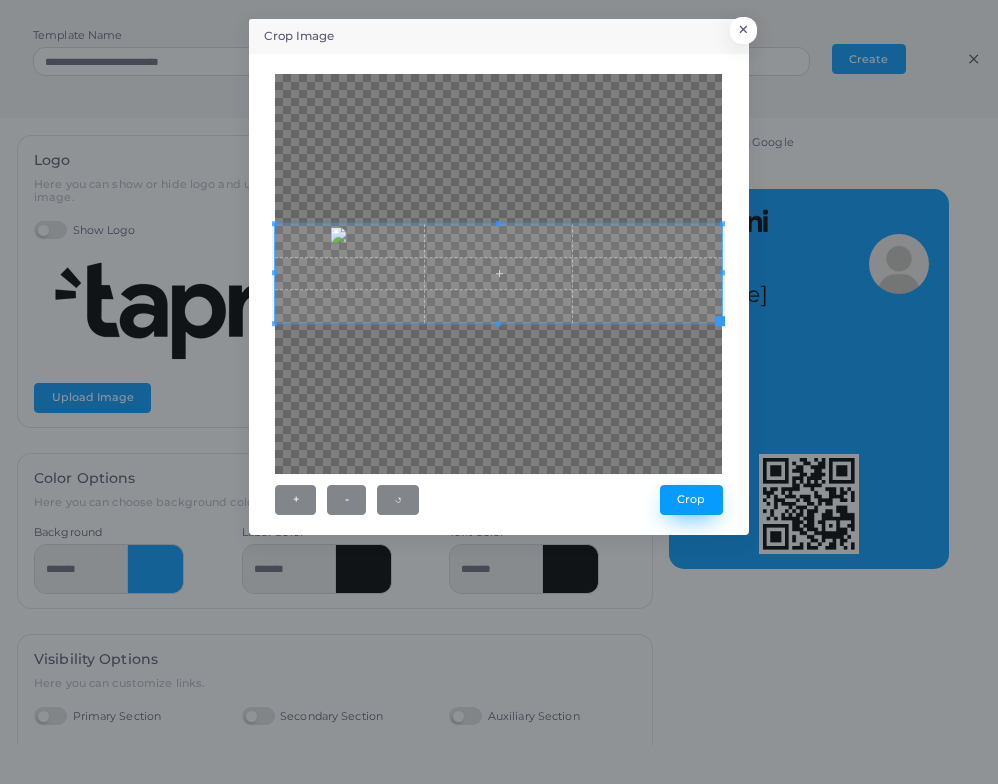 click on "Crop" at bounding box center (691, 500) 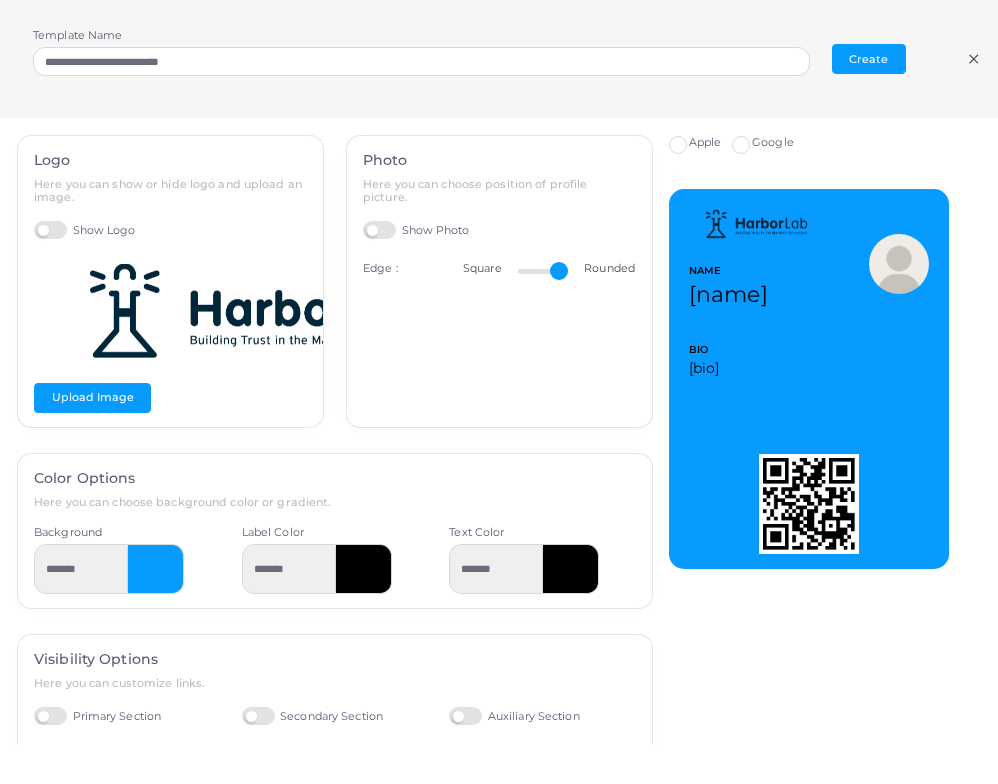 scroll, scrollTop: 162, scrollLeft: 0, axis: vertical 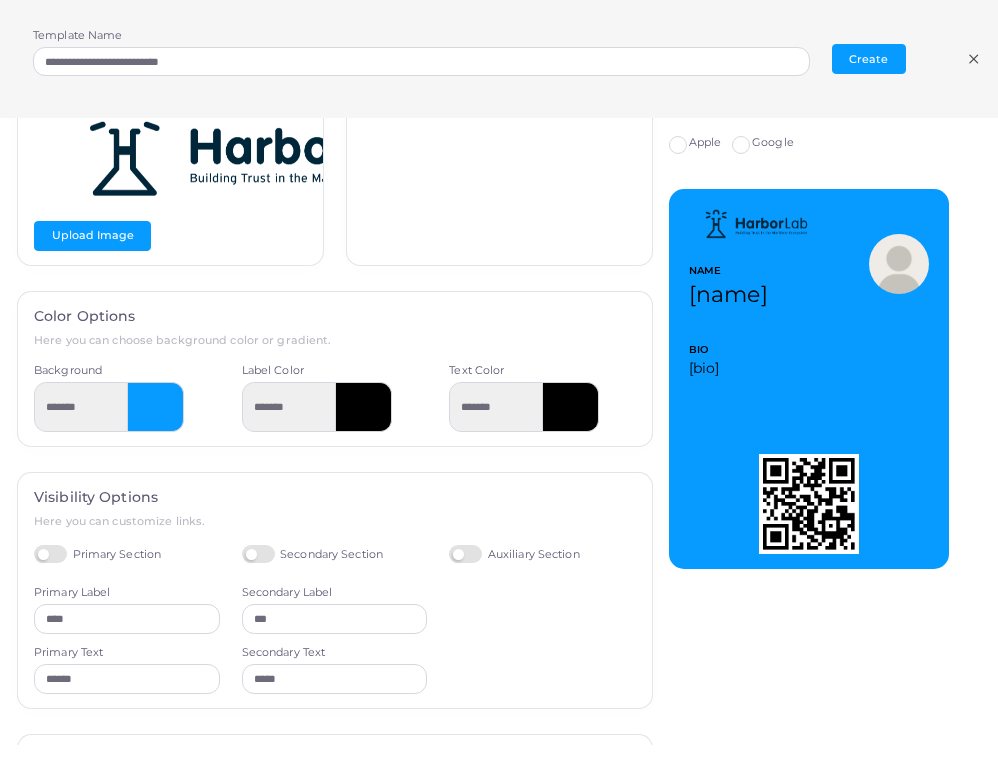 click at bounding box center (156, 407) 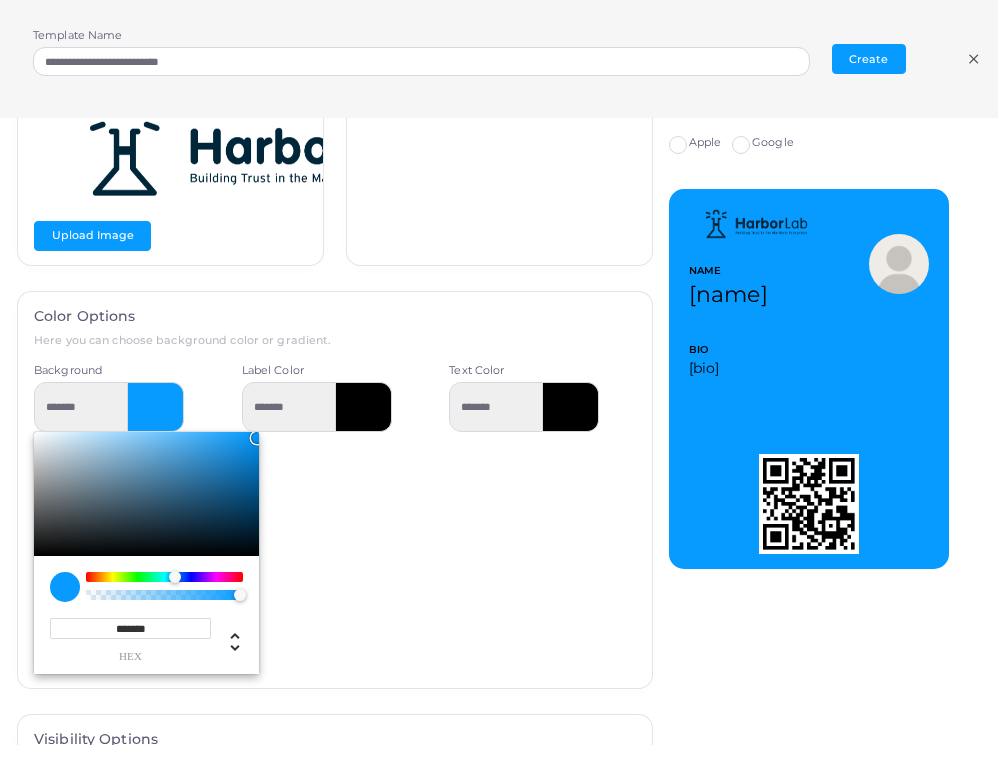 drag, startPoint x: 253, startPoint y: 435, endPoint x: 46, endPoint y: 420, distance: 207.54277 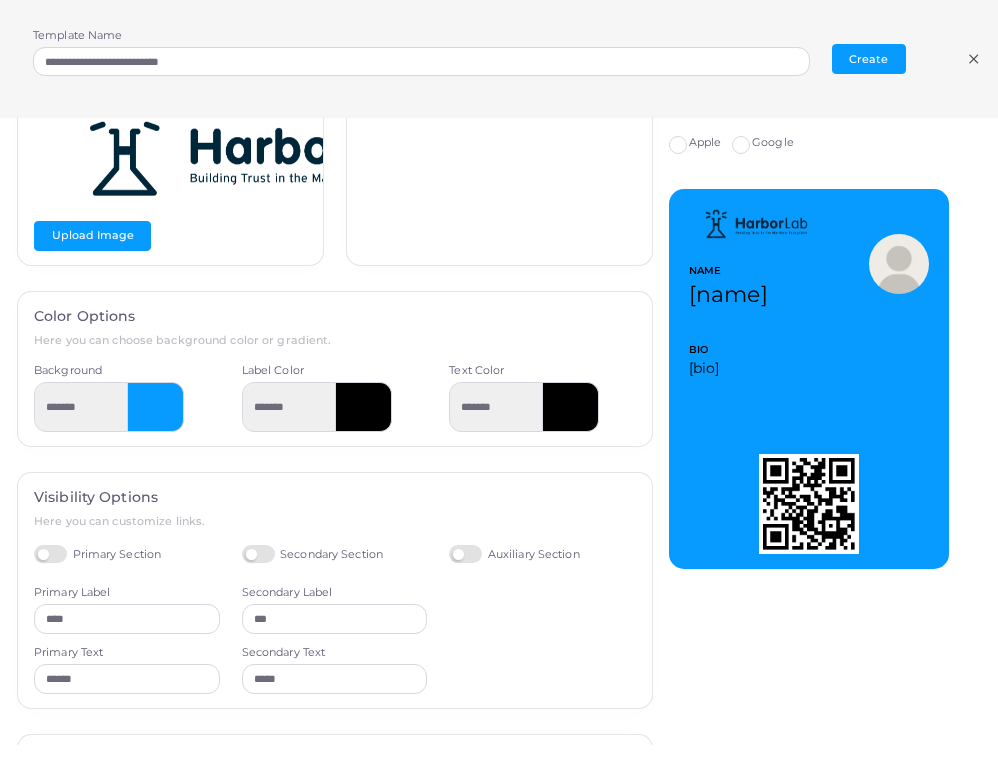 click at bounding box center (156, 407) 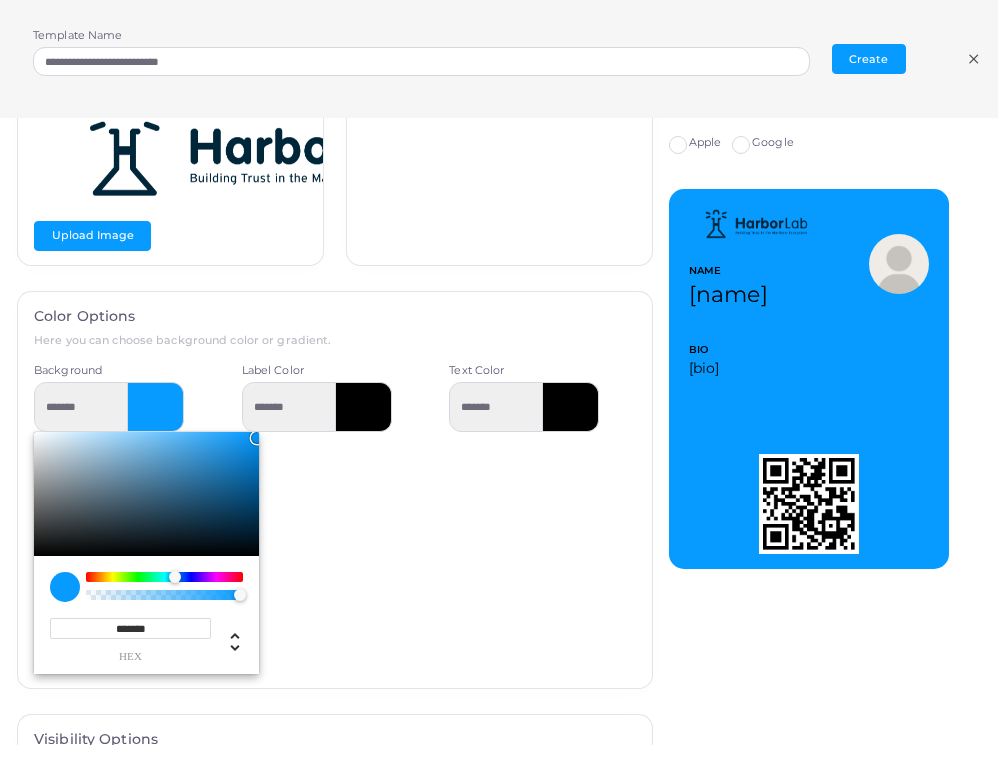 drag, startPoint x: 253, startPoint y: 436, endPoint x: 100, endPoint y: 435, distance: 153.00327 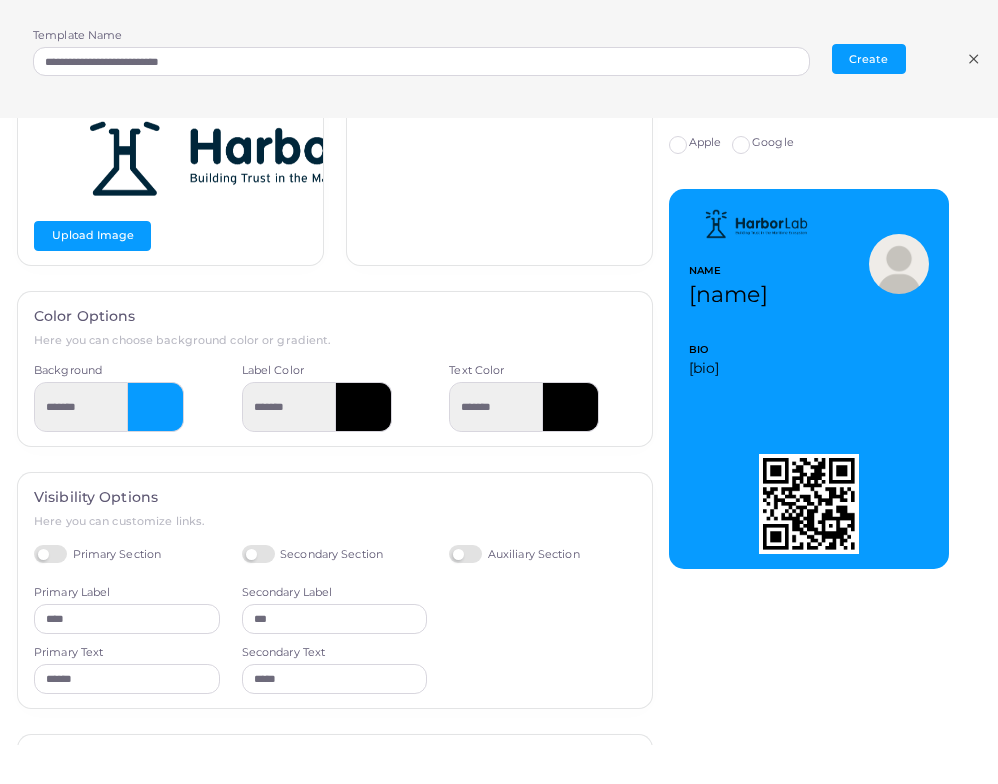 click at bounding box center (156, 407) 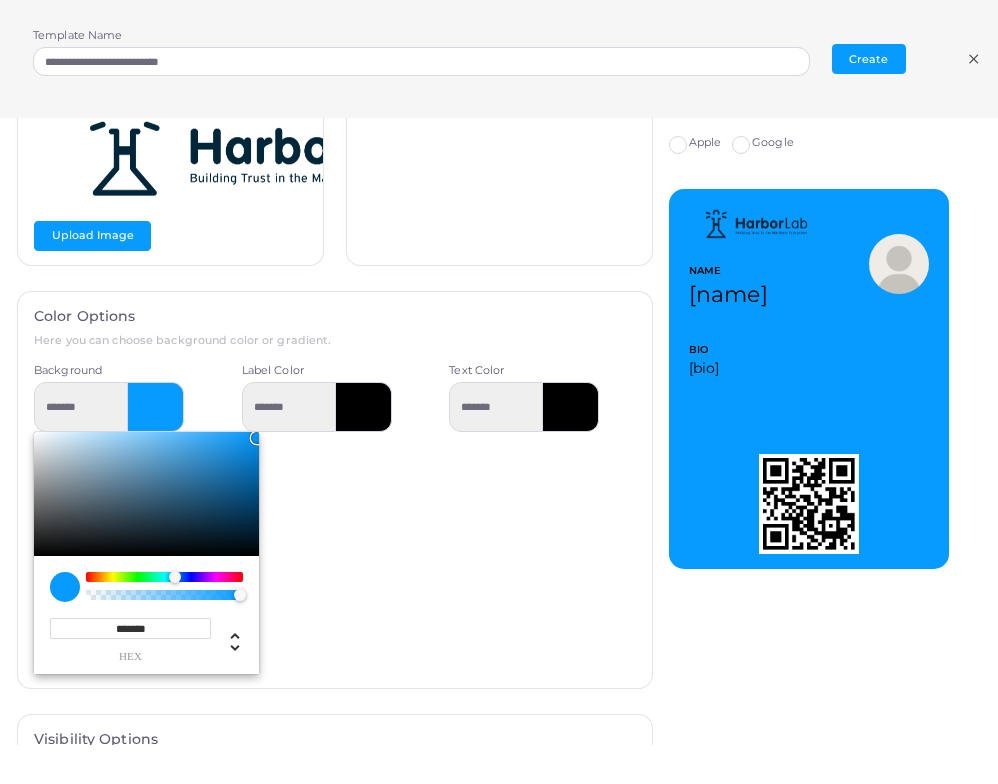 type on "*********" 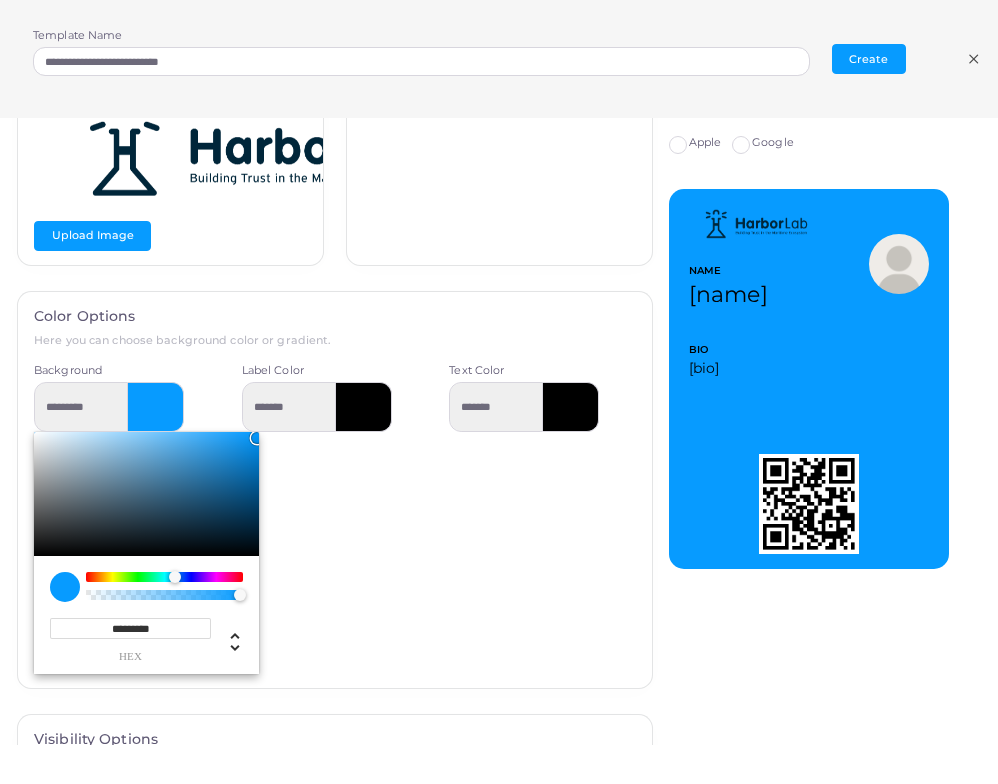 type on "*********" 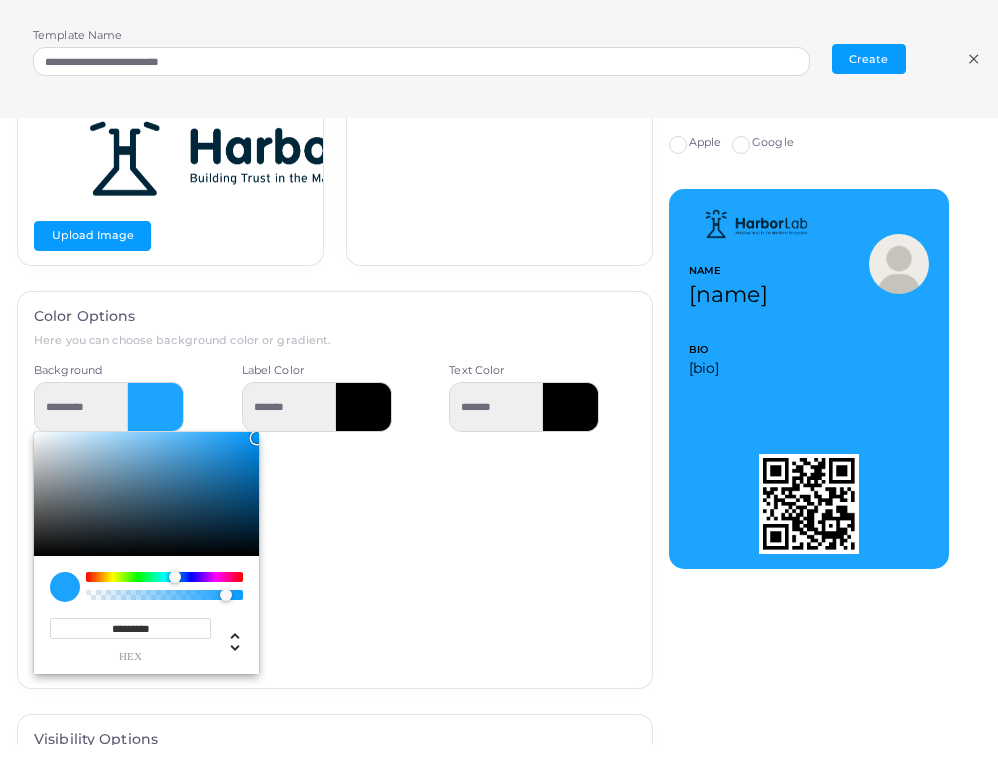 type on "*********" 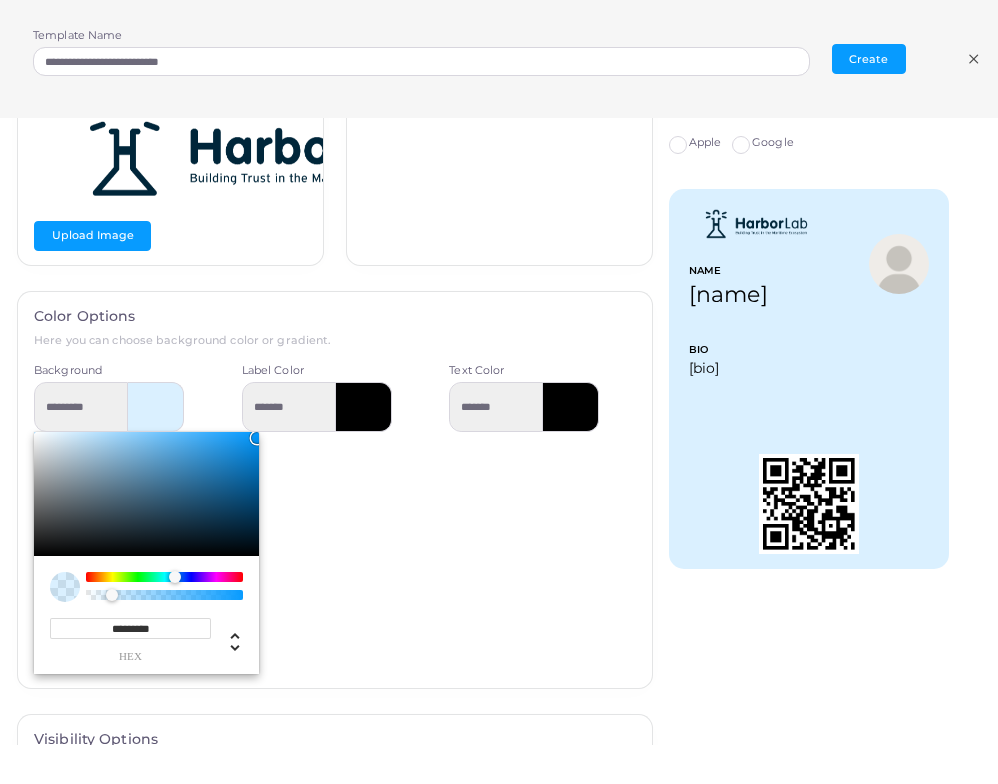 type on "*********" 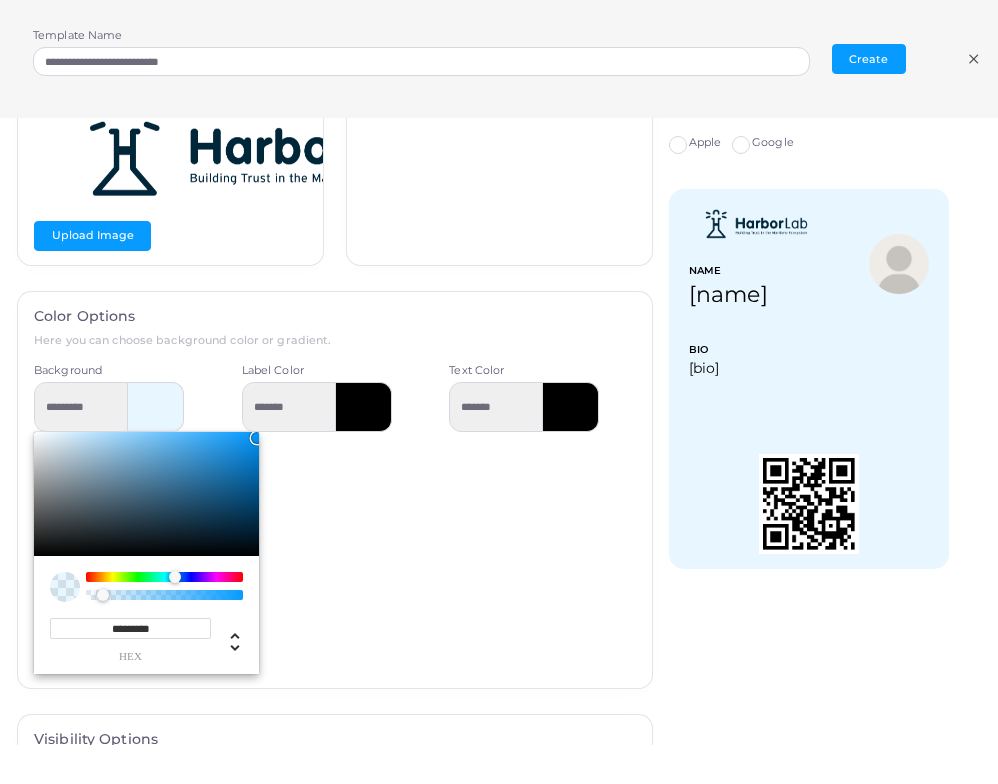 type on "*********" 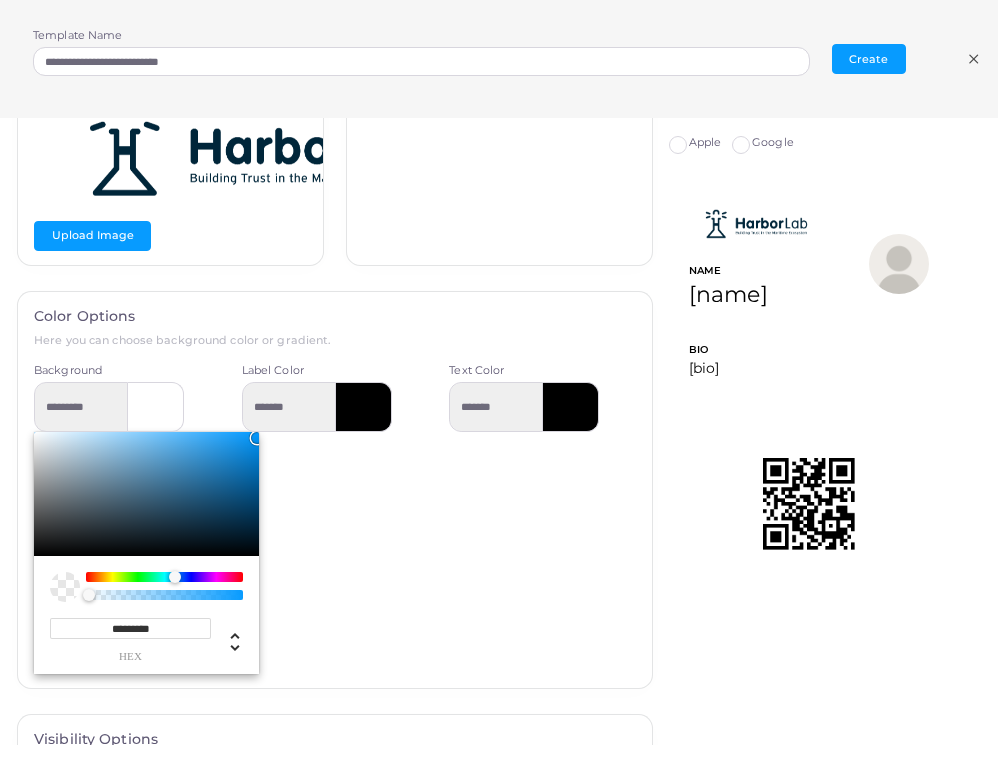 type on "*********" 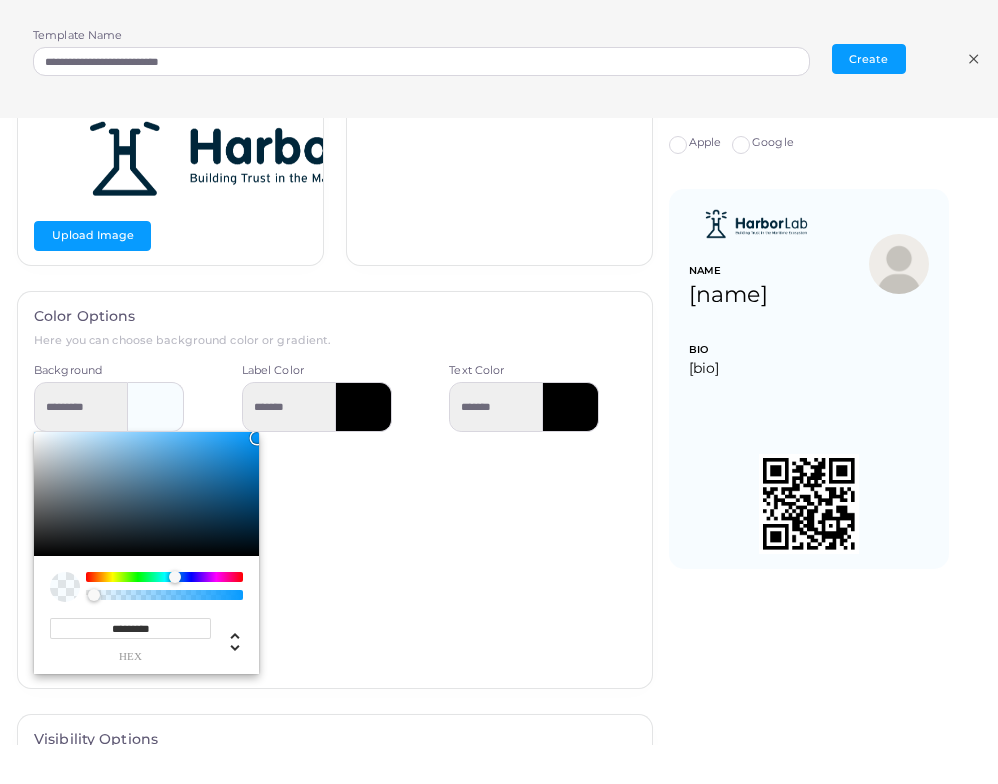type on "*********" 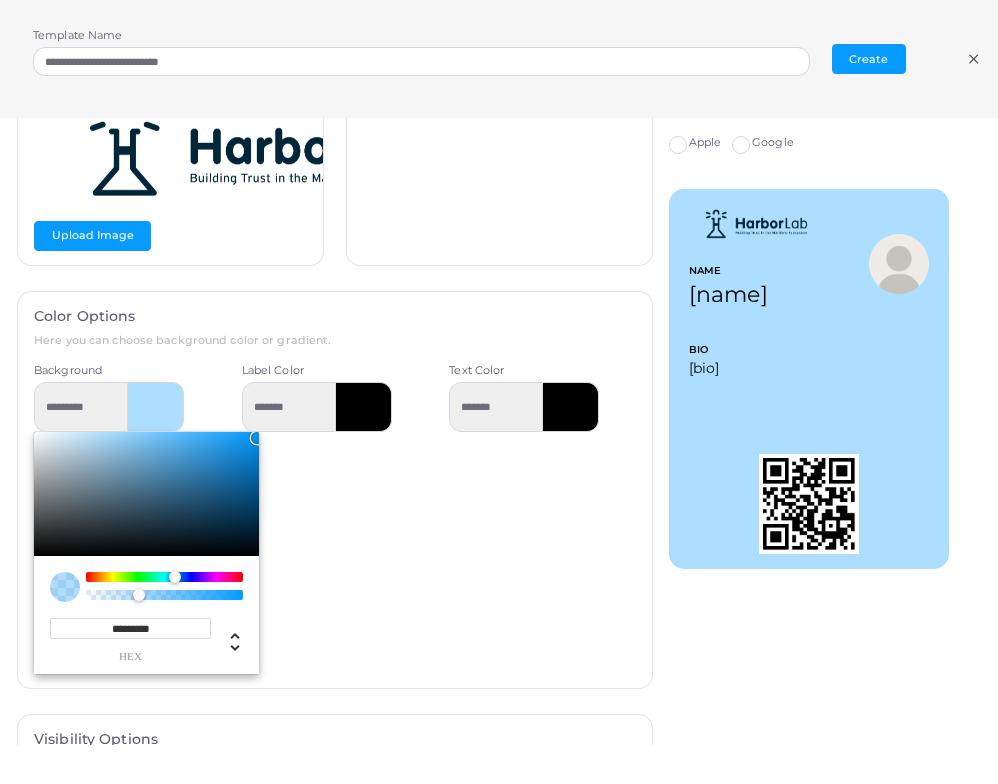 type on "*********" 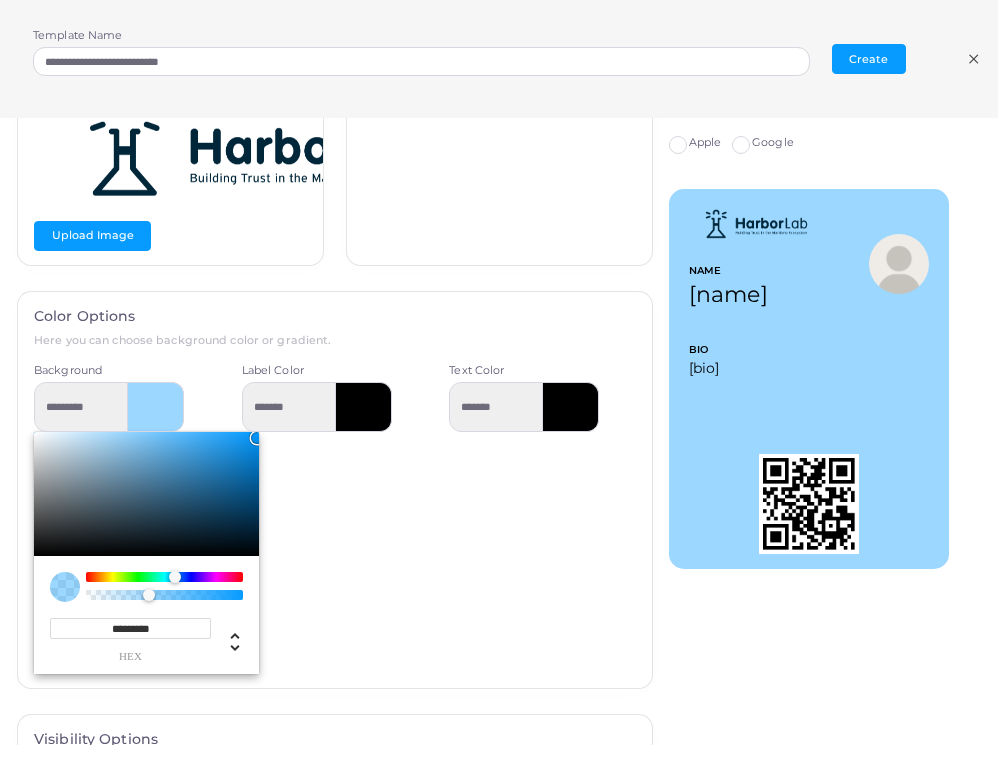 type on "*********" 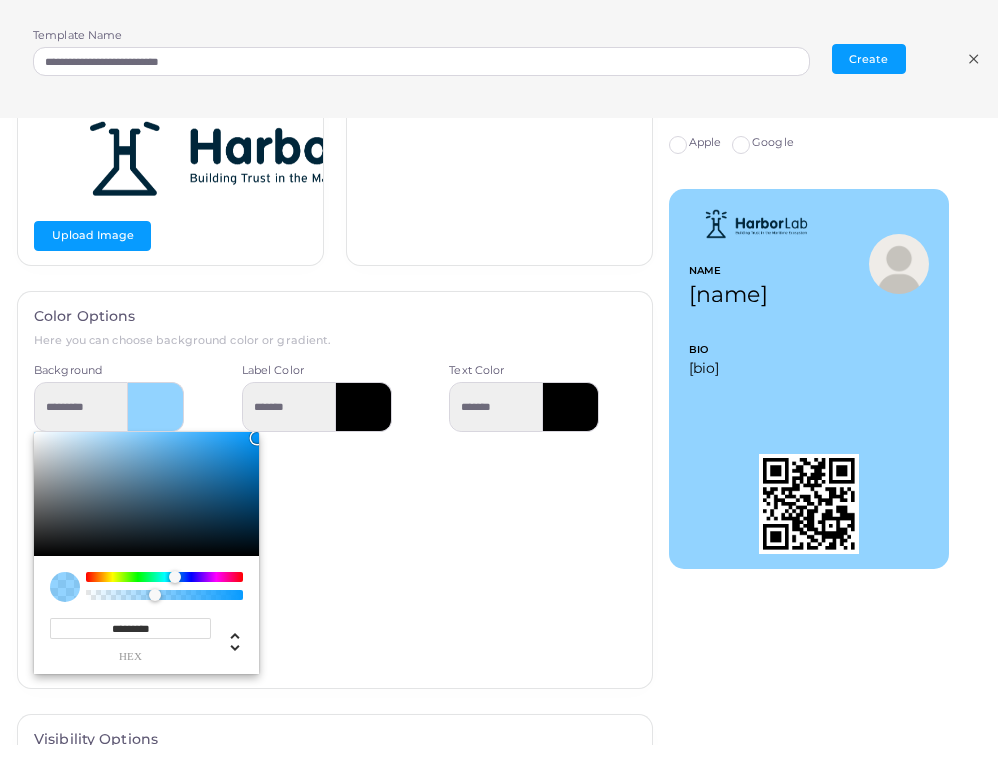 type on "*********" 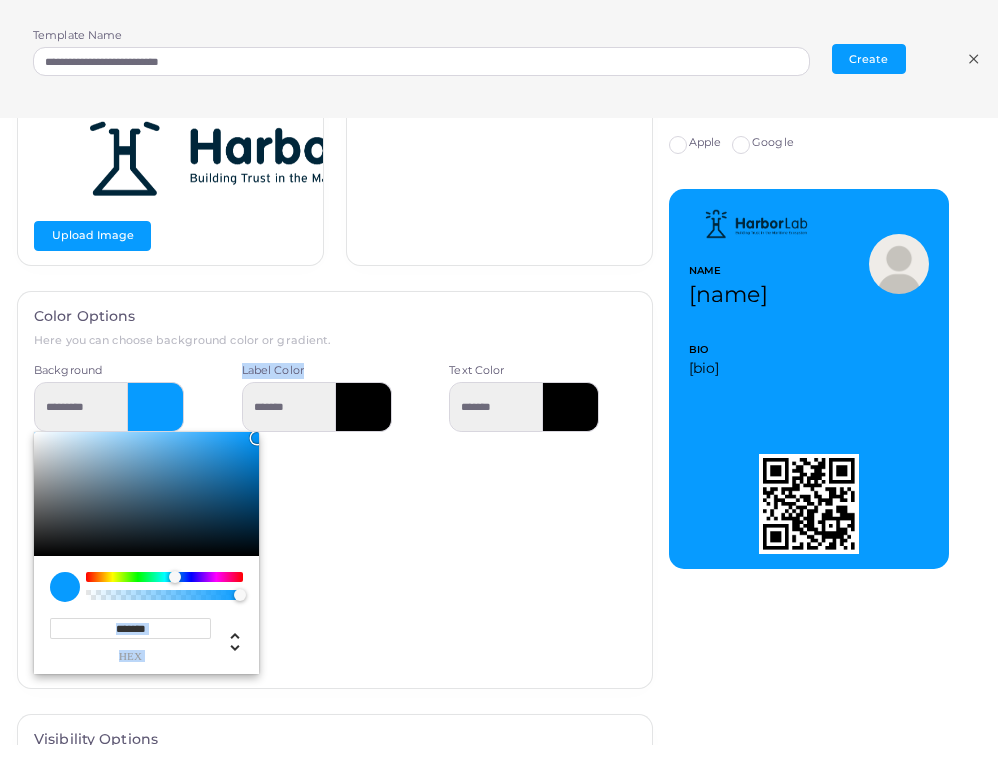 drag, startPoint x: 235, startPoint y: 591, endPoint x: 251, endPoint y: 602, distance: 19.416489 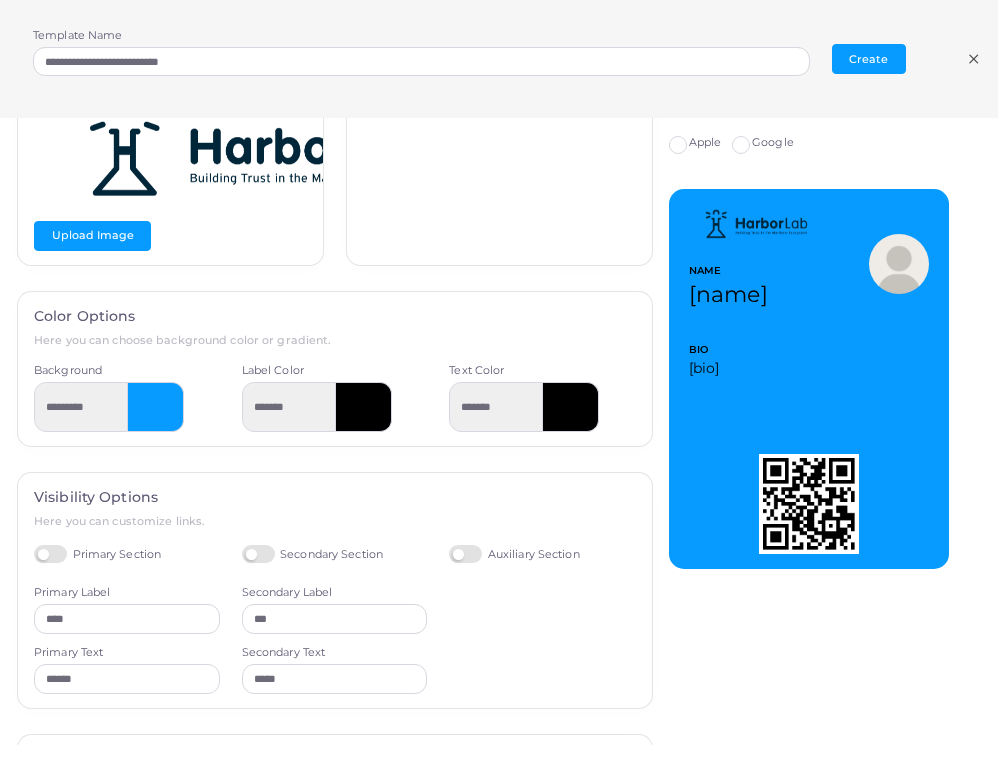 click at bounding box center [571, 407] 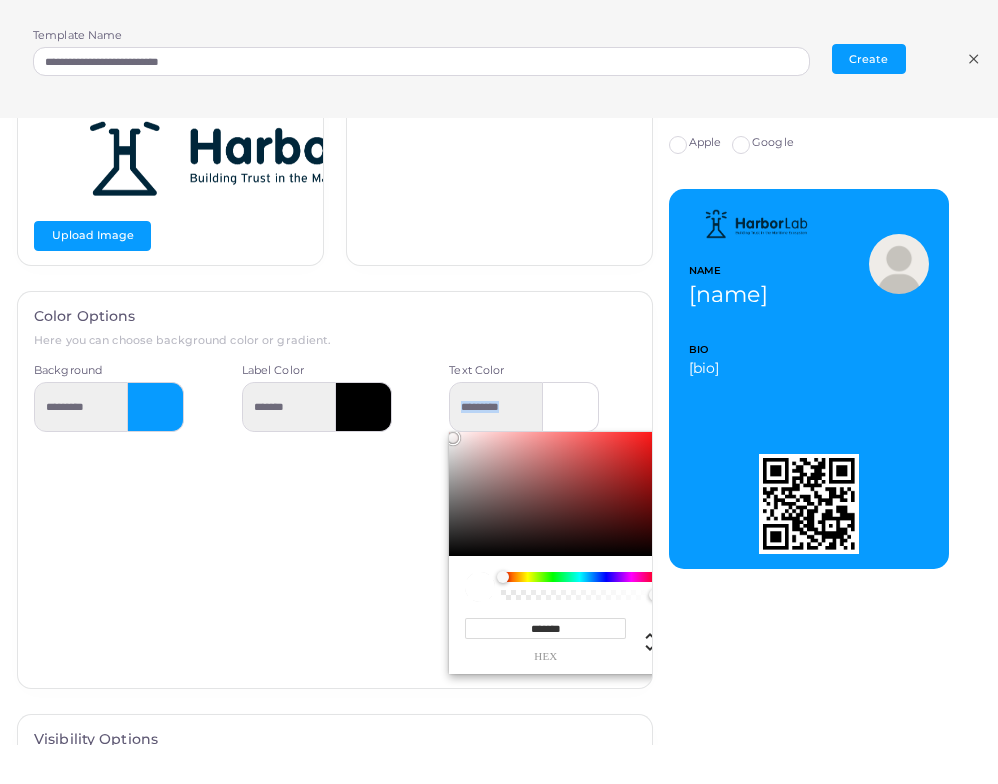 drag, startPoint x: 444, startPoint y: 550, endPoint x: 433, endPoint y: 421, distance: 129.46814 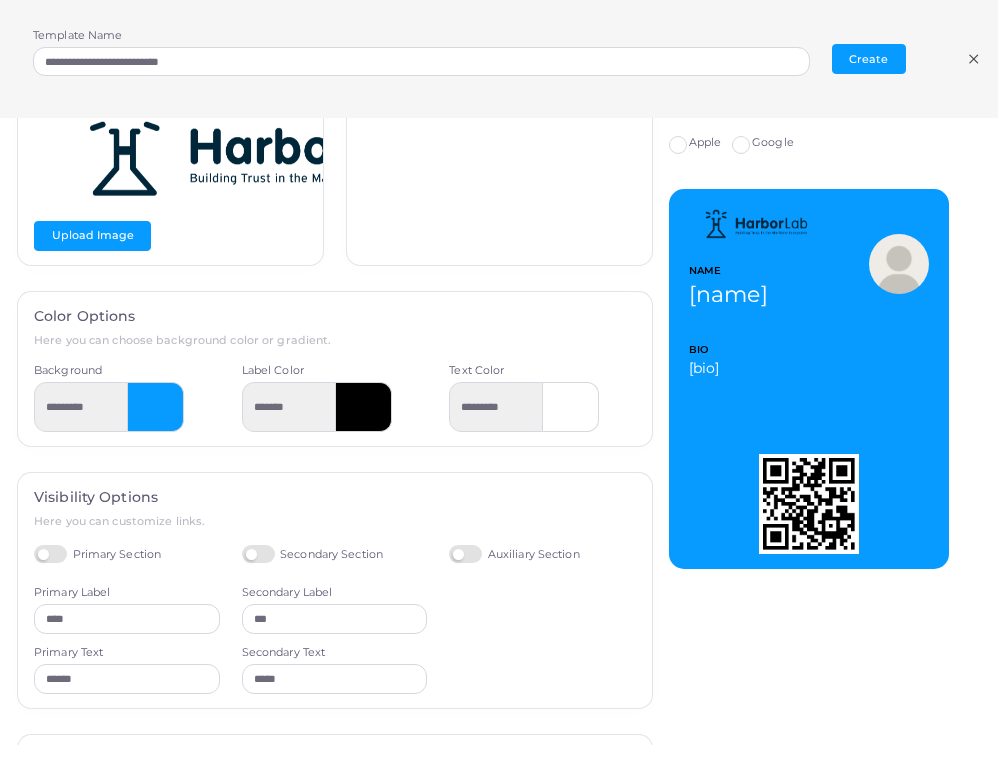 click at bounding box center (156, 407) 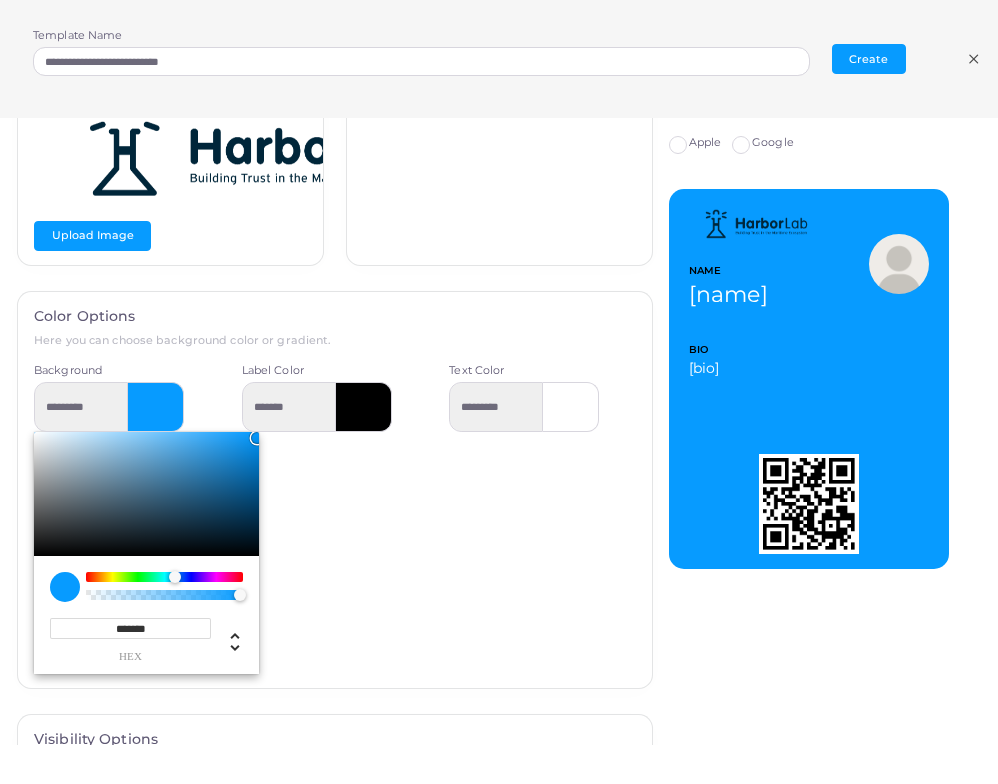 drag, startPoint x: 252, startPoint y: 431, endPoint x: -6, endPoint y: 427, distance: 258.031 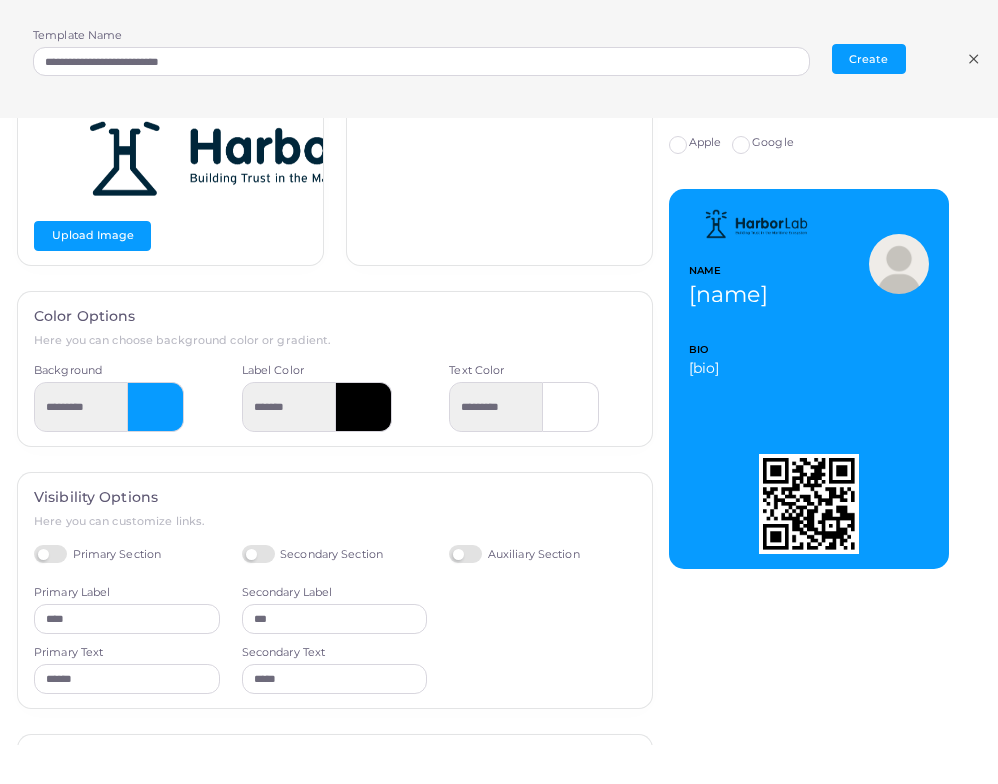 click at bounding box center [156, 407] 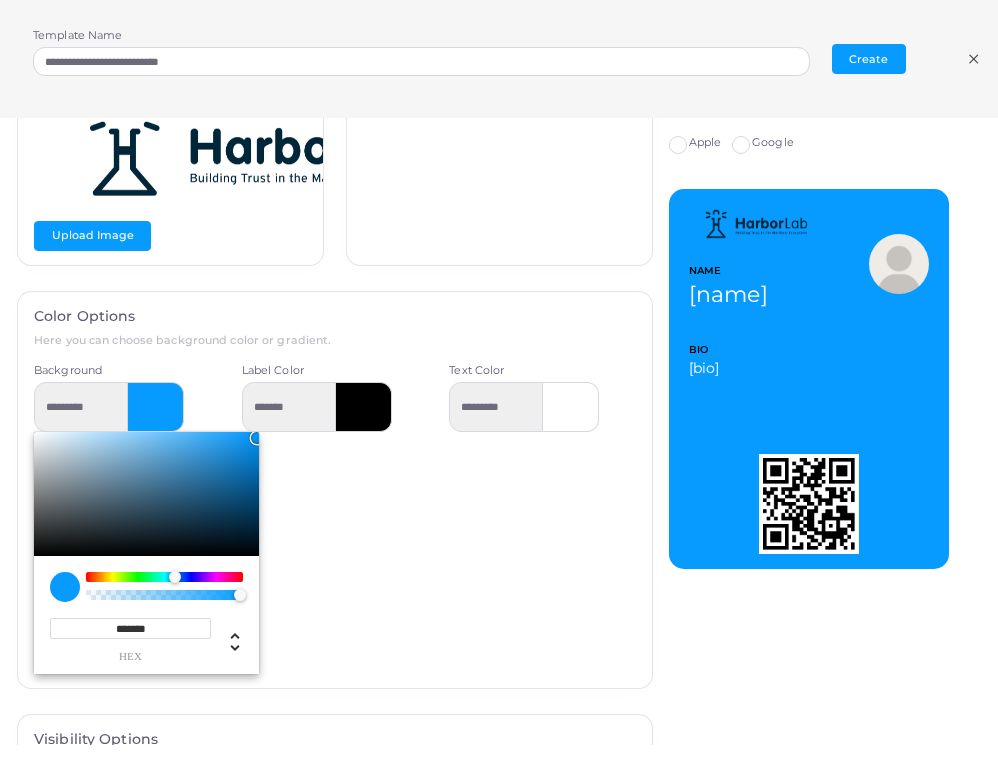 drag, startPoint x: 254, startPoint y: 437, endPoint x: 220, endPoint y: 437, distance: 34 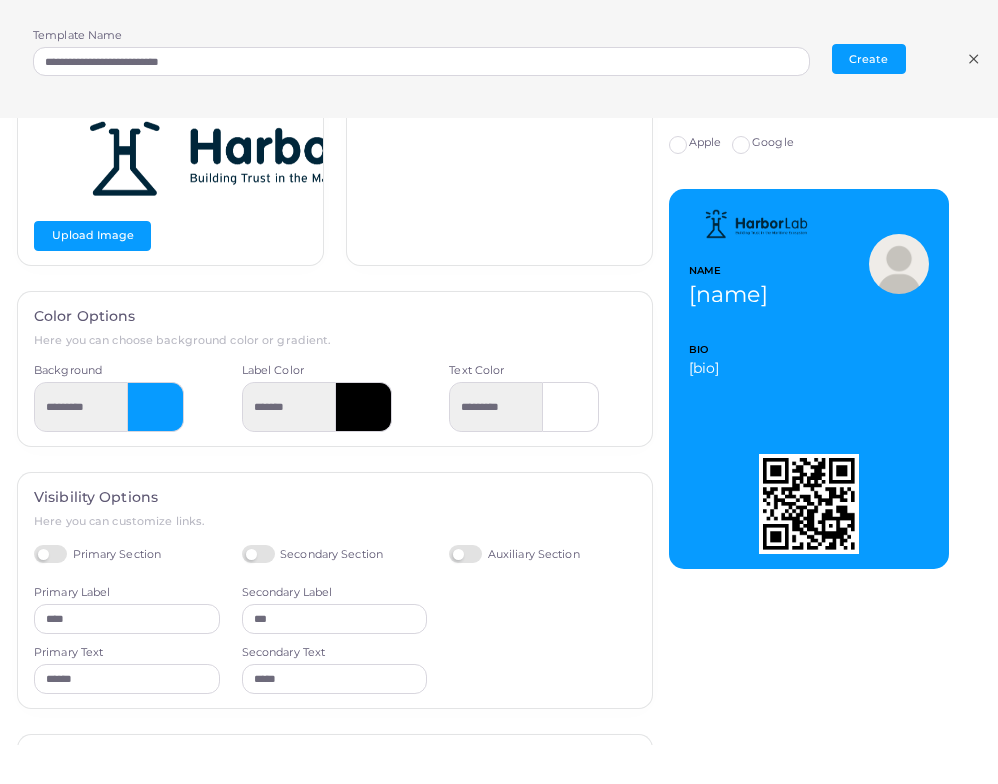click at bounding box center (156, 407) 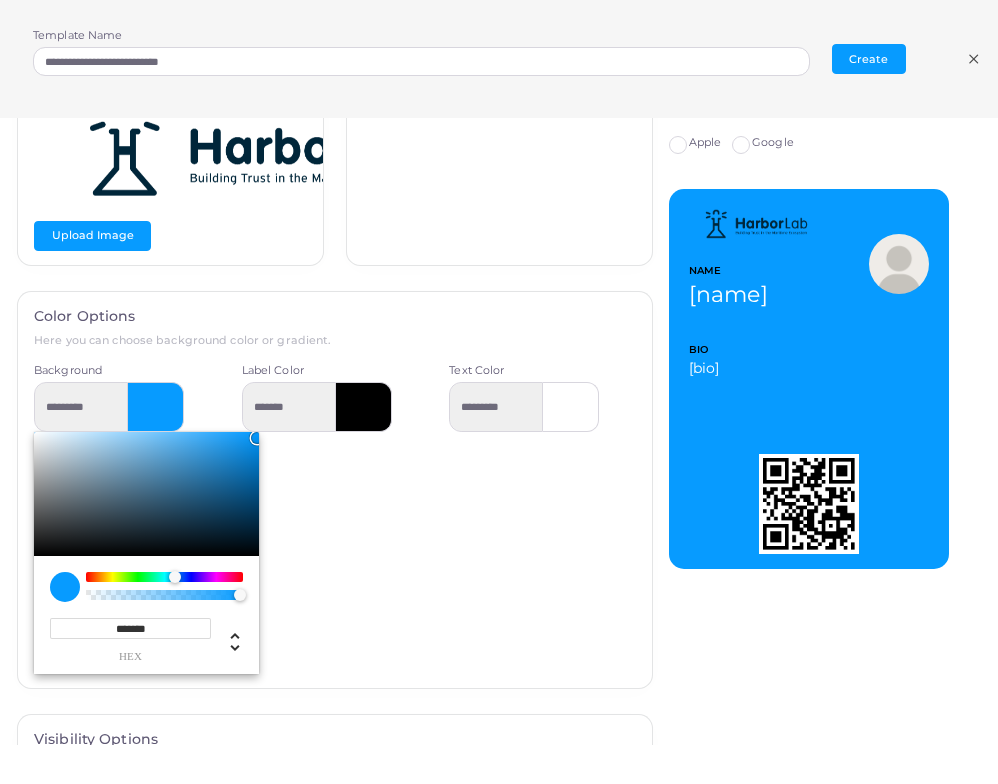 drag, startPoint x: 253, startPoint y: 438, endPoint x: 244, endPoint y: 464, distance: 27.513634 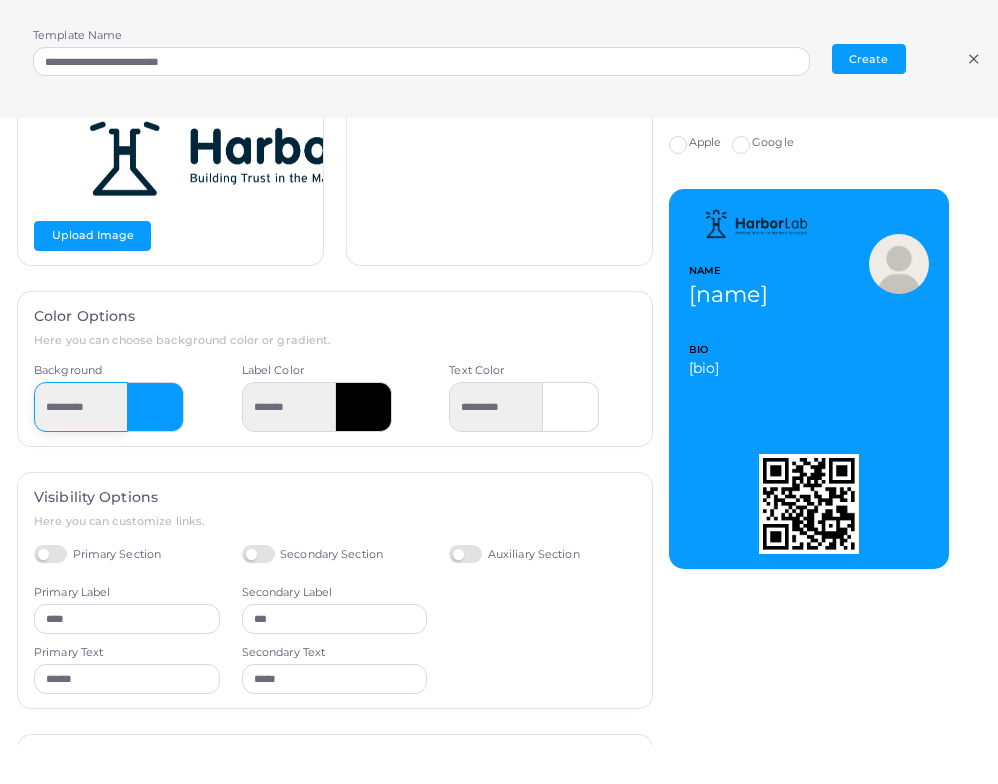 drag, startPoint x: 109, startPoint y: 401, endPoint x: 147, endPoint y: 410, distance: 39.051247 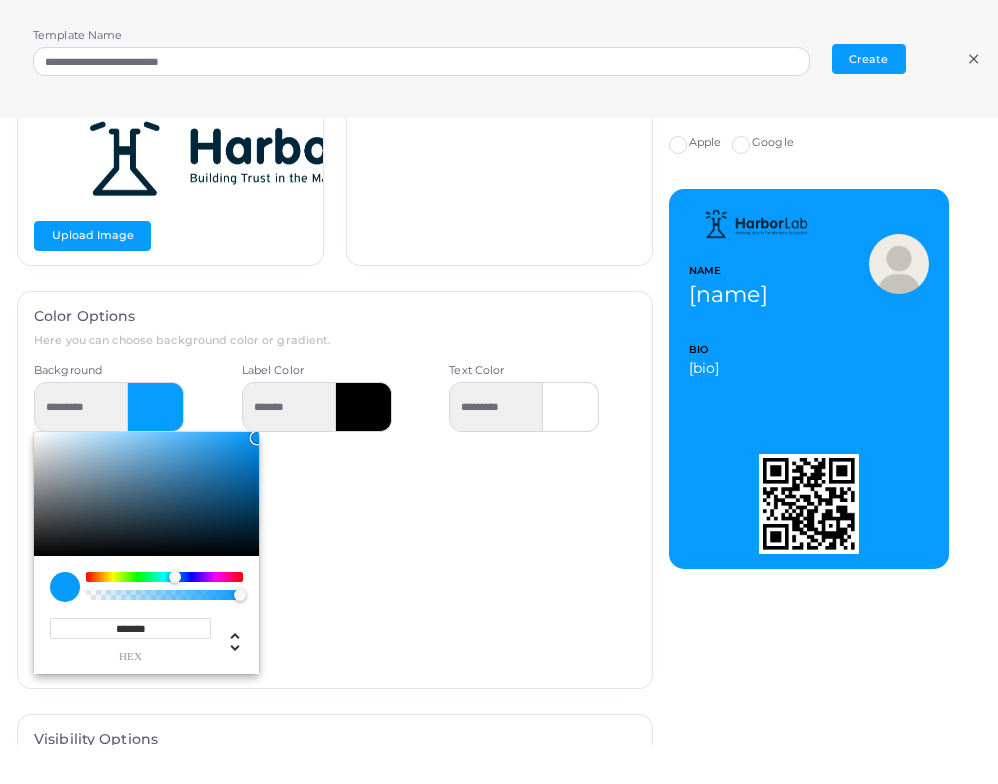 drag, startPoint x: 255, startPoint y: 436, endPoint x: 169, endPoint y: 455, distance: 88.07383 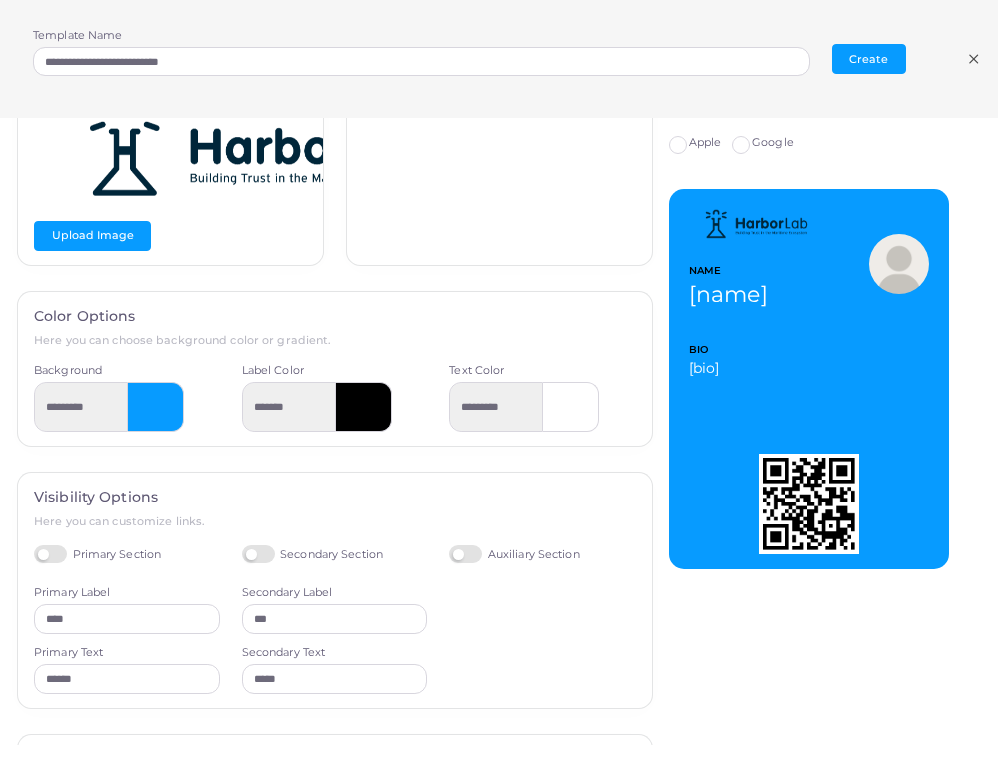 click at bounding box center (156, 407) 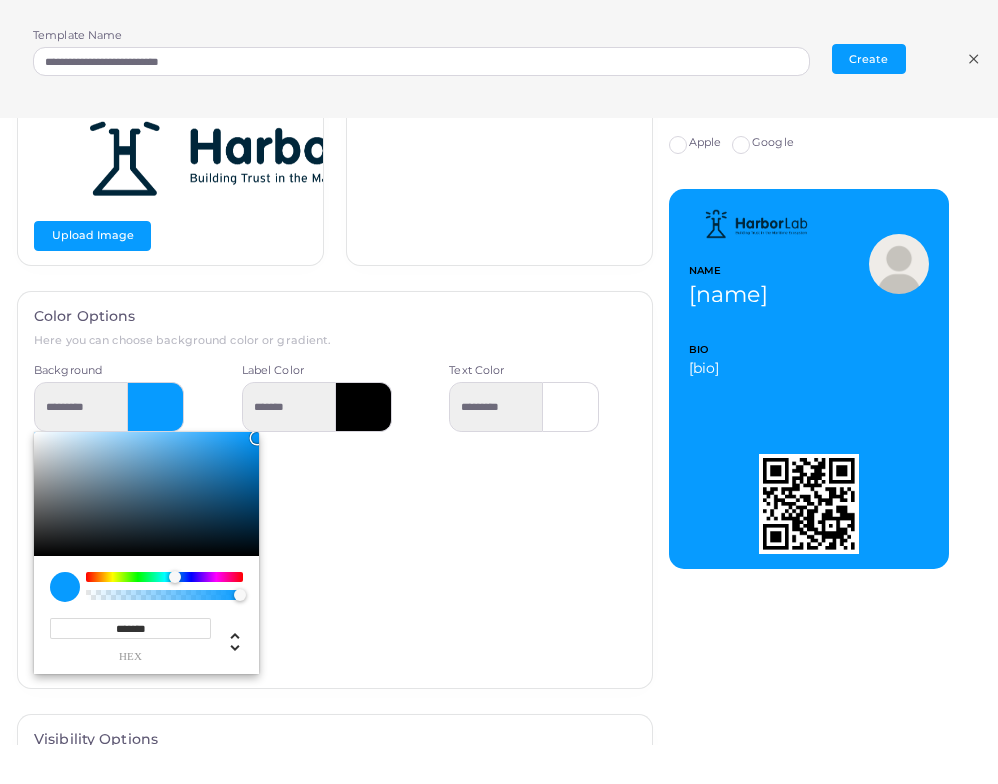 drag, startPoint x: 169, startPoint y: 620, endPoint x: 113, endPoint y: 625, distance: 56.22277 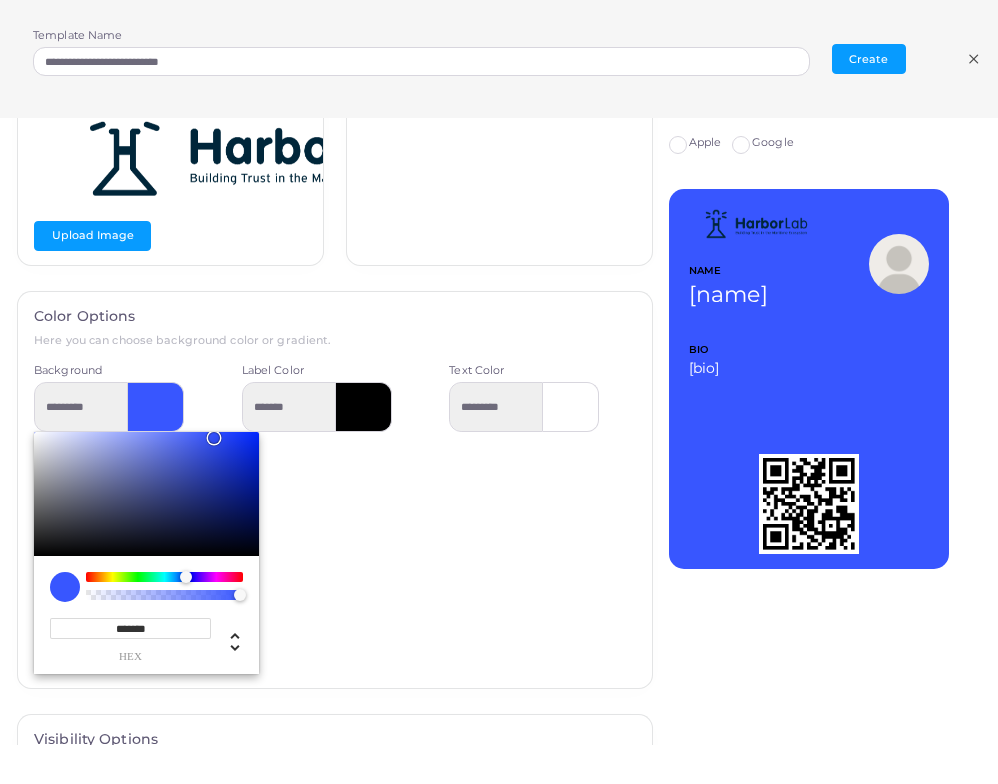 click on "*******" at bounding box center (130, 628) 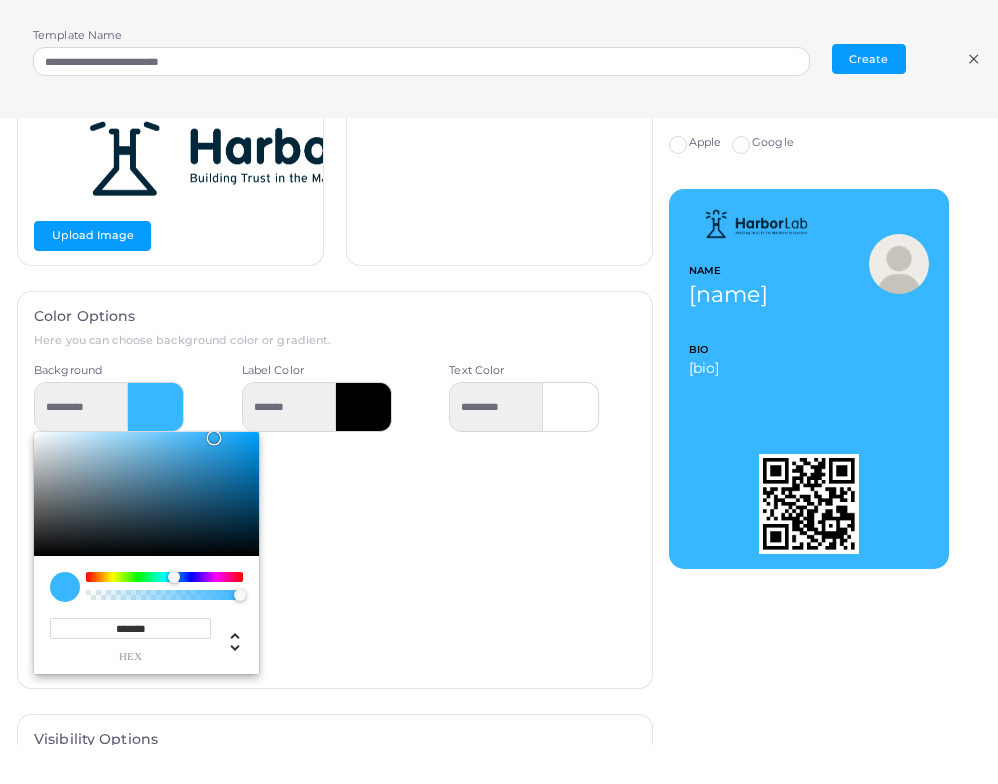 click on "Label Color *******" at bounding box center [335, 518] 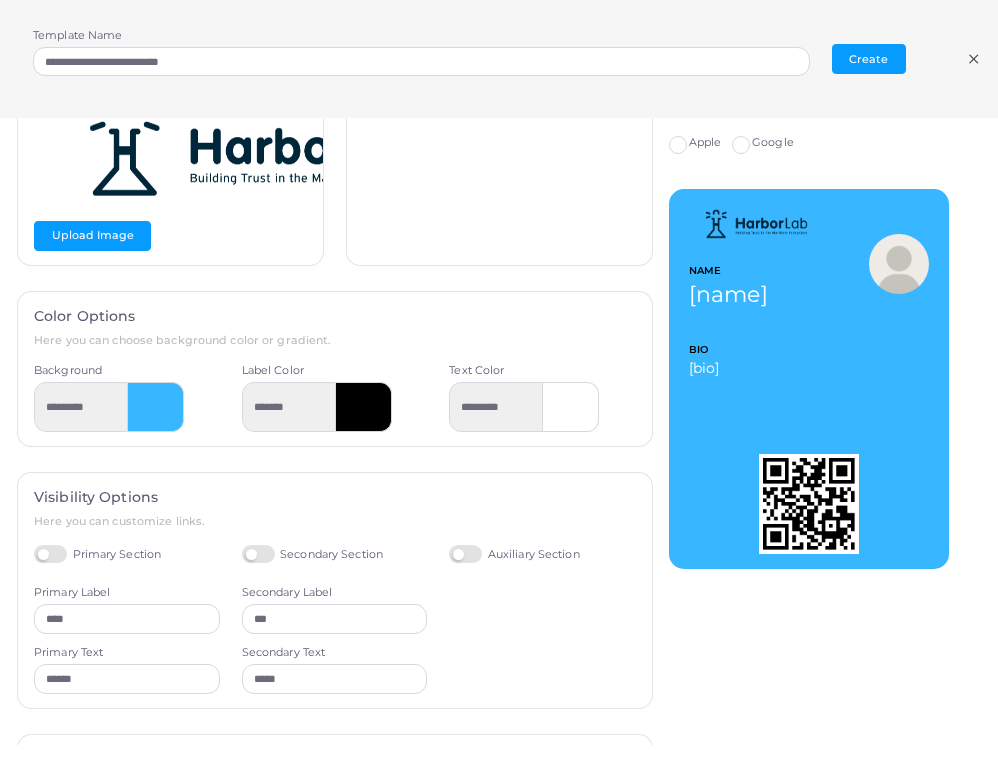 click at bounding box center [809, 504] 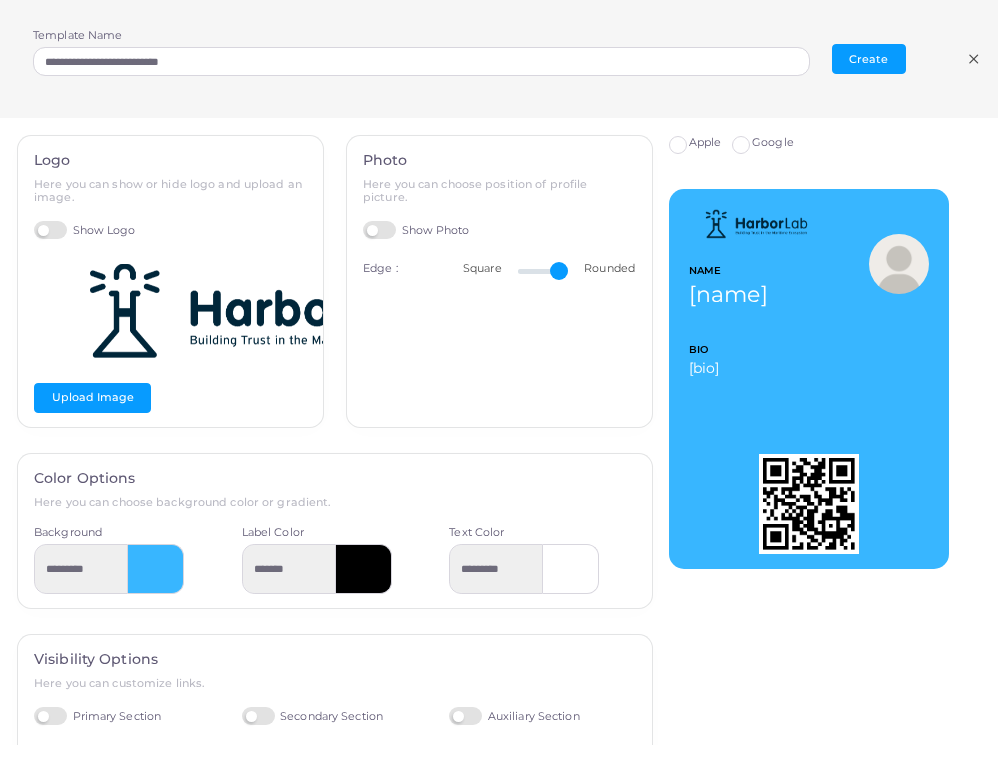 drag, startPoint x: 540, startPoint y: 267, endPoint x: 565, endPoint y: 268, distance: 25.019993 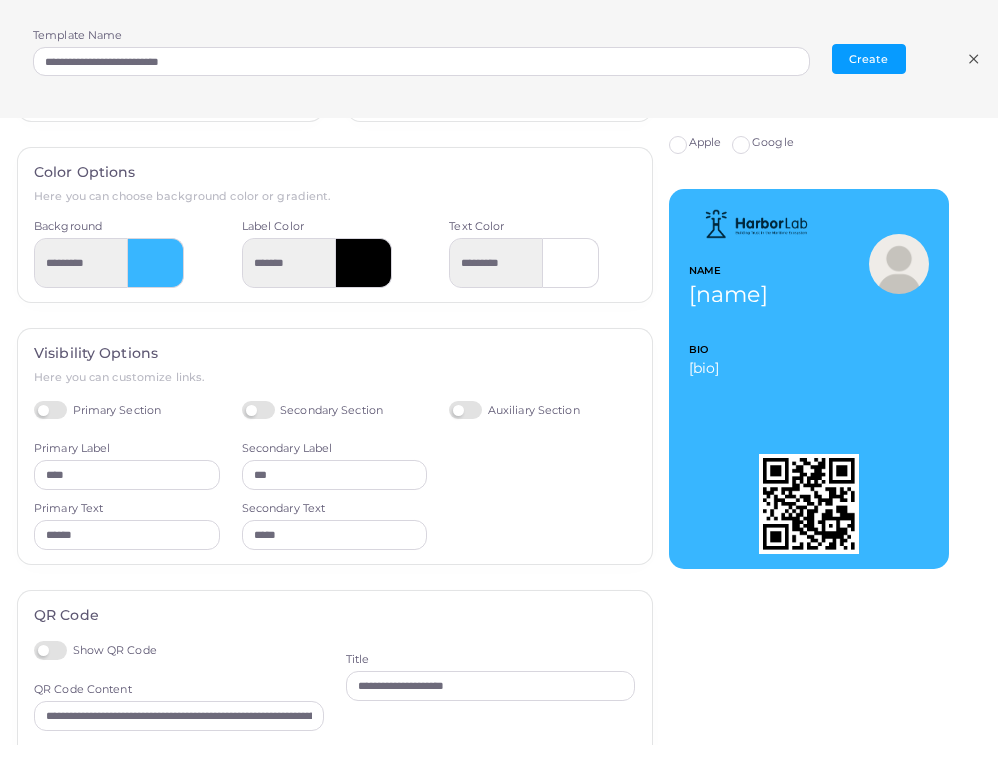 scroll, scrollTop: 257, scrollLeft: 0, axis: vertical 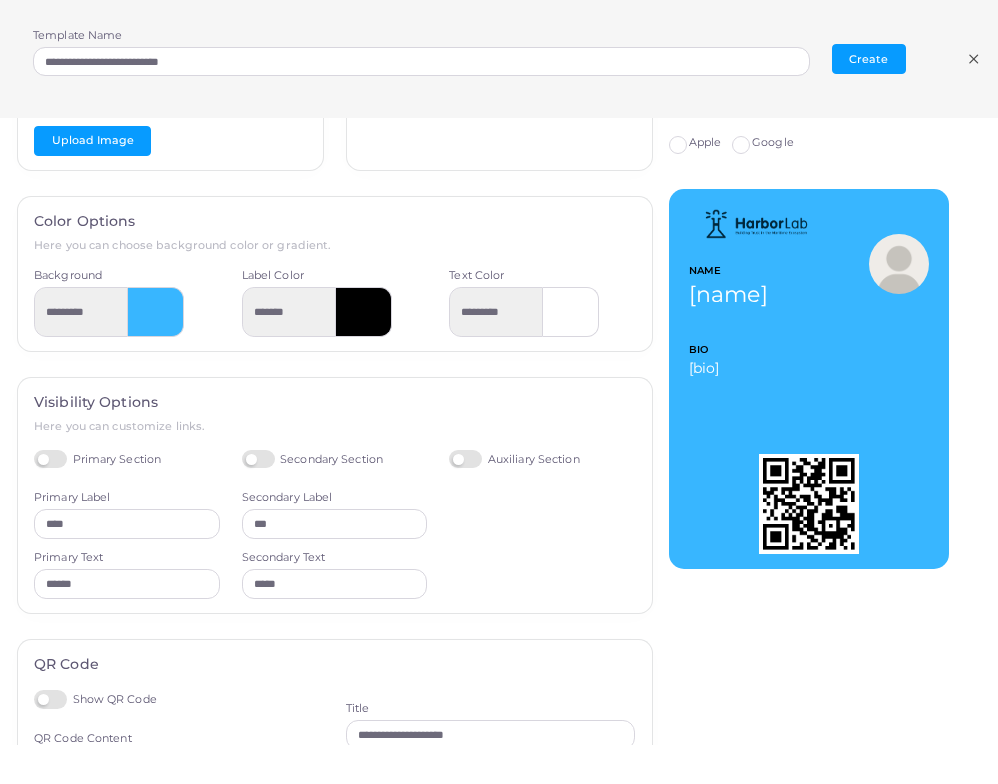 click at bounding box center [364, 312] 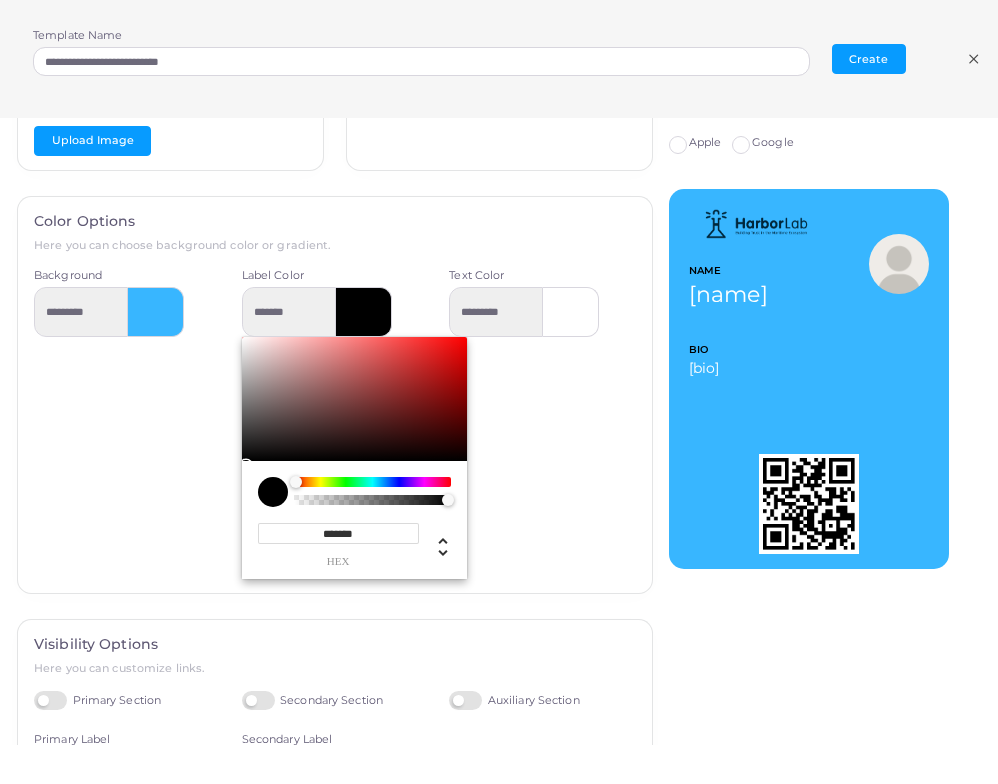 click on "*******" at bounding box center (338, 533) 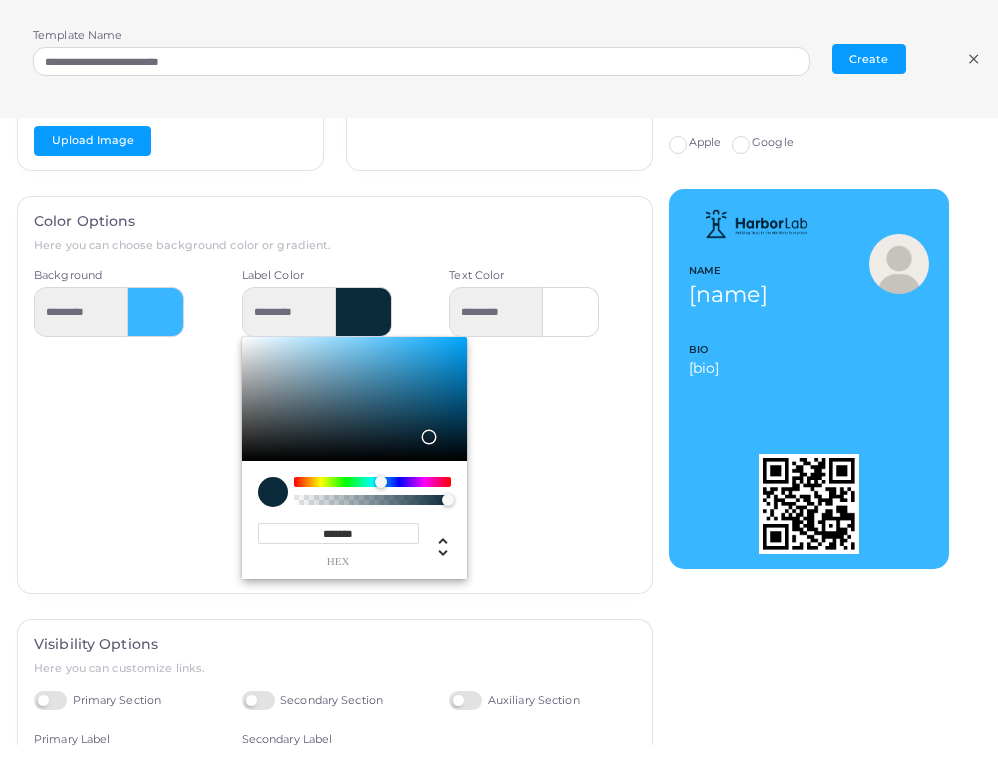 click on "Text Color  *********" at bounding box center [542, 423] 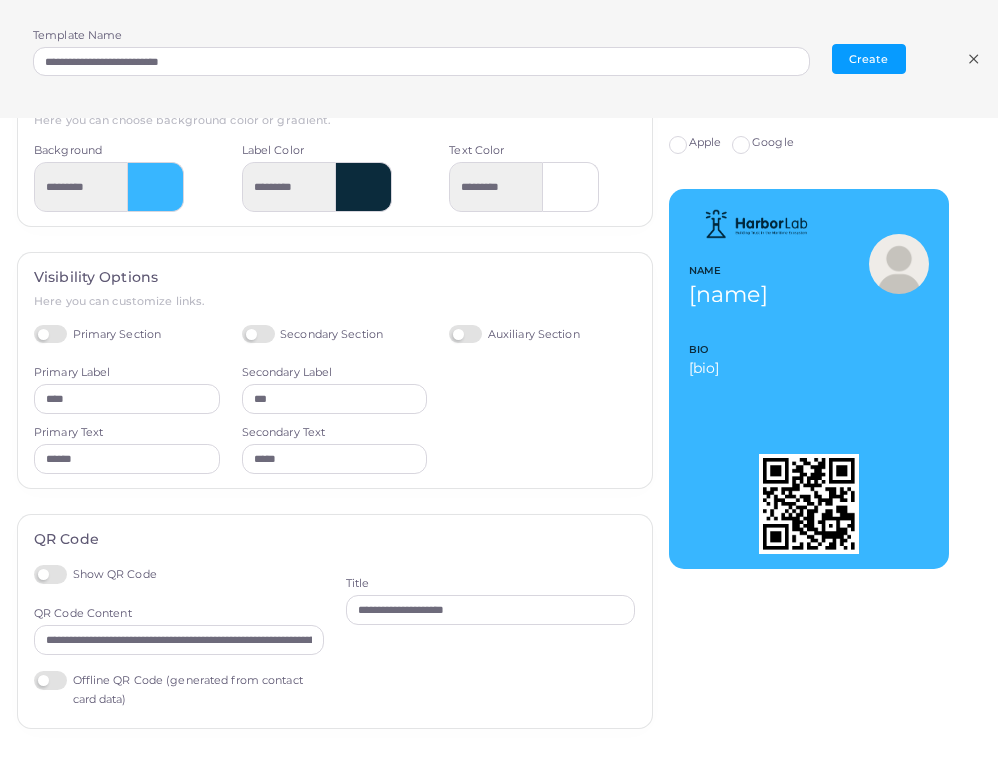 scroll, scrollTop: 394, scrollLeft: 0, axis: vertical 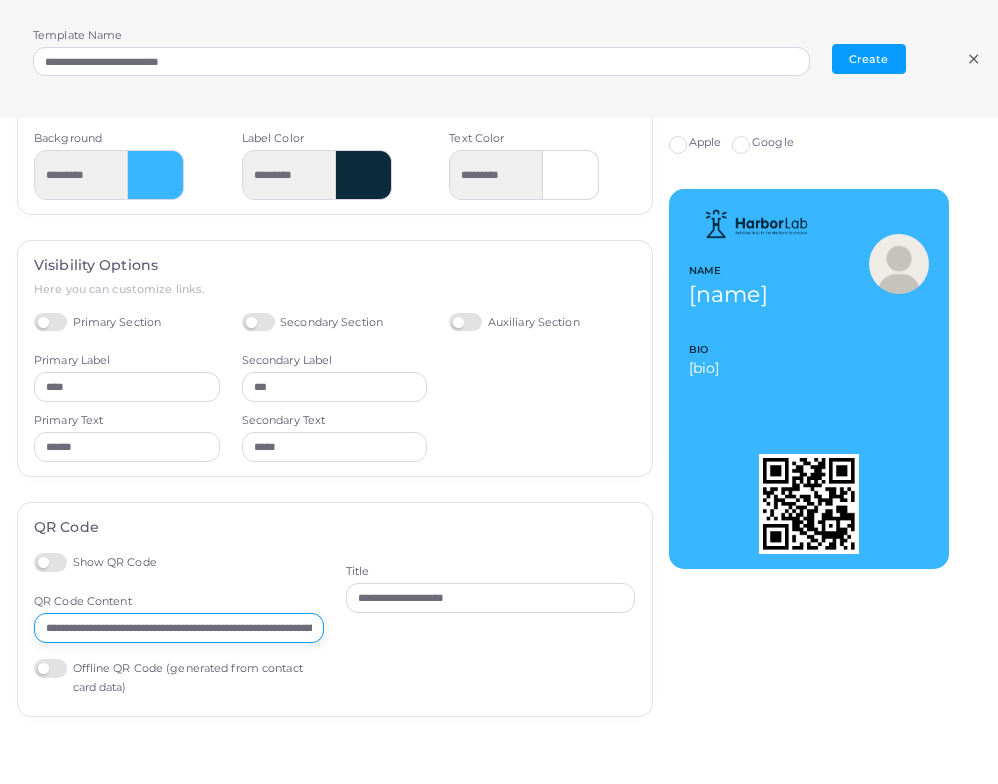 drag, startPoint x: 170, startPoint y: 612, endPoint x: 200, endPoint y: 615, distance: 30.149628 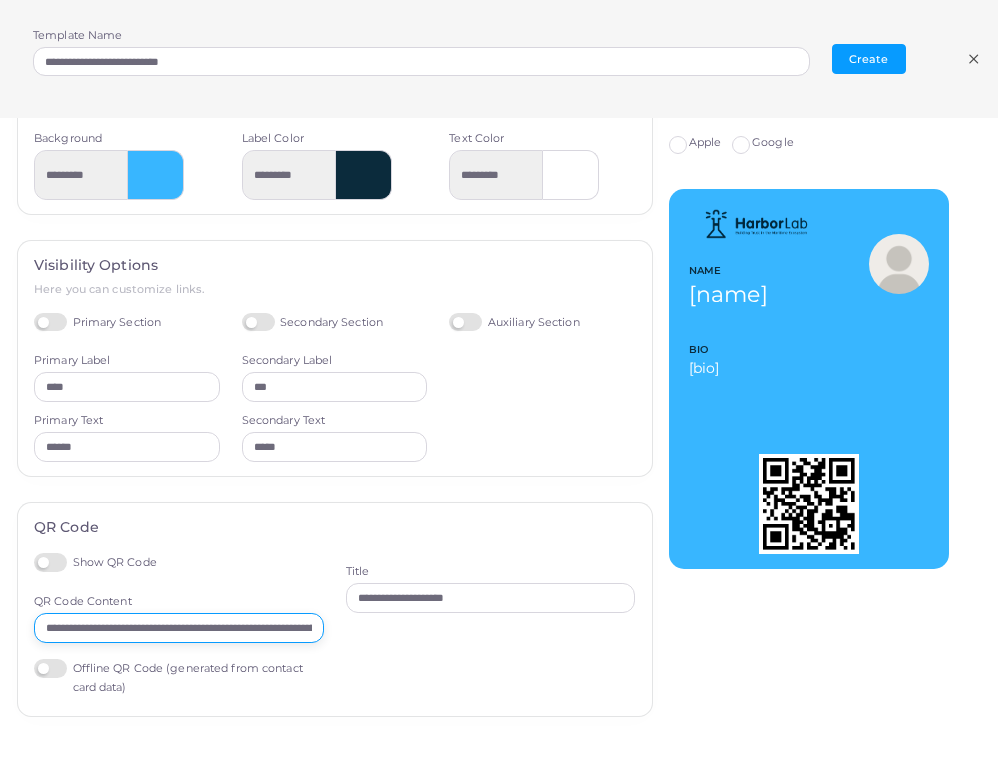 click on "**********" at bounding box center (179, 628) 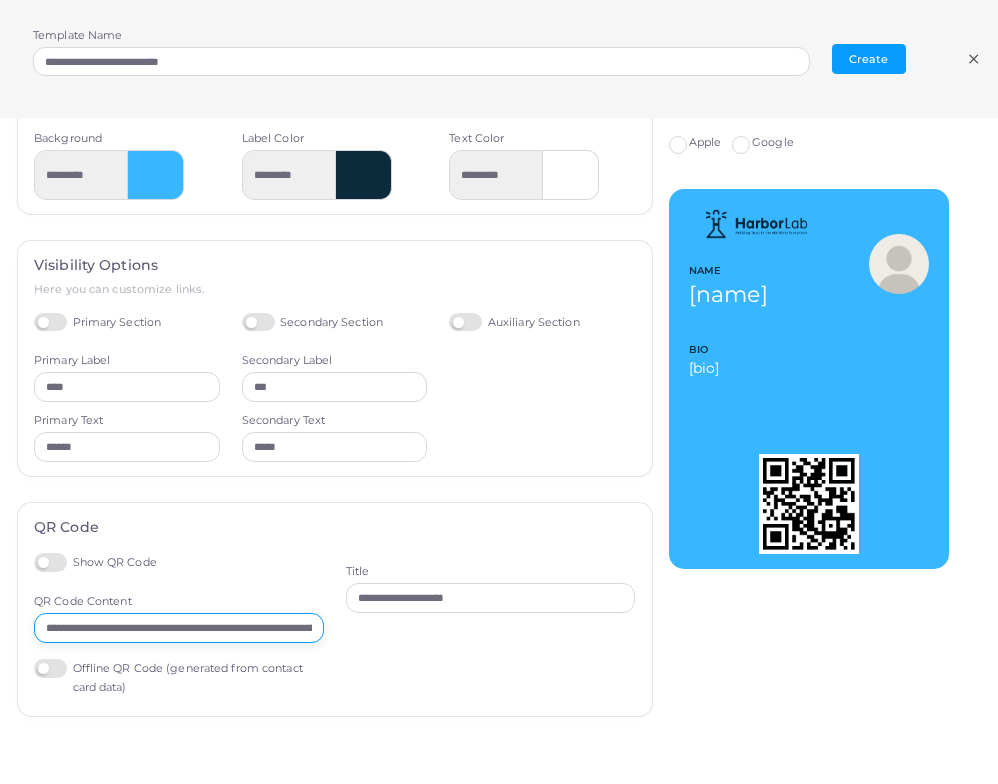 drag, startPoint x: 41, startPoint y: 616, endPoint x: 404, endPoint y: 616, distance: 363 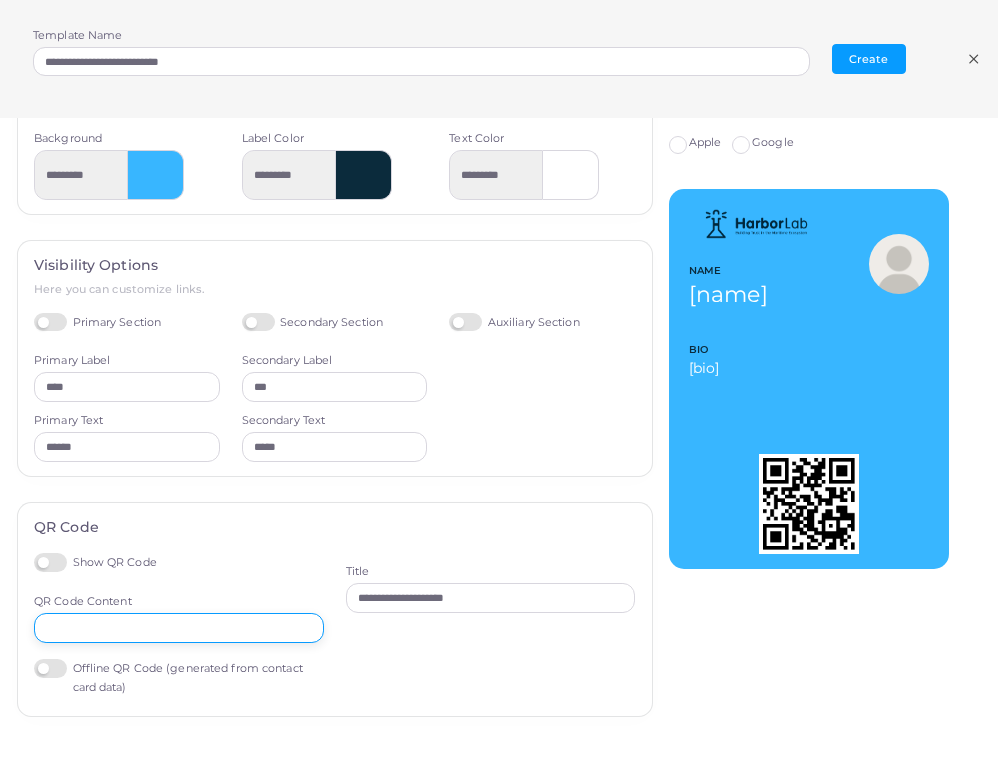 paste on "**********" 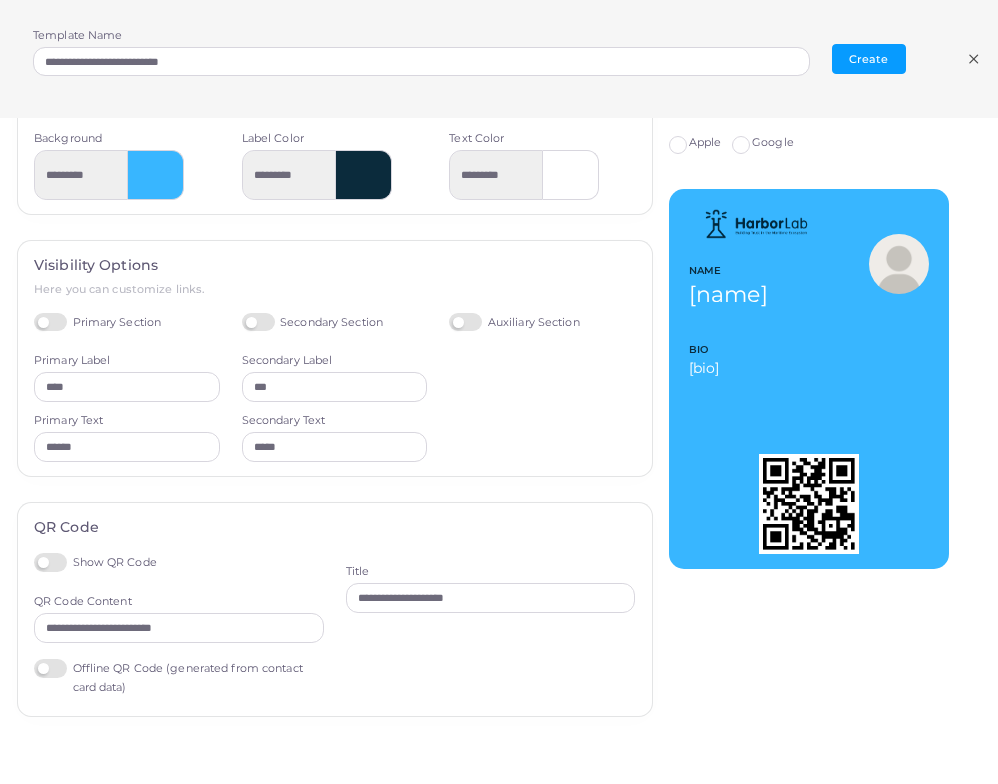 click on "**********" at bounding box center (491, 627) 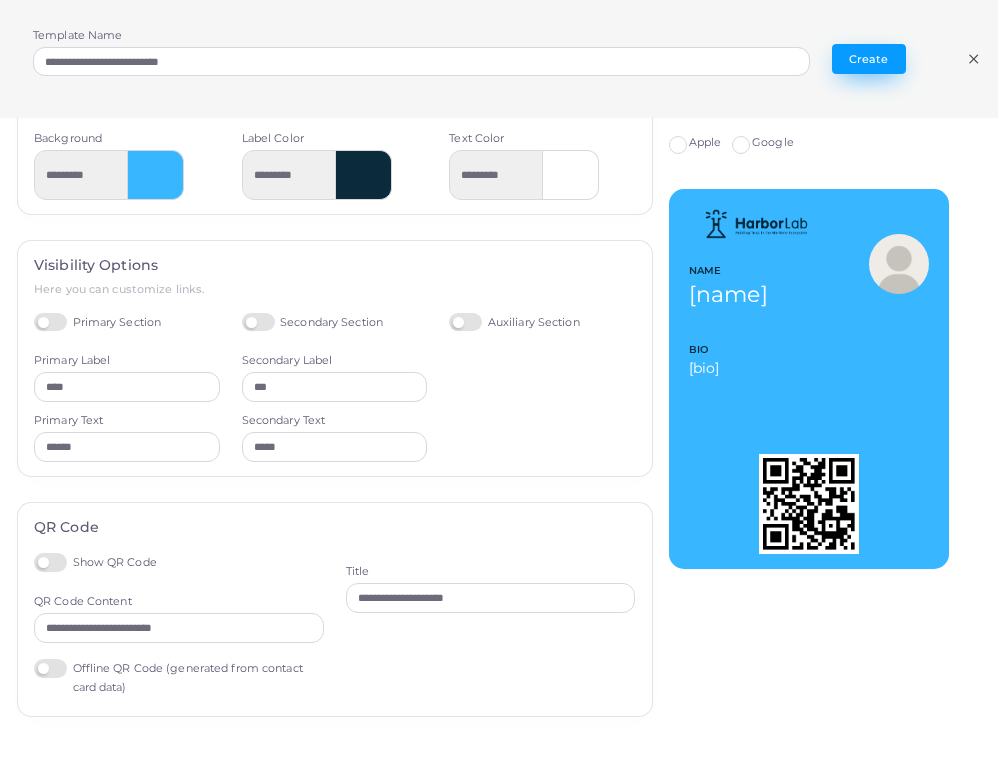 click on "Create" at bounding box center (869, 59) 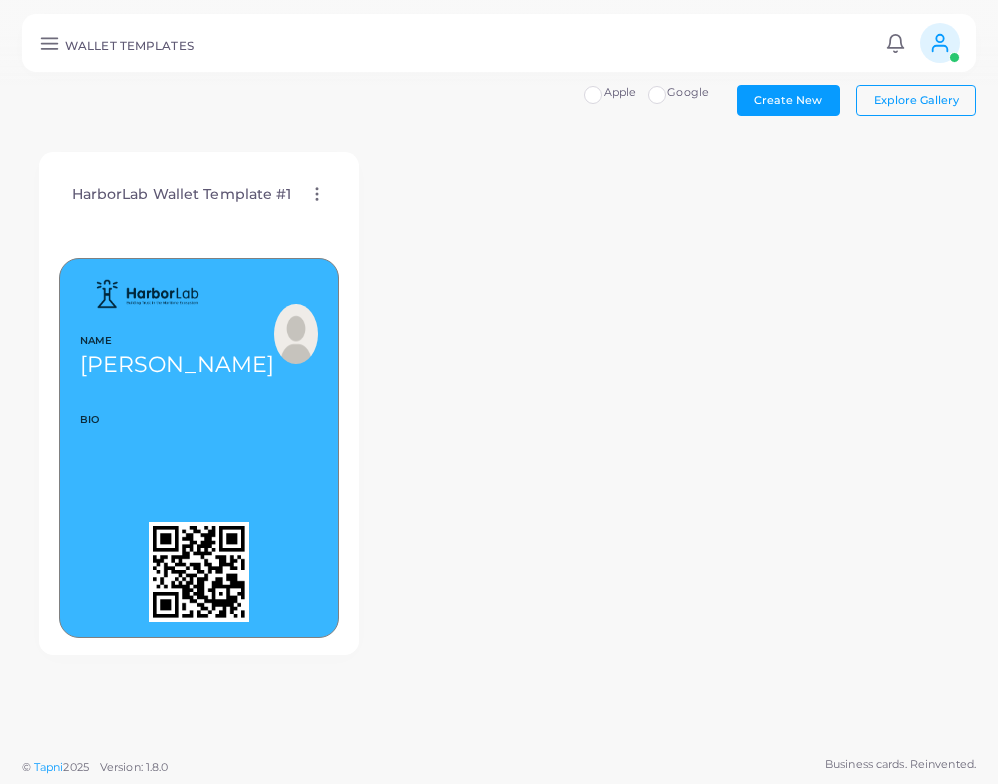 click on "HarborLab Wallet Template #1  Edit Template Assign template Duplicate Template Delete Template Copy Template ID" at bounding box center [199, 194] 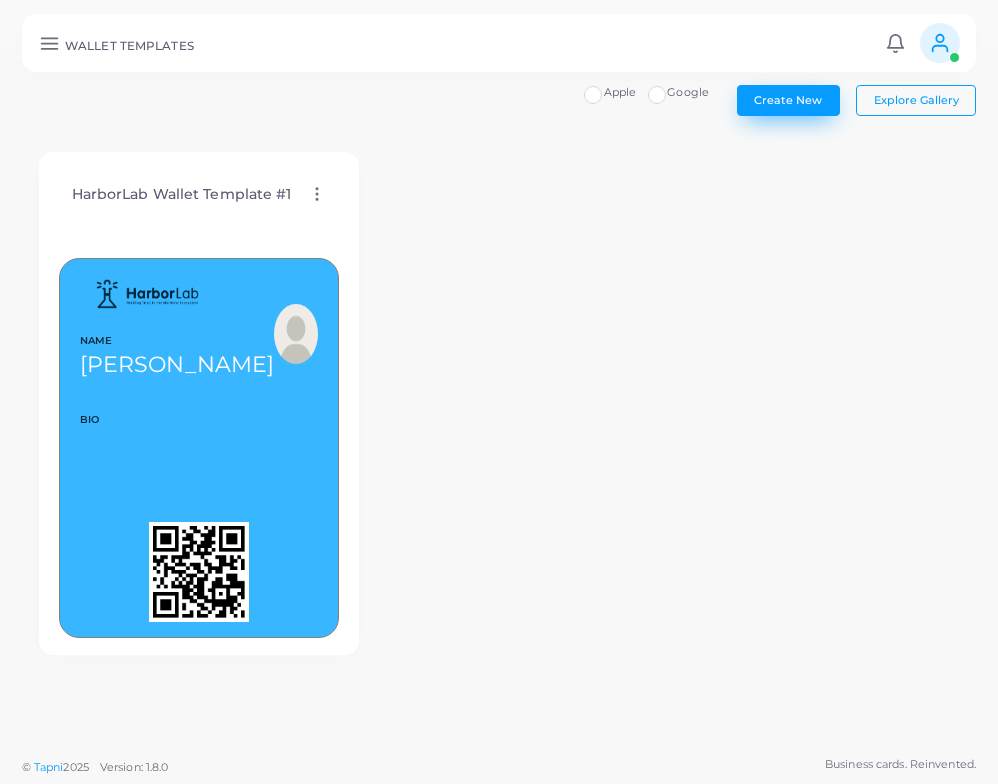 click on "Create New" at bounding box center (788, 100) 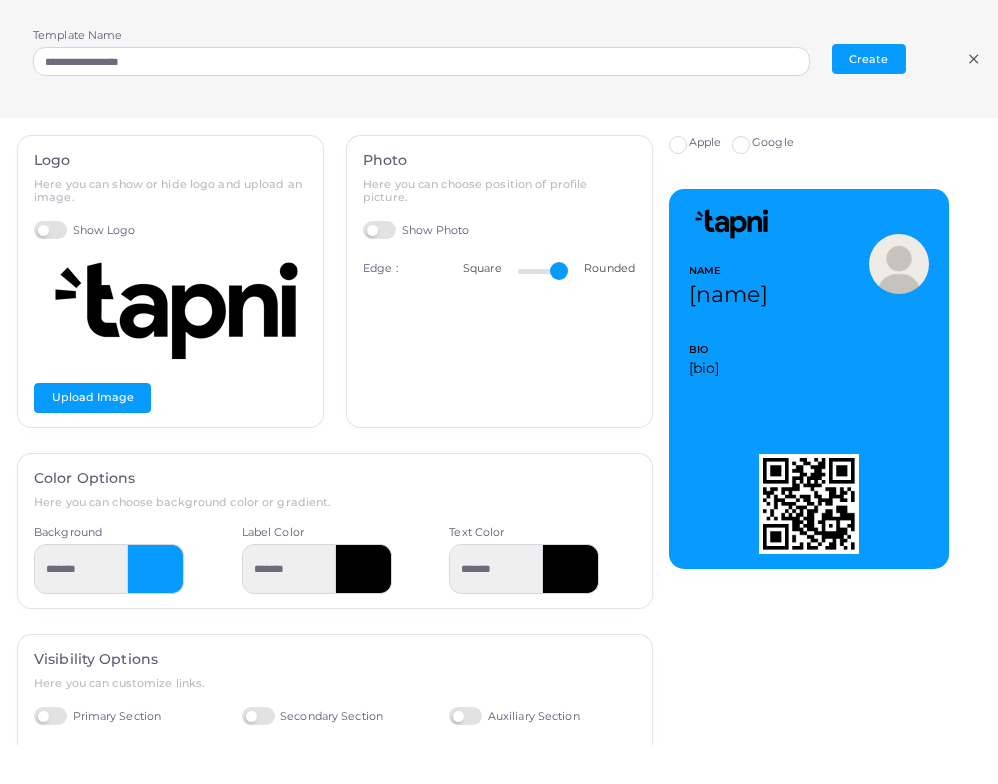 click 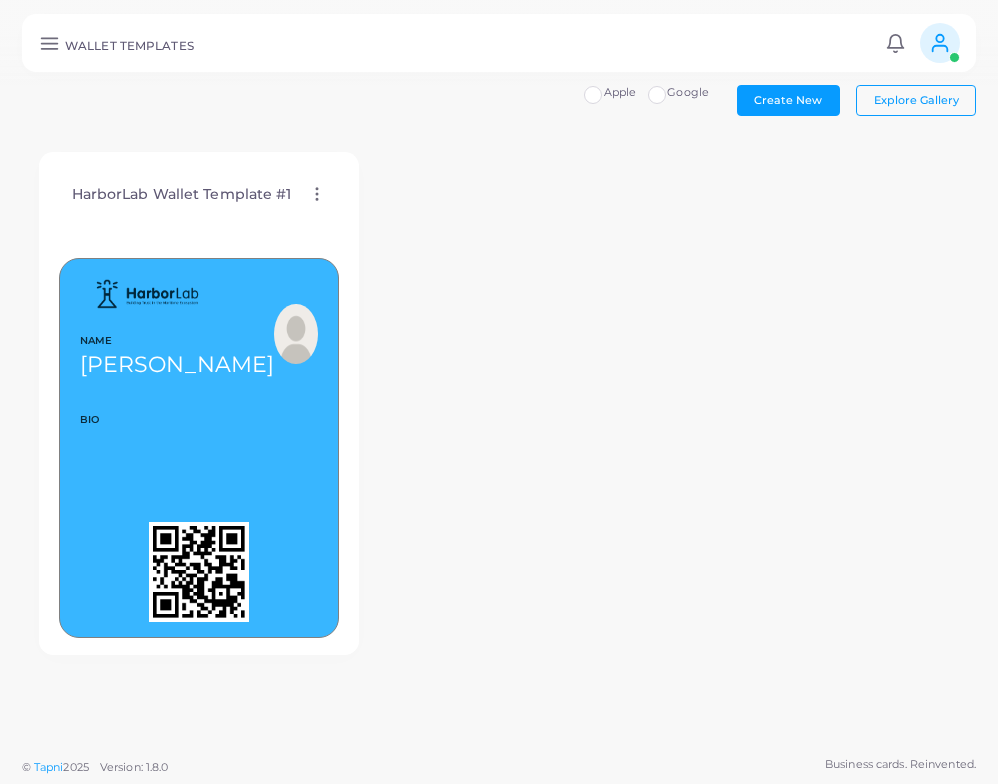 click at bounding box center (147, 294) 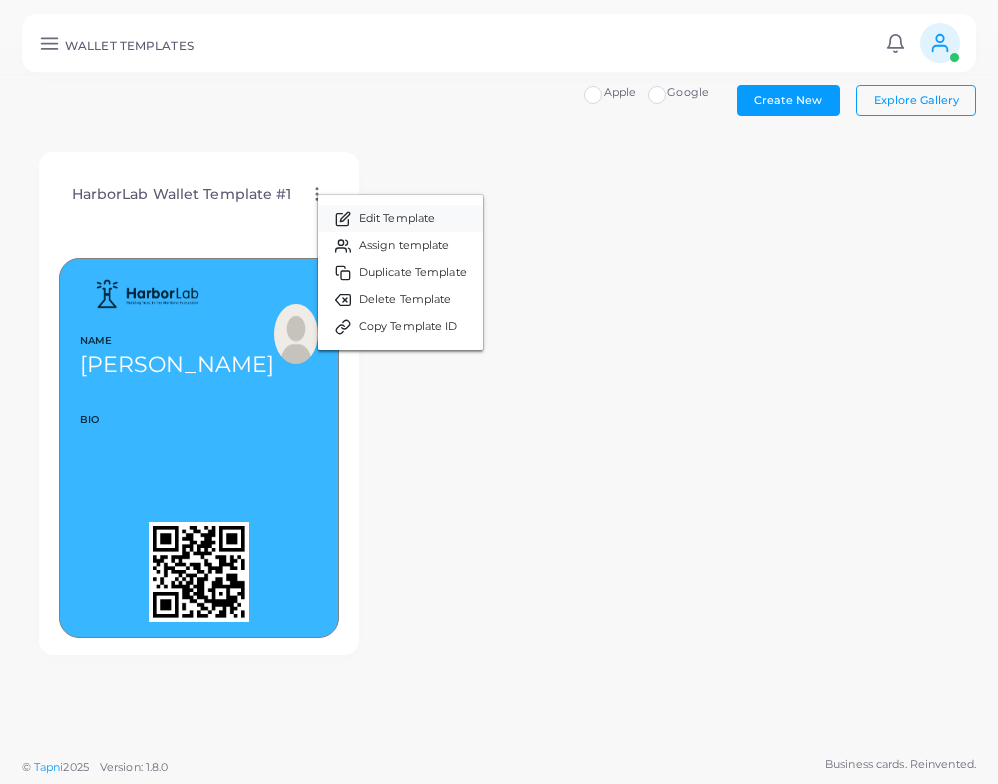 click on "Edit Template" at bounding box center [397, 219] 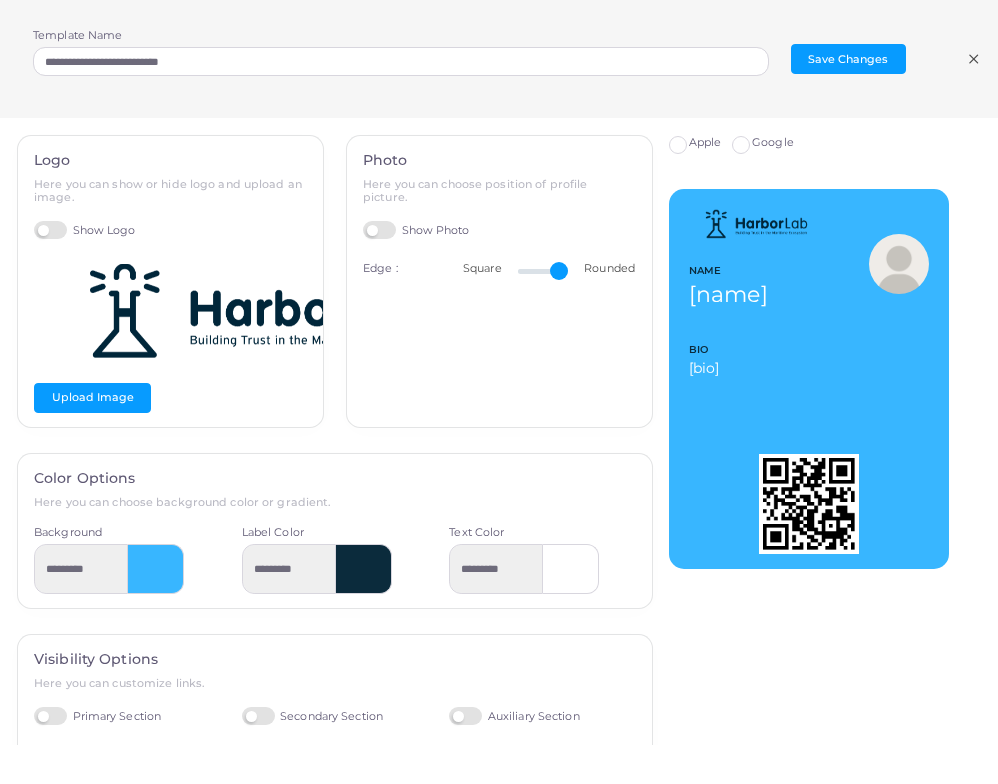 click at bounding box center (259, 311) 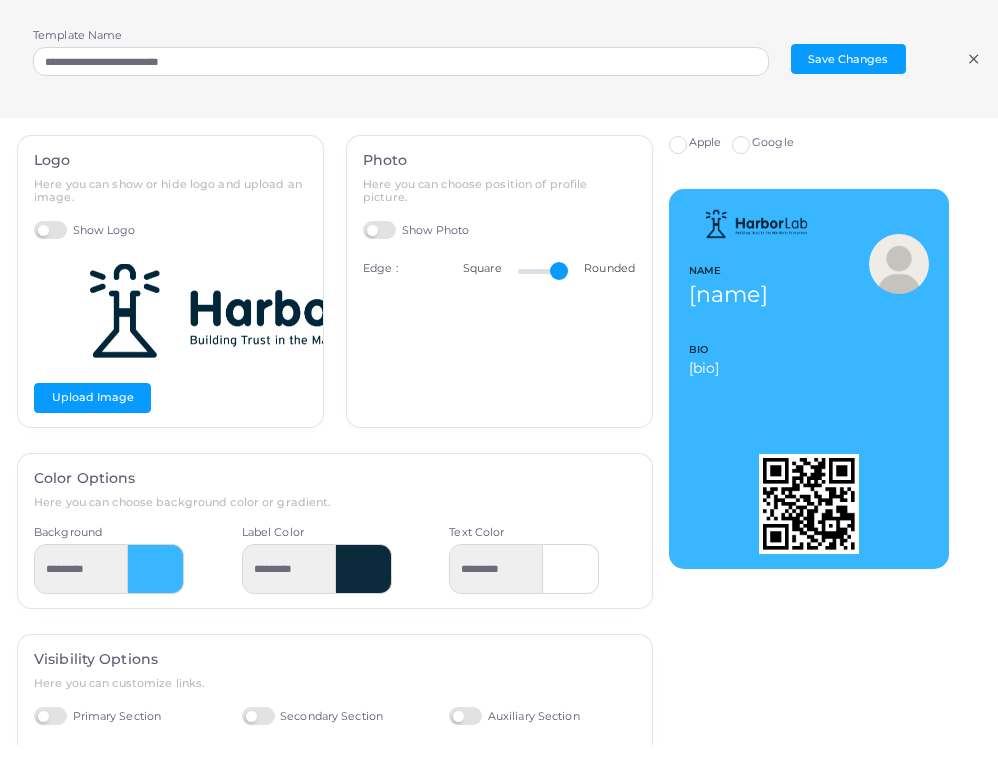 click at bounding box center (259, 311) 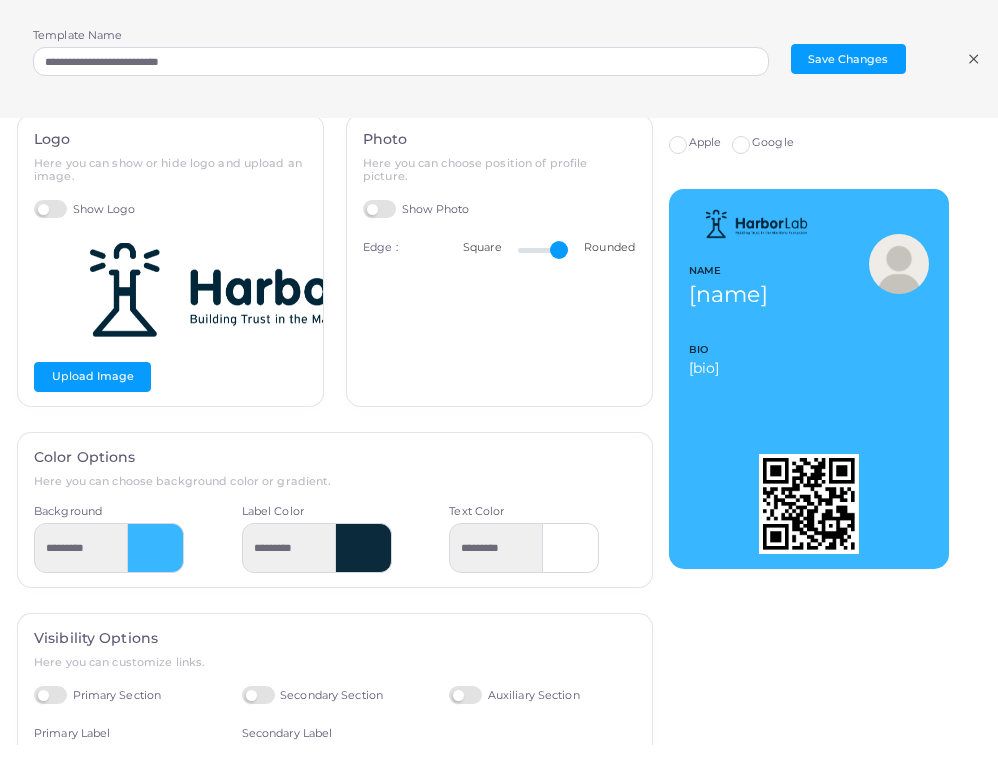scroll, scrollTop: 0, scrollLeft: 0, axis: both 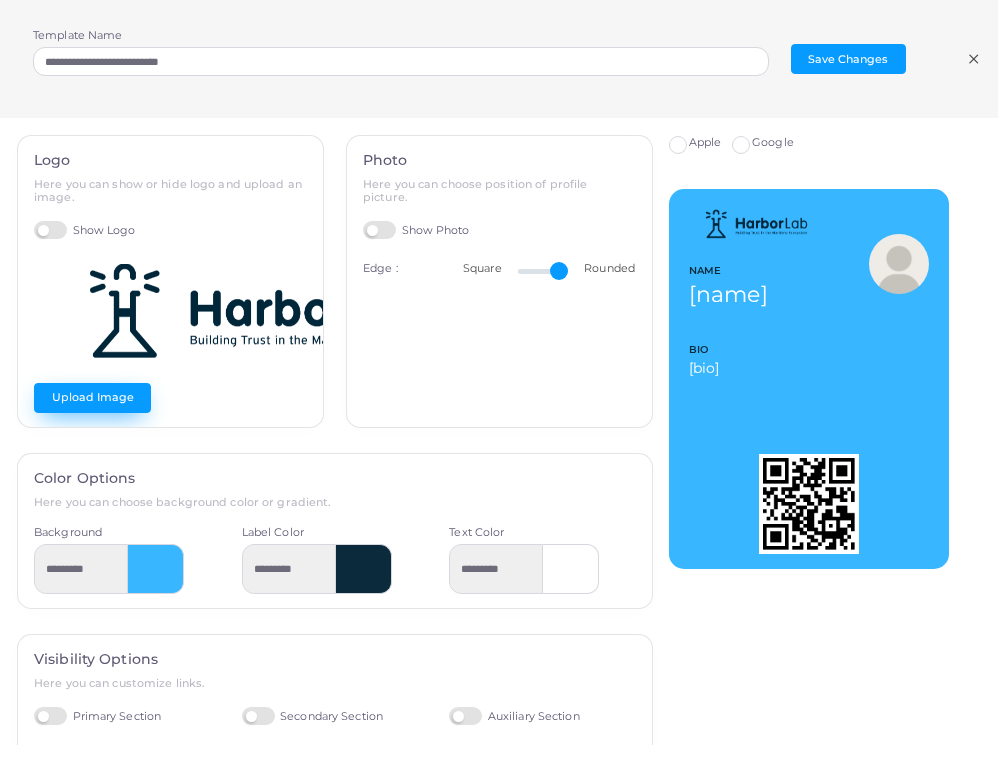 click on "Upload Image" at bounding box center [92, 398] 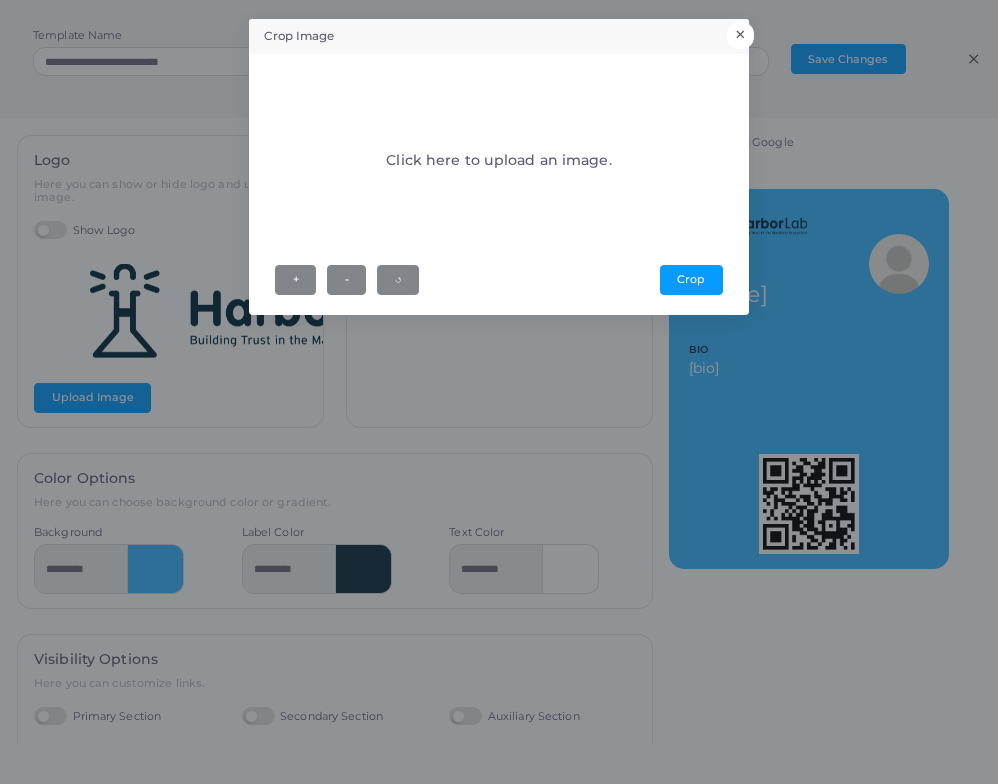 click on "×" at bounding box center [740, 35] 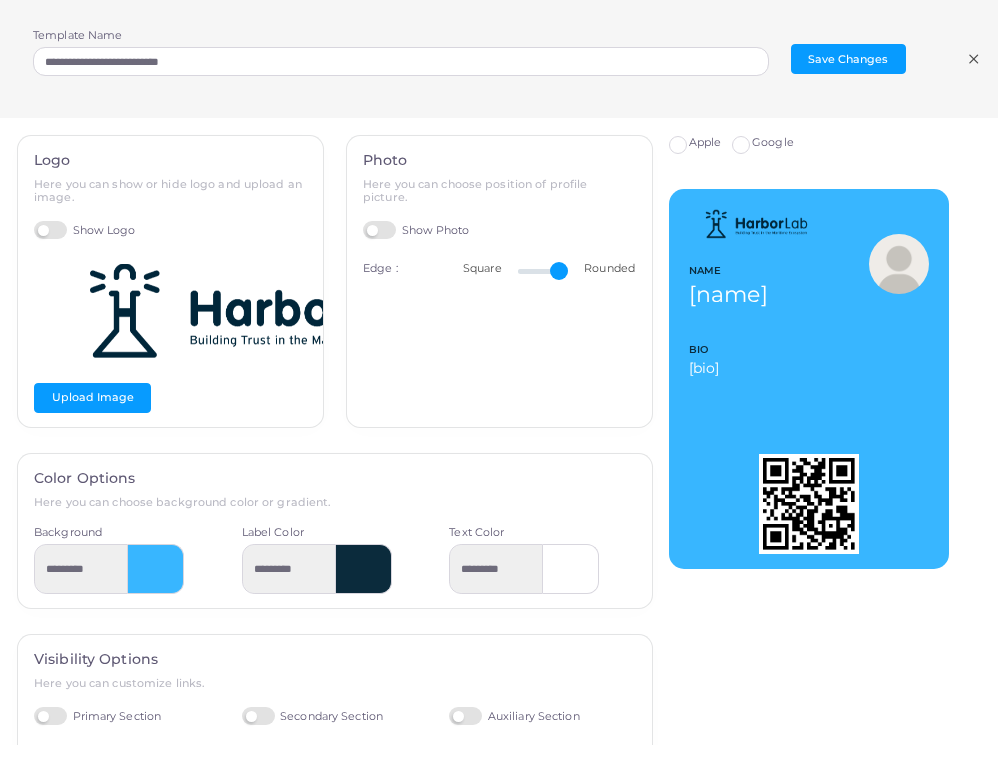 click on "Apple Google NAME [name] BIO [bio] MORE" at bounding box center (839, 431) 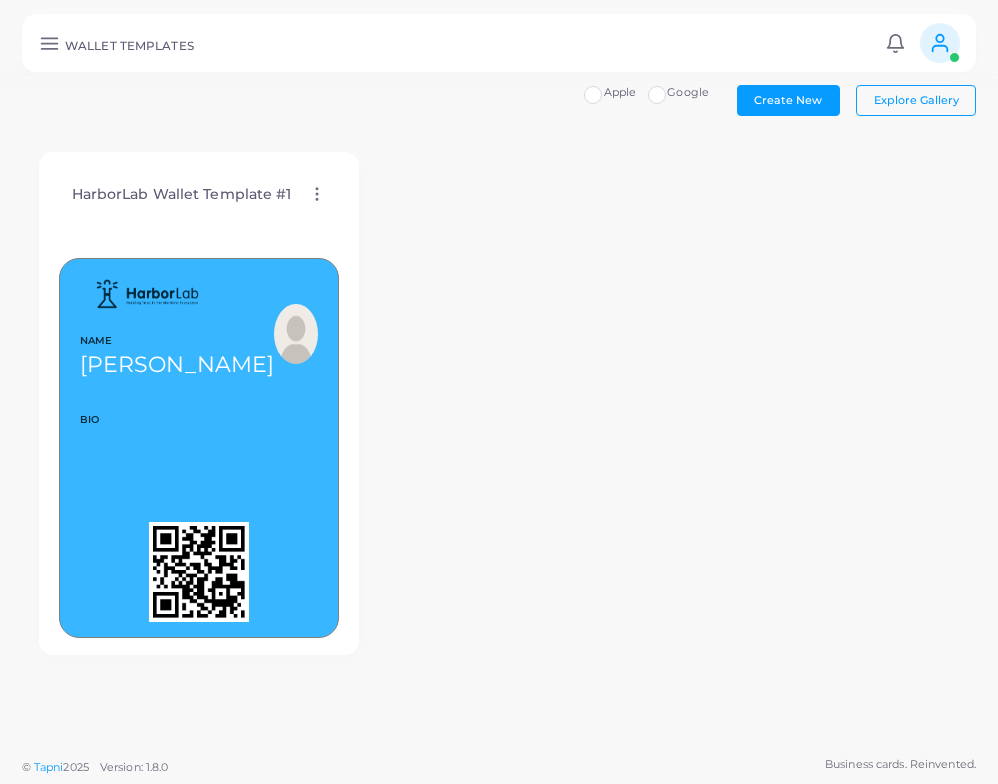 click on "WALLET TEMPLATES  Notifications   0 New  Mark All As Read  [PERSON_NAME]   ([EMAIL_ADDRESS][DOMAIN_NAME])  Logout" at bounding box center [499, 43] 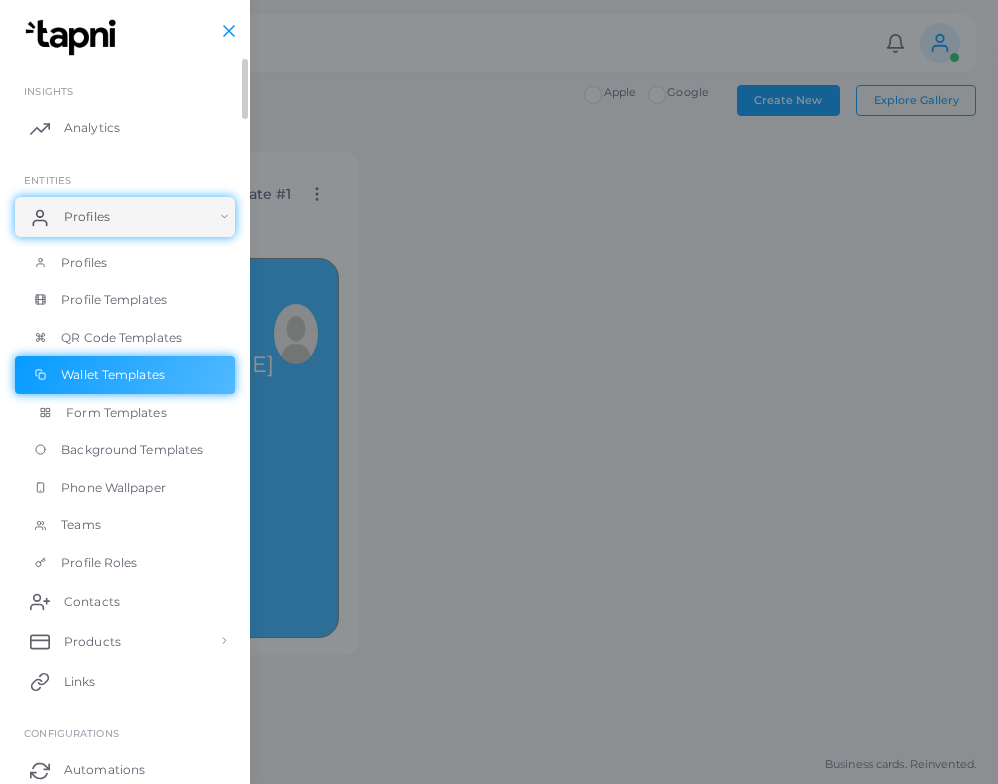 click on "Form Templates" at bounding box center (116, 413) 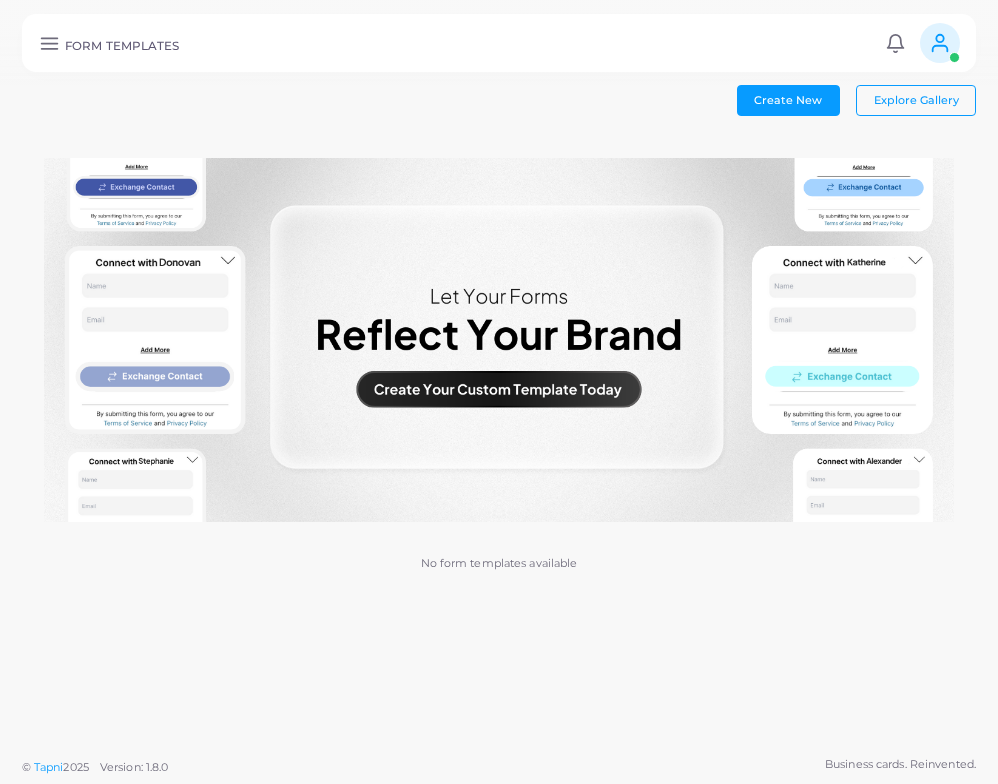 click 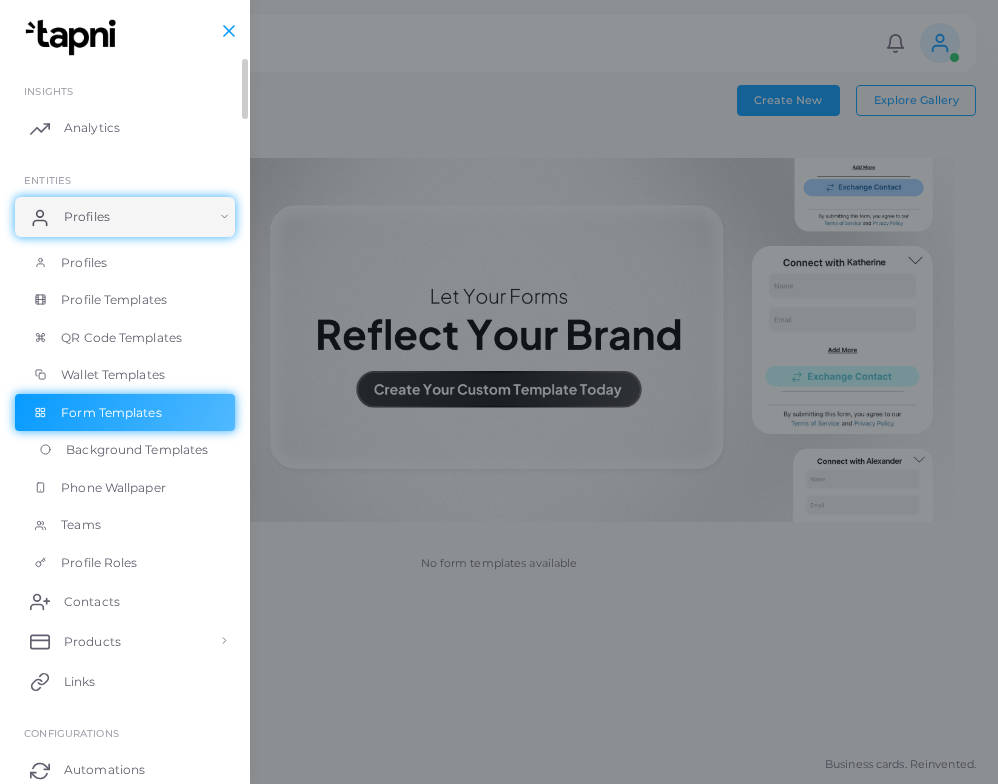 click on "Background Templates" at bounding box center [137, 450] 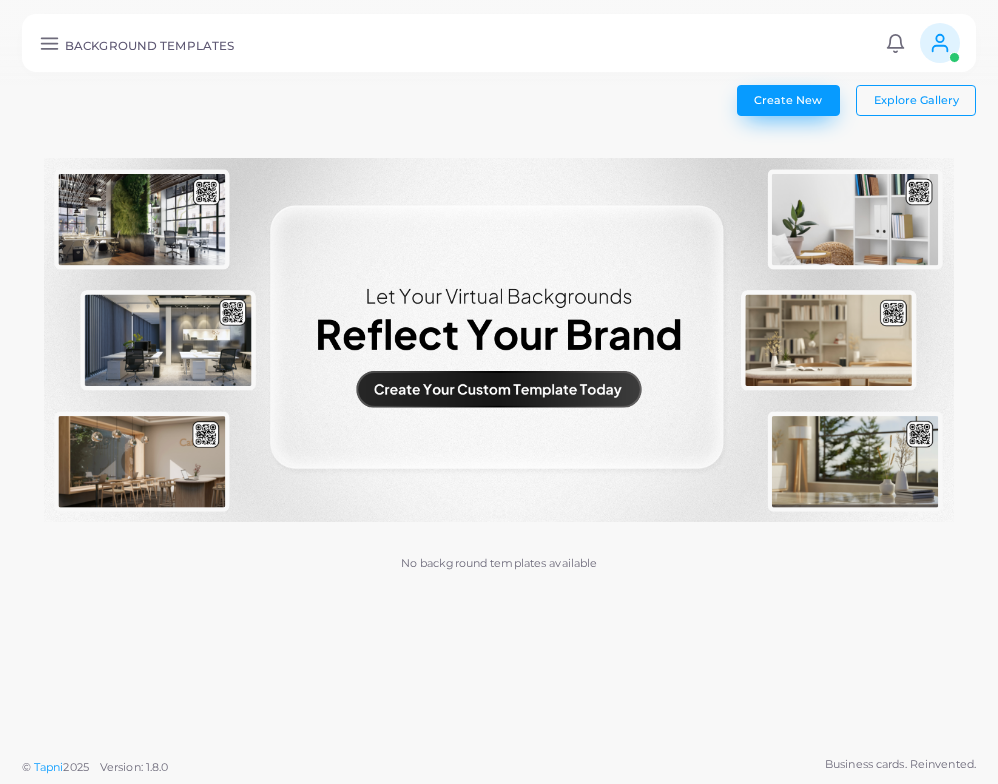 click on "Create New" at bounding box center [788, 100] 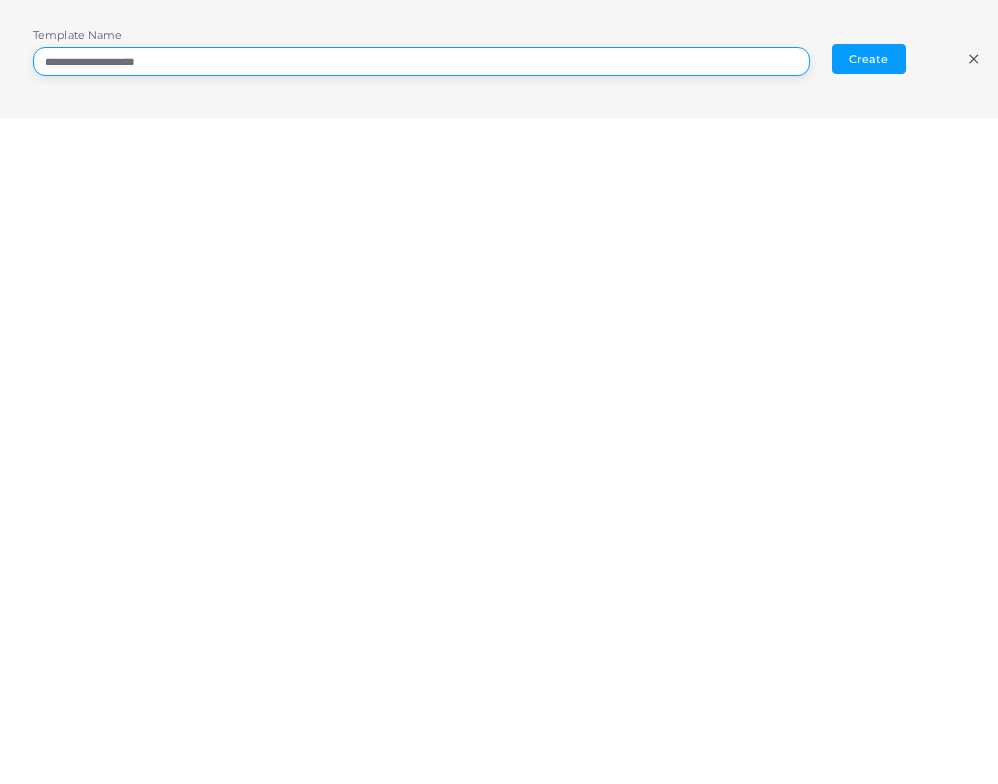 click on "**********" at bounding box center (421, 62) 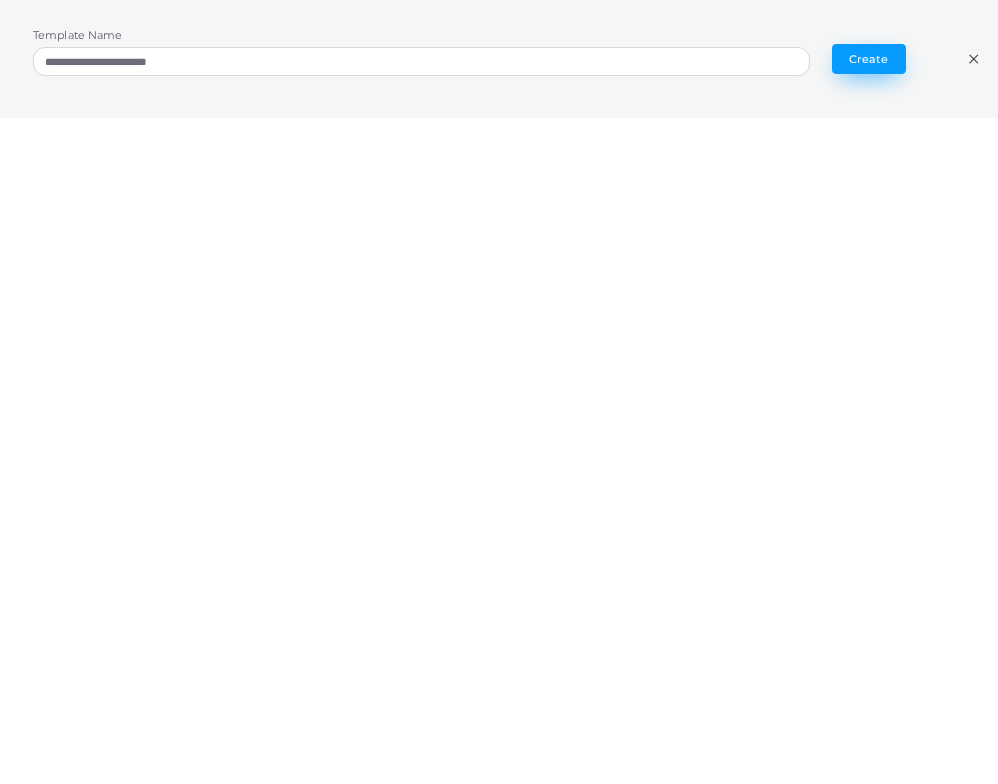 click on "Create" at bounding box center [869, 59] 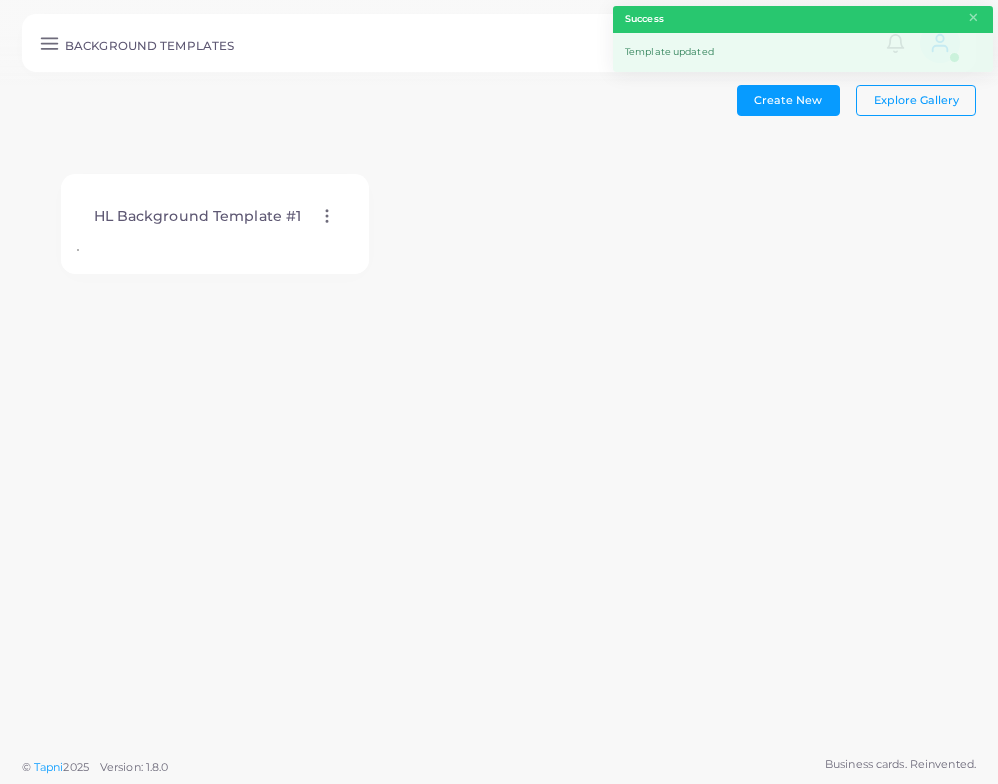click on "HL Background Template #1  Edit Template Assign template Duplicate Template Delete Template Copy Template ID" at bounding box center [214, 216] 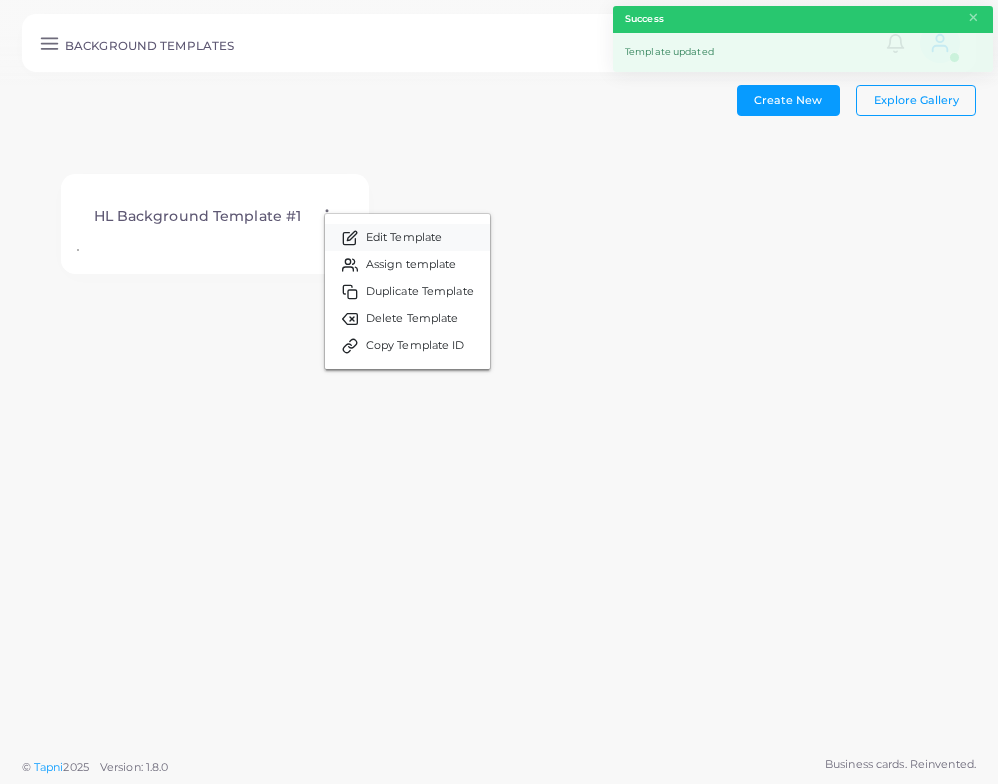 click on "Edit Template" at bounding box center [404, 238] 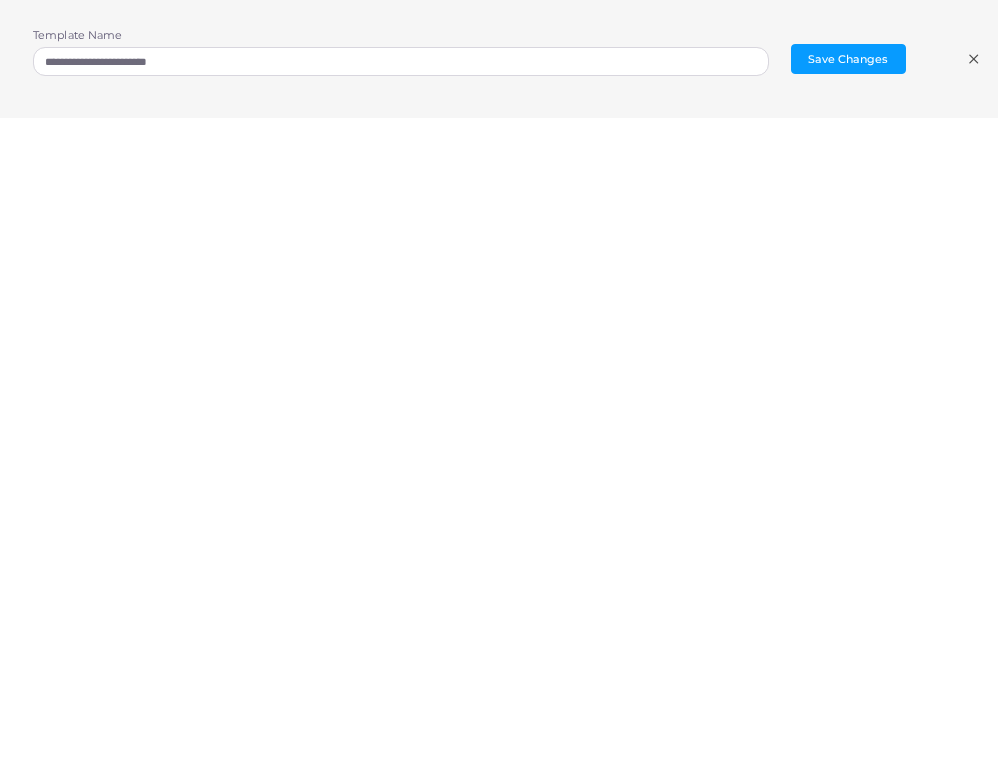 scroll, scrollTop: 4, scrollLeft: 0, axis: vertical 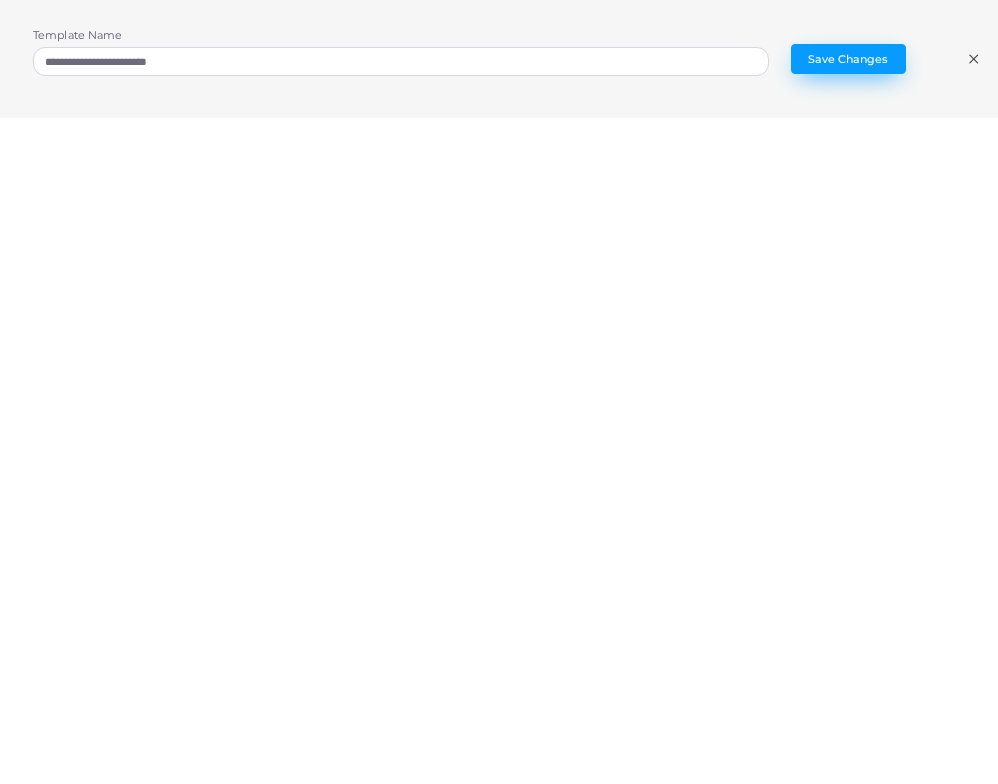 click on "Save Changes" at bounding box center (848, 59) 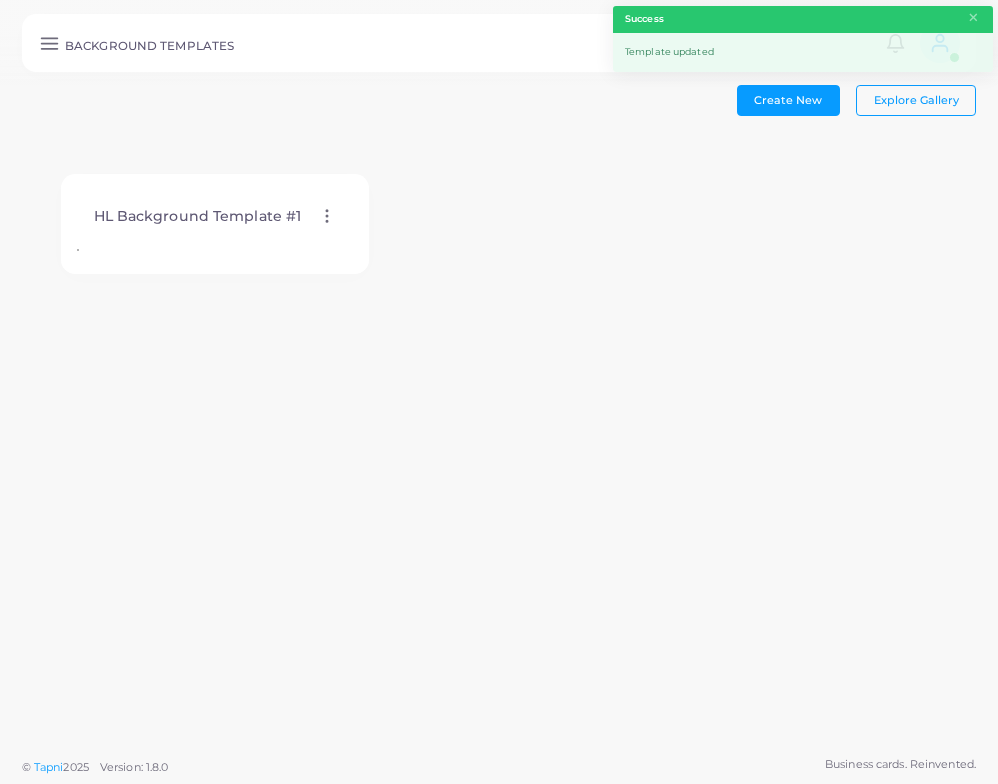 click 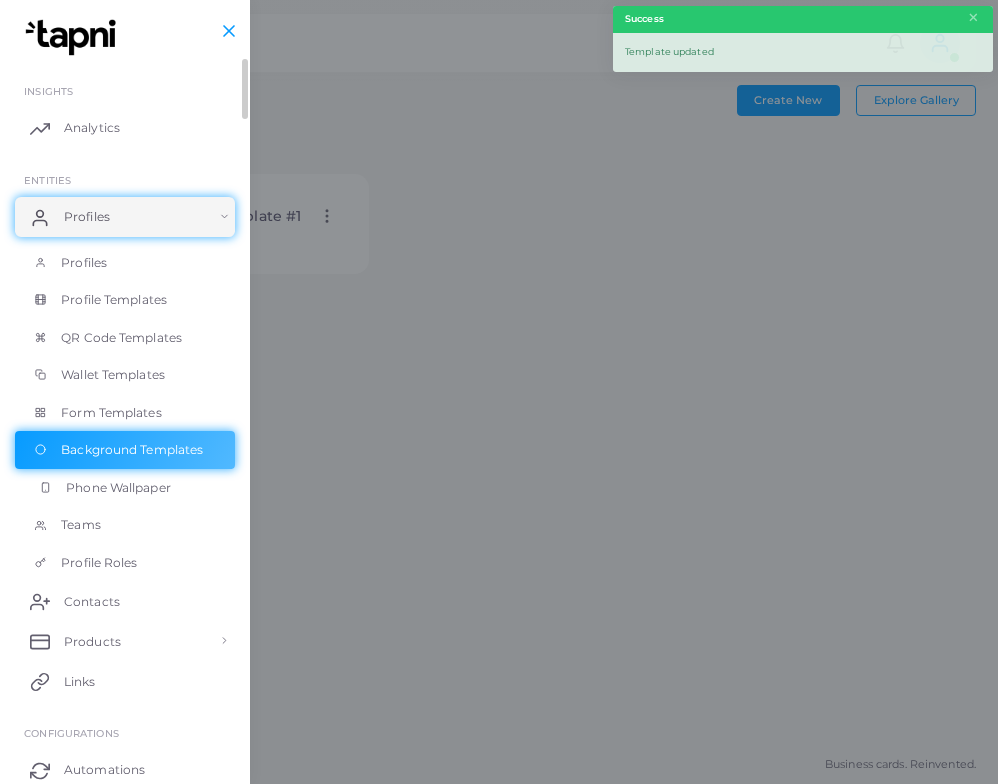click on "Phone Wallpaper" at bounding box center [118, 488] 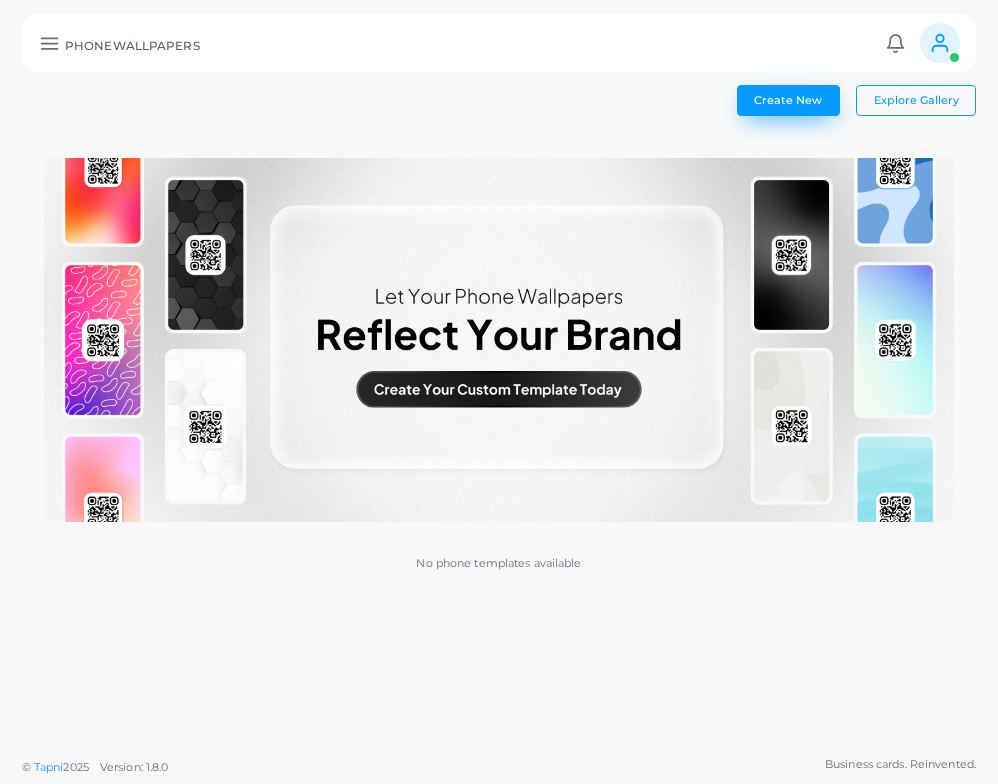 click on "Create New" at bounding box center (788, 100) 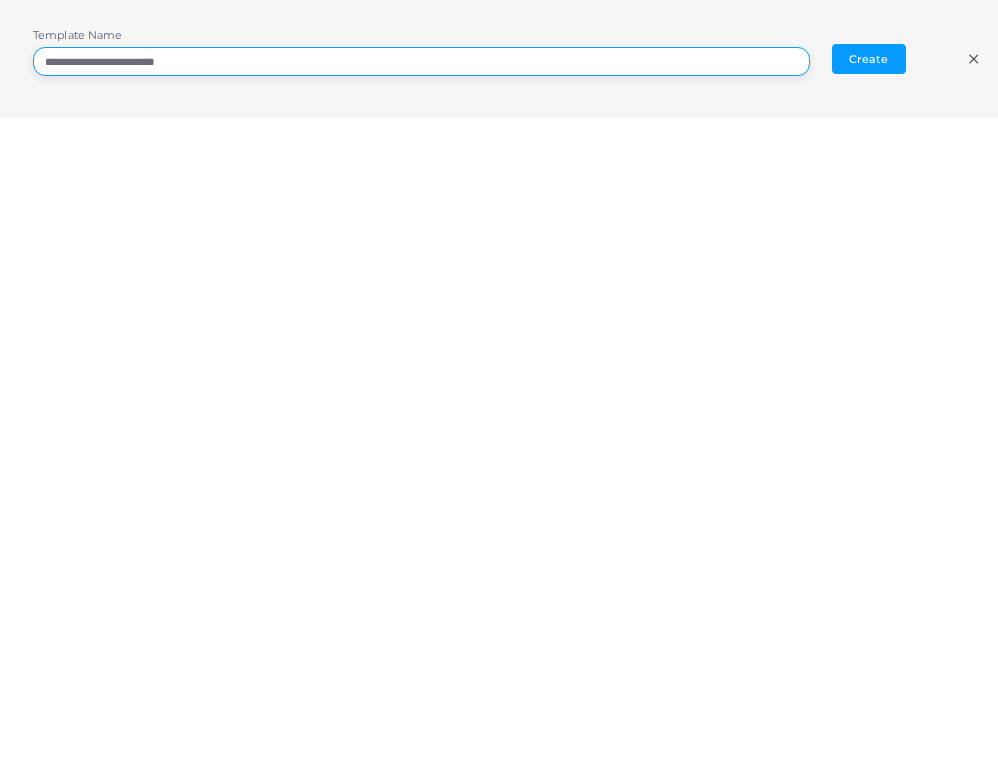 click on "**********" at bounding box center [421, 62] 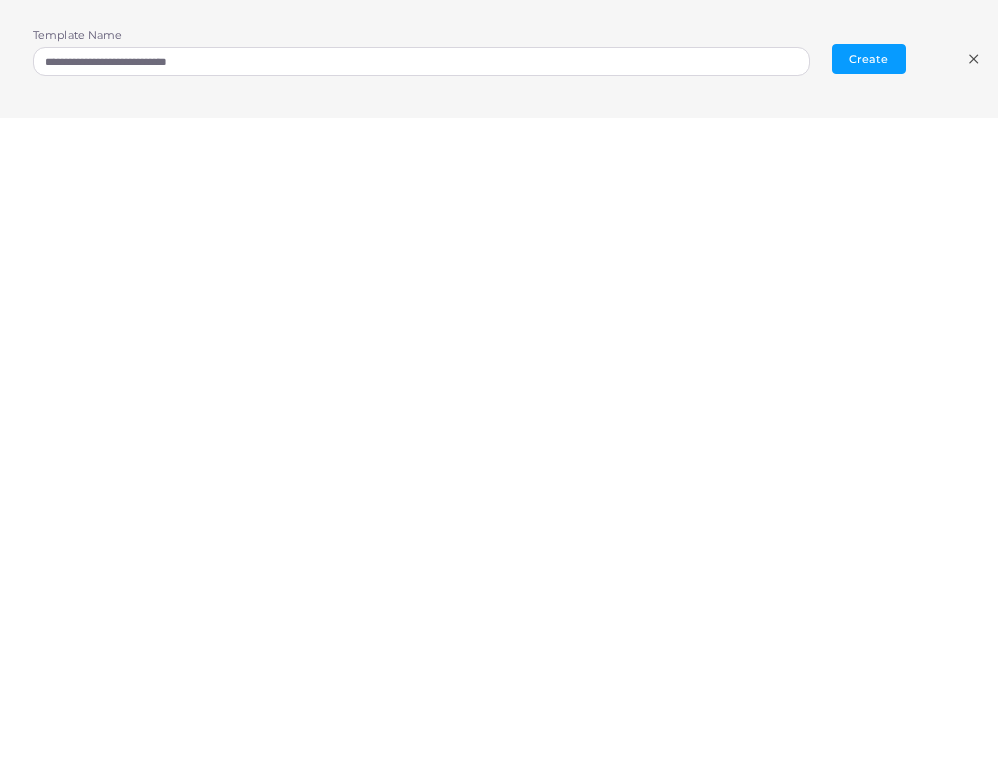 scroll, scrollTop: 0, scrollLeft: 0, axis: both 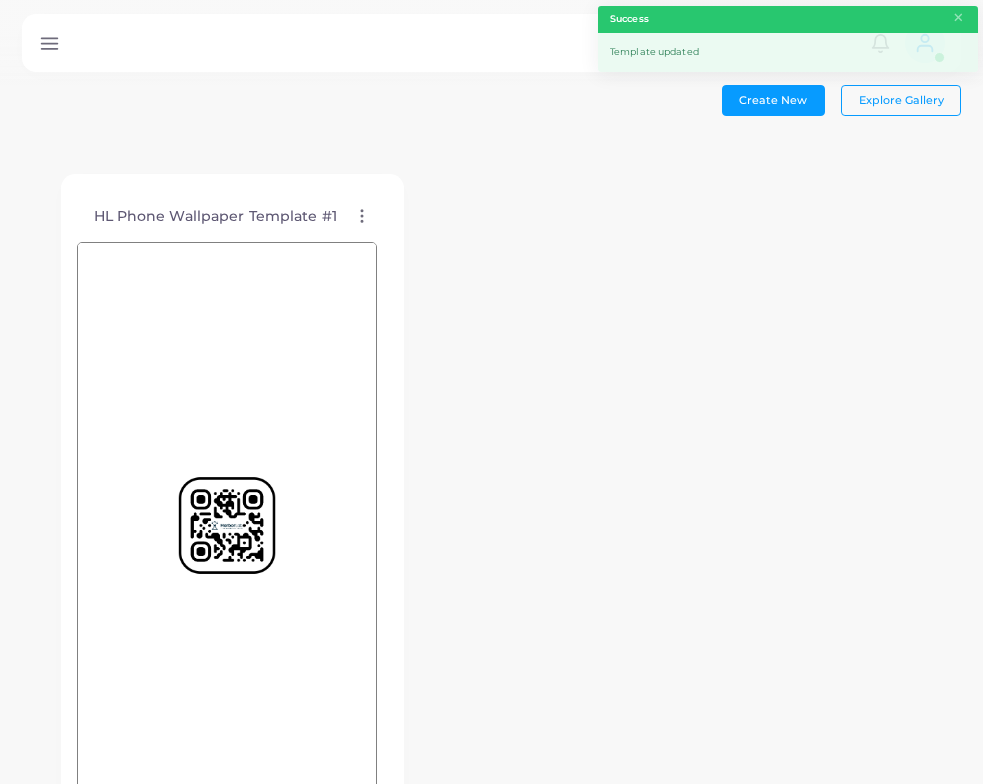 click at bounding box center [227, 525] 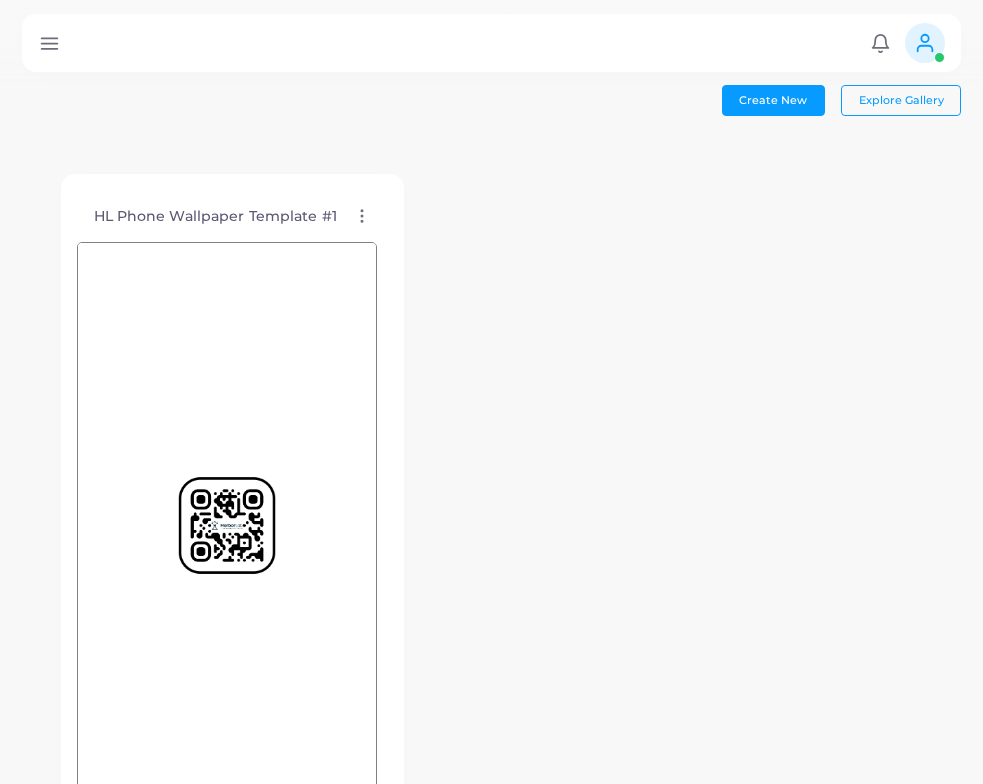 click 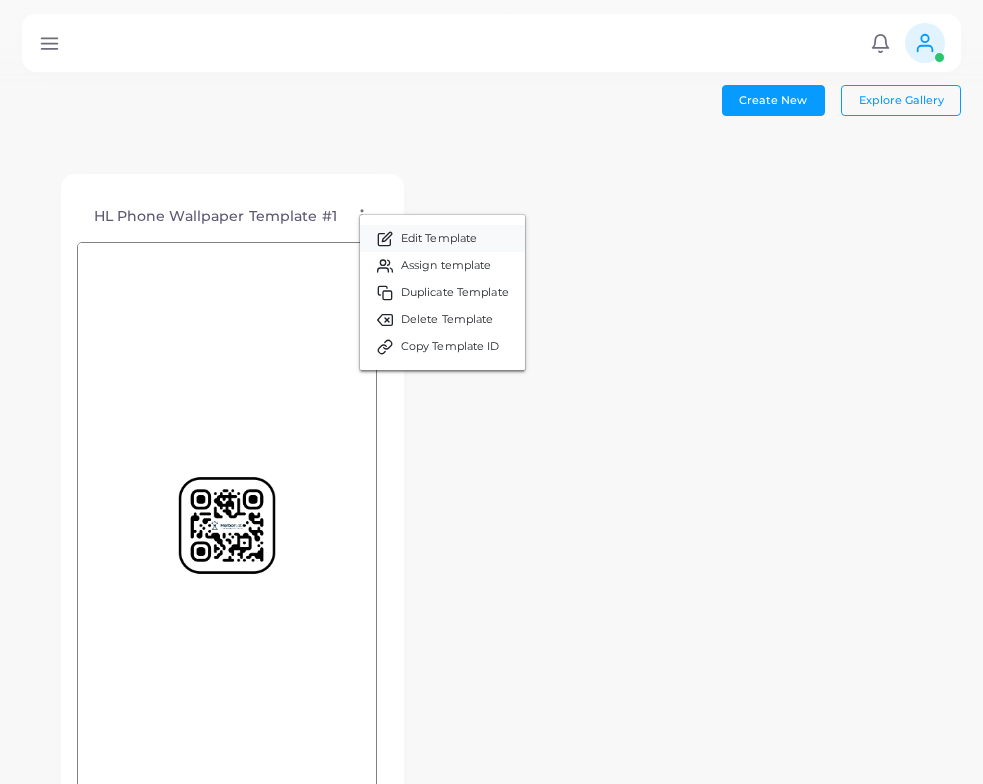 click on "Edit Template" at bounding box center (439, 239) 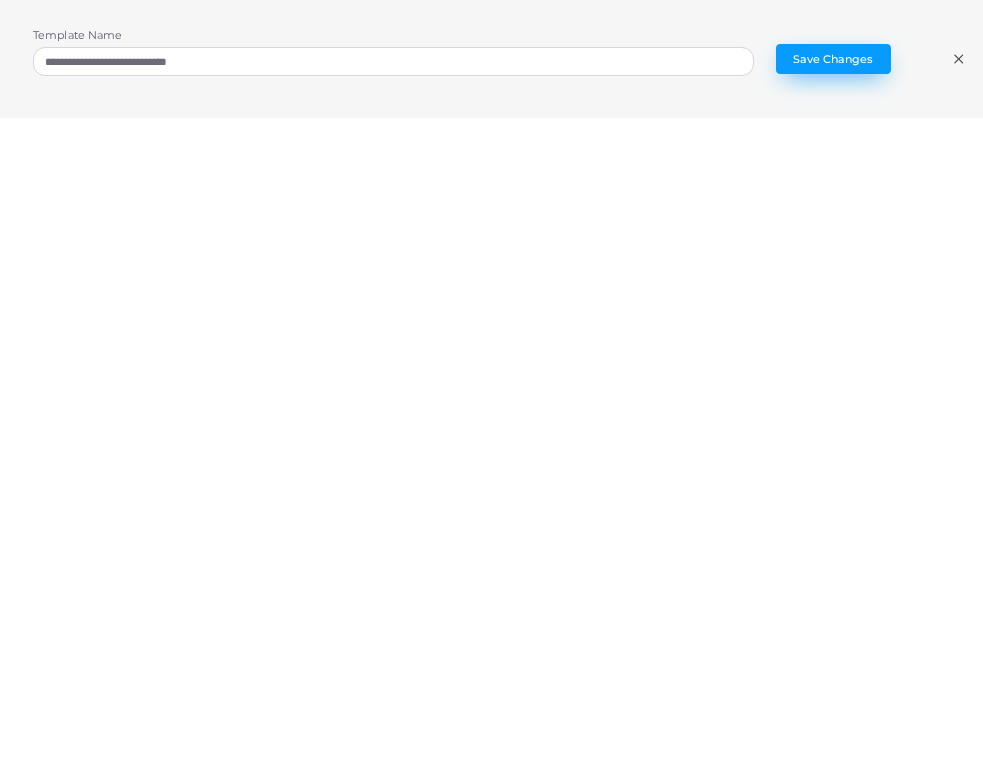 click on "Save Changes" at bounding box center (833, 59) 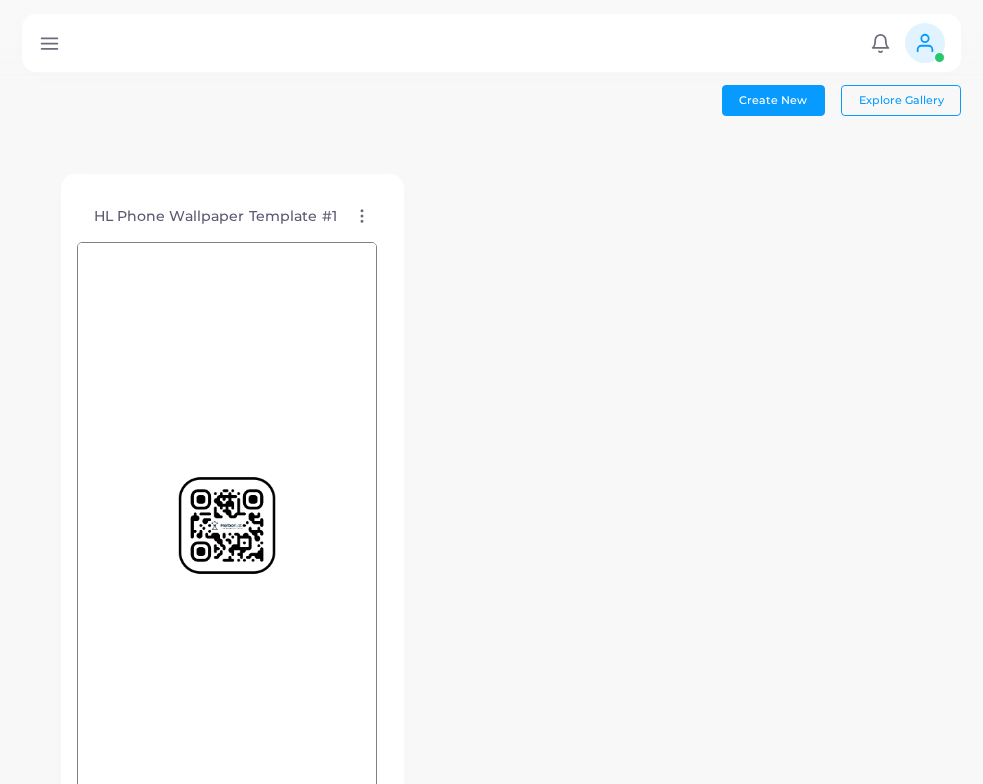 click 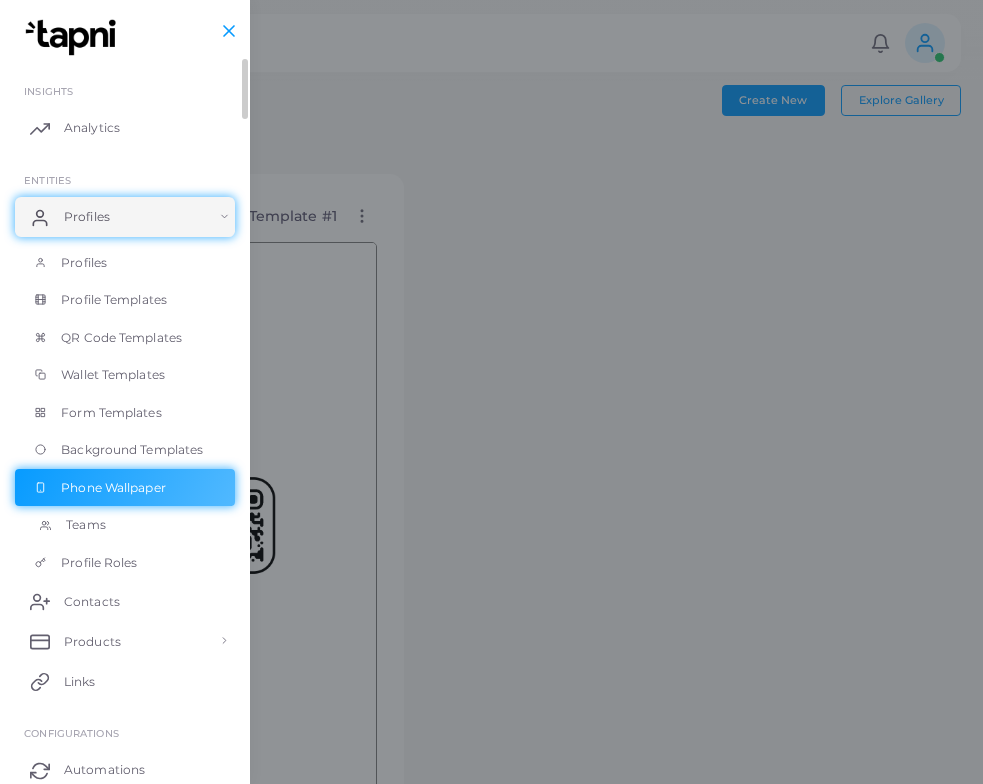 click on "Teams" at bounding box center (125, 525) 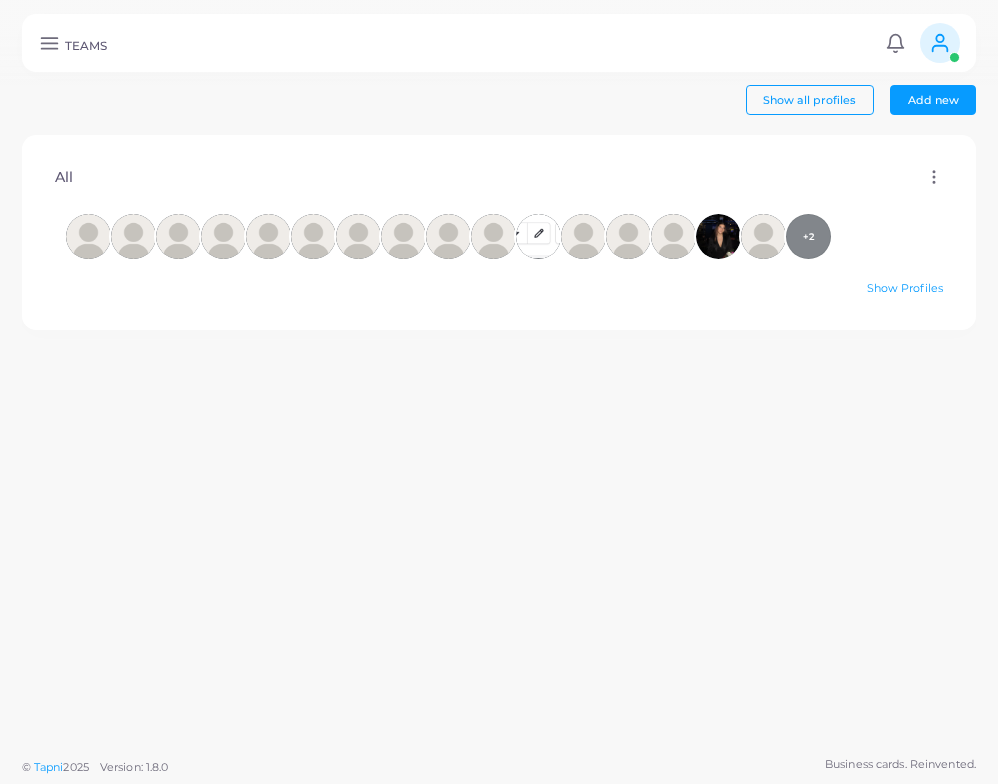 click on "TEAMS  Notifications   0 New  Mark All As Read  [PERSON_NAME]   ([EMAIL_ADDRESS][DOMAIN_NAME])  Logout" at bounding box center (499, 43) 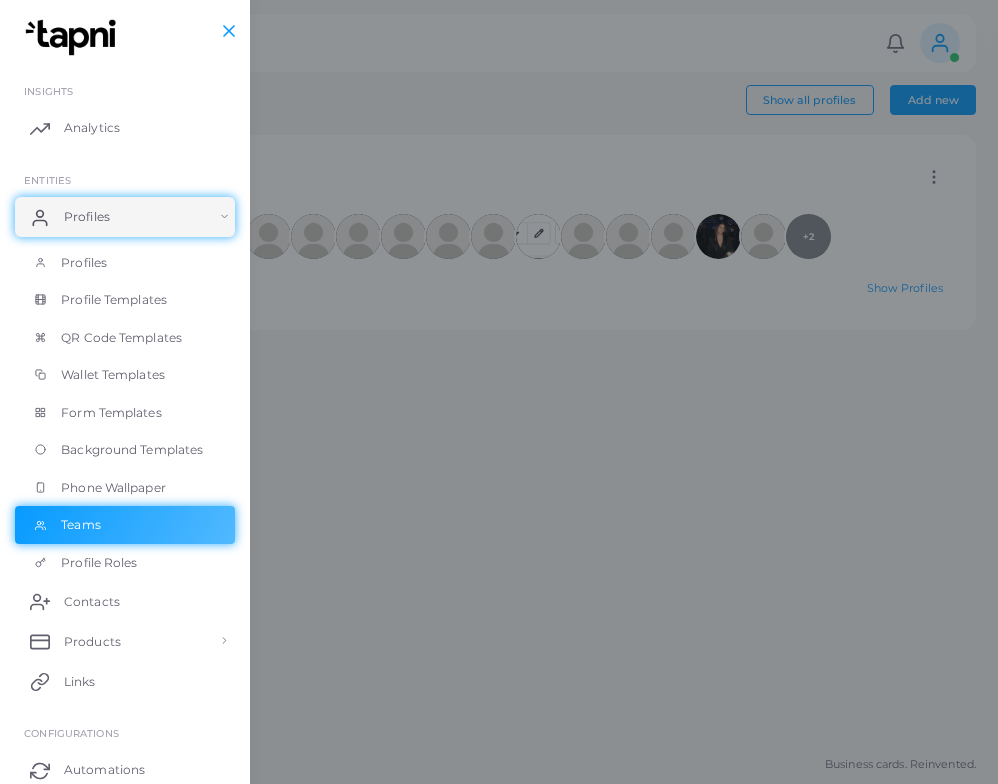 click at bounding box center [499, 470] 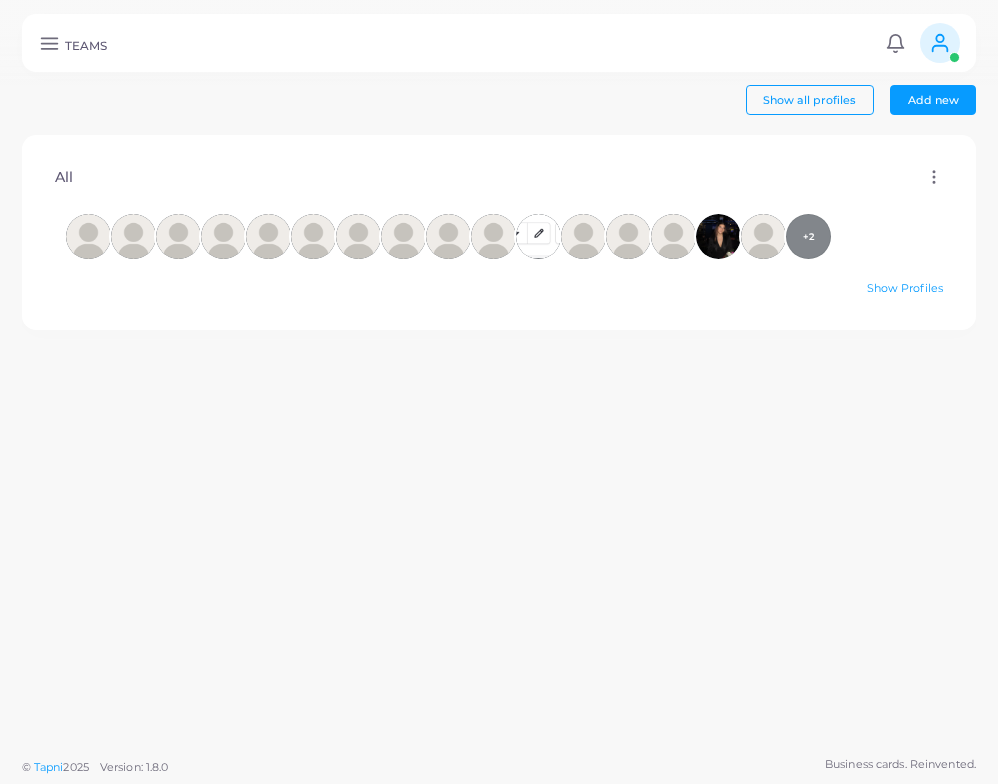 click at bounding box center (940, 43) 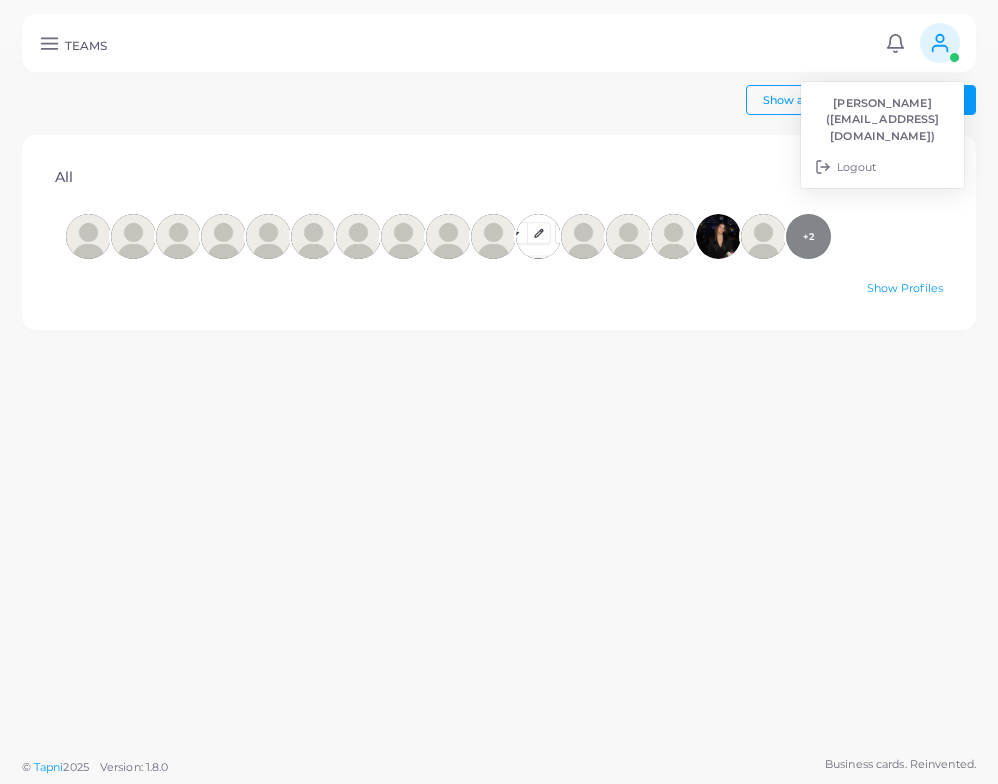 click at bounding box center [940, 43] 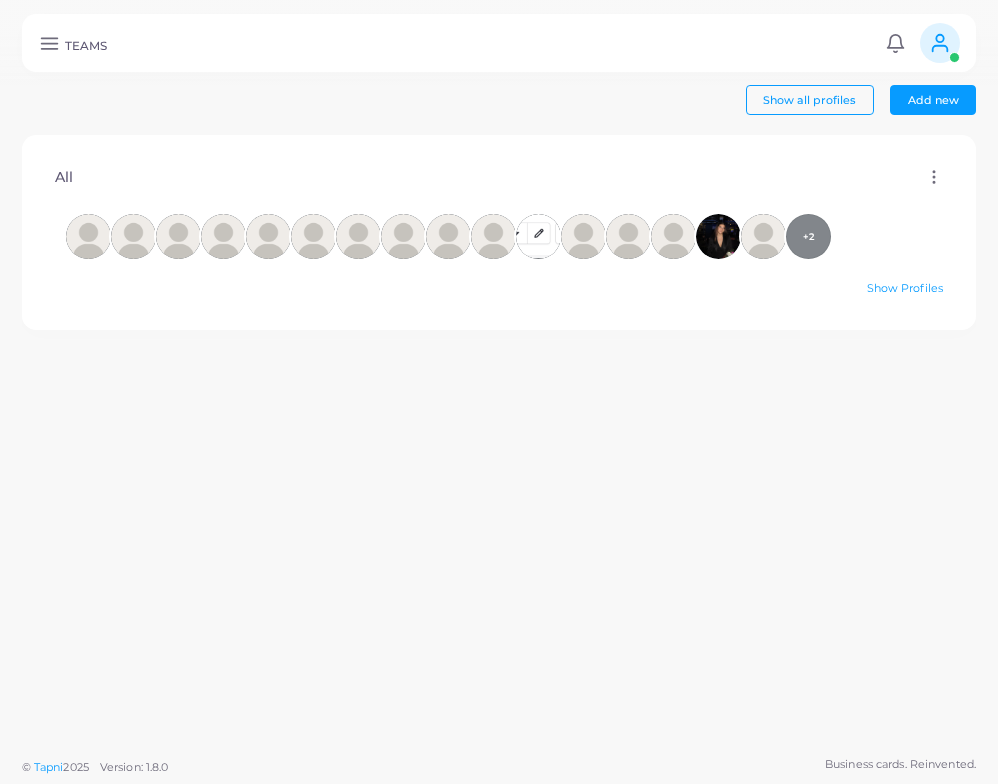 click 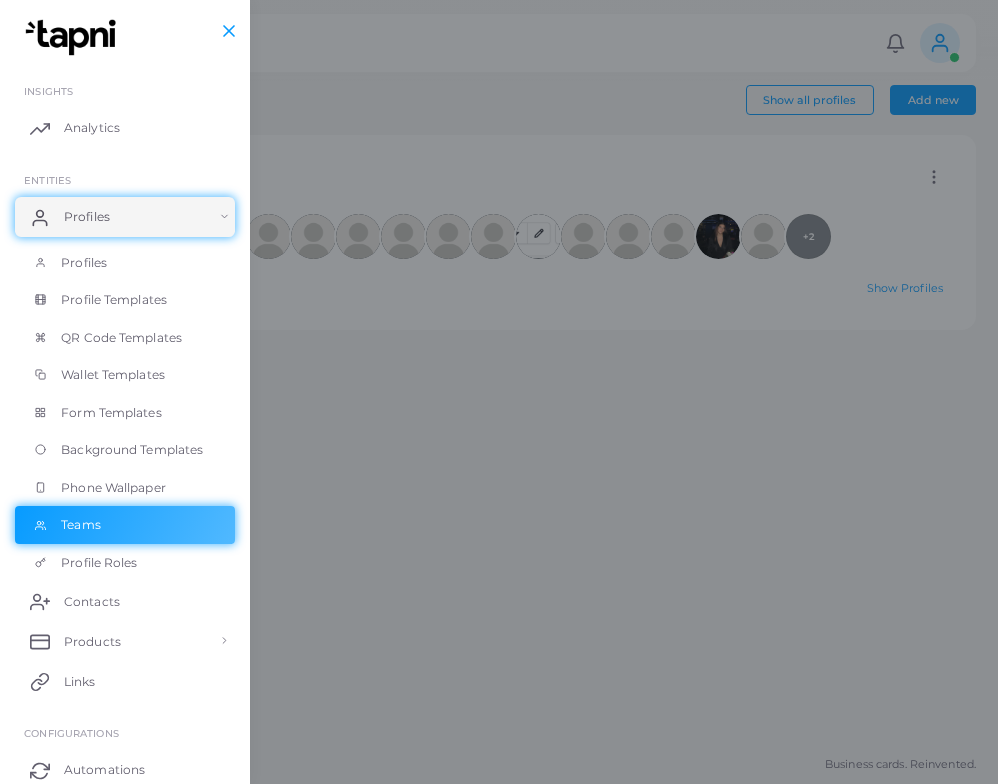 click at bounding box center (499, 470) 